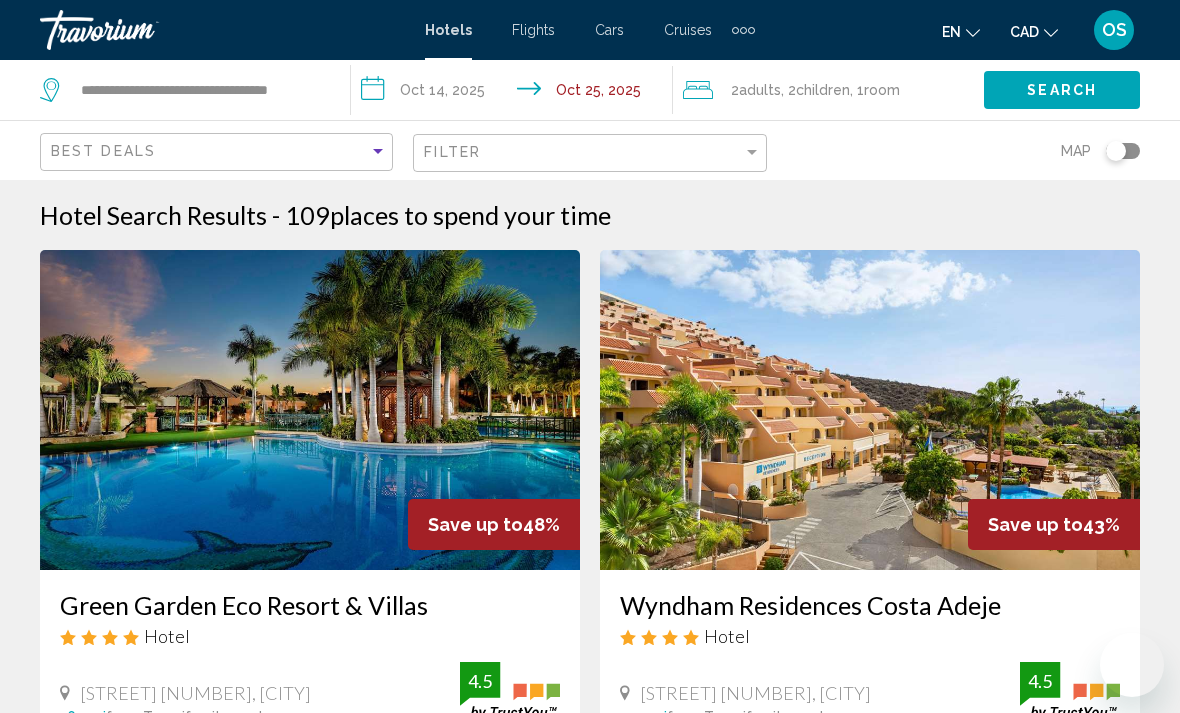 scroll, scrollTop: 1393, scrollLeft: 0, axis: vertical 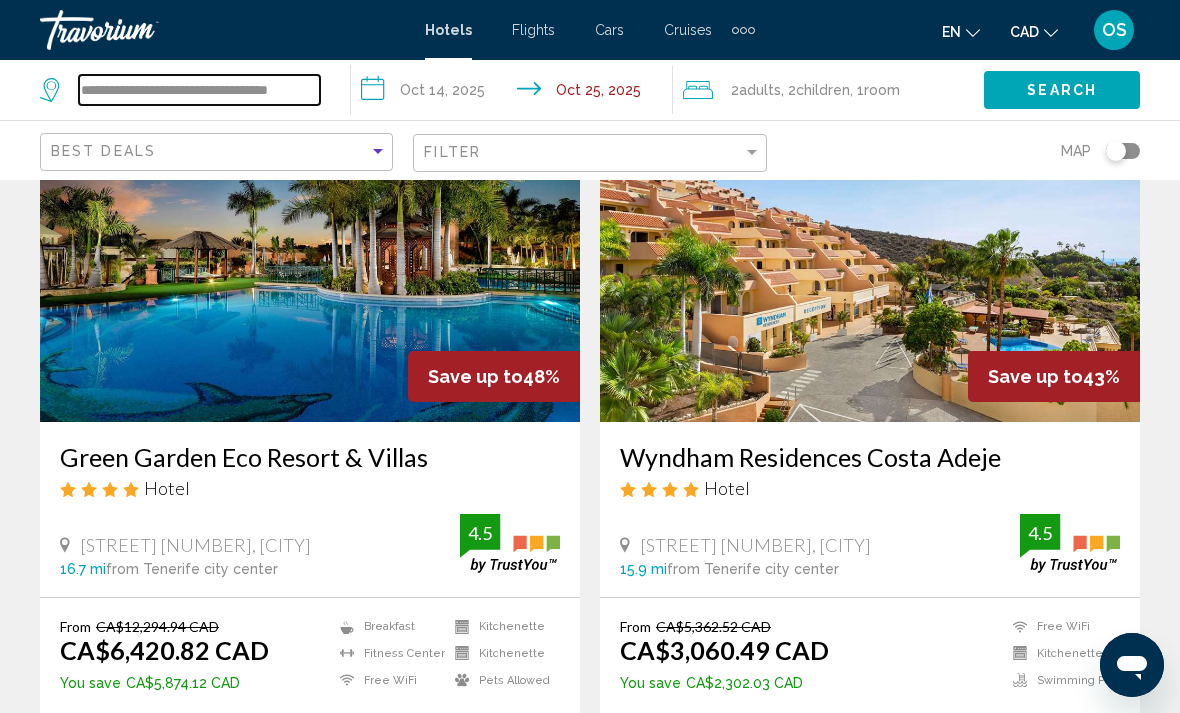 click on "**********" at bounding box center (199, 90) 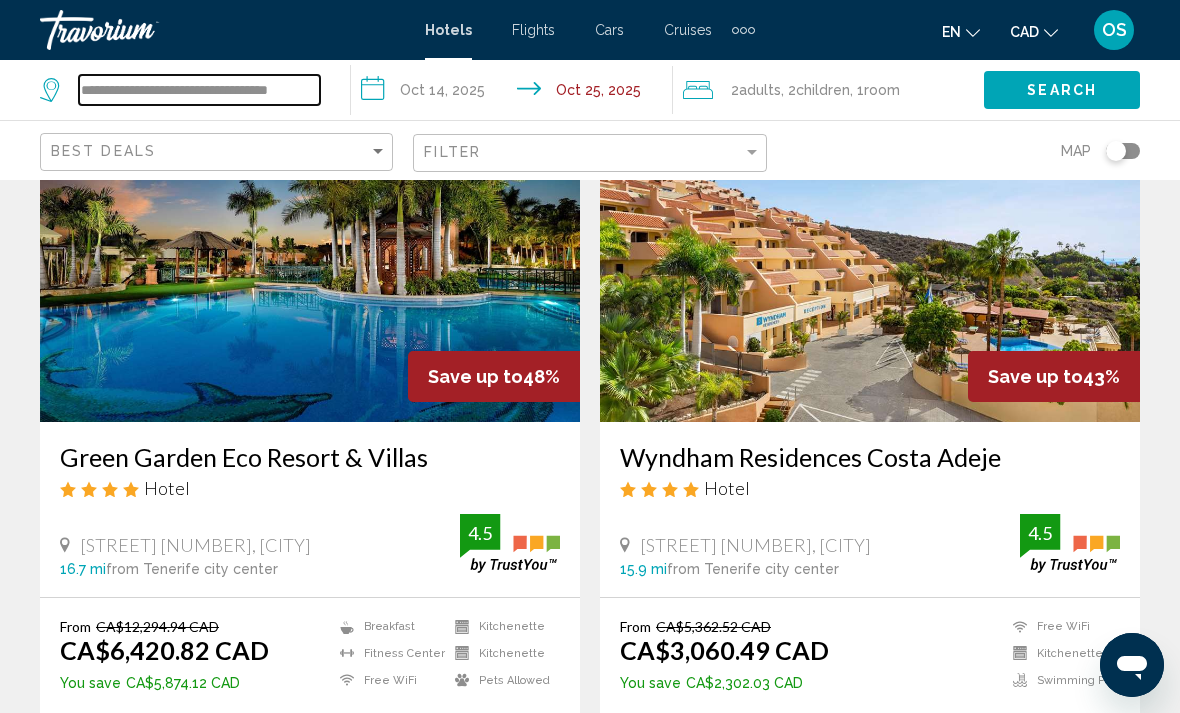 click on "**********" at bounding box center [199, 90] 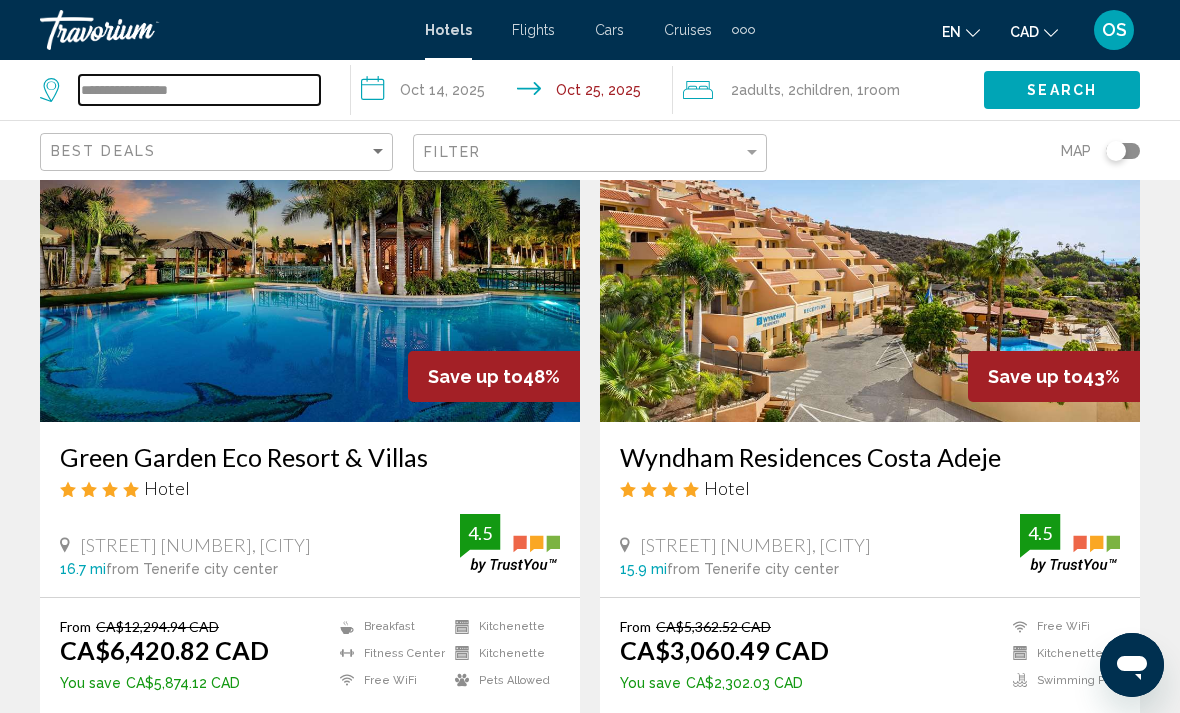 type on "**********" 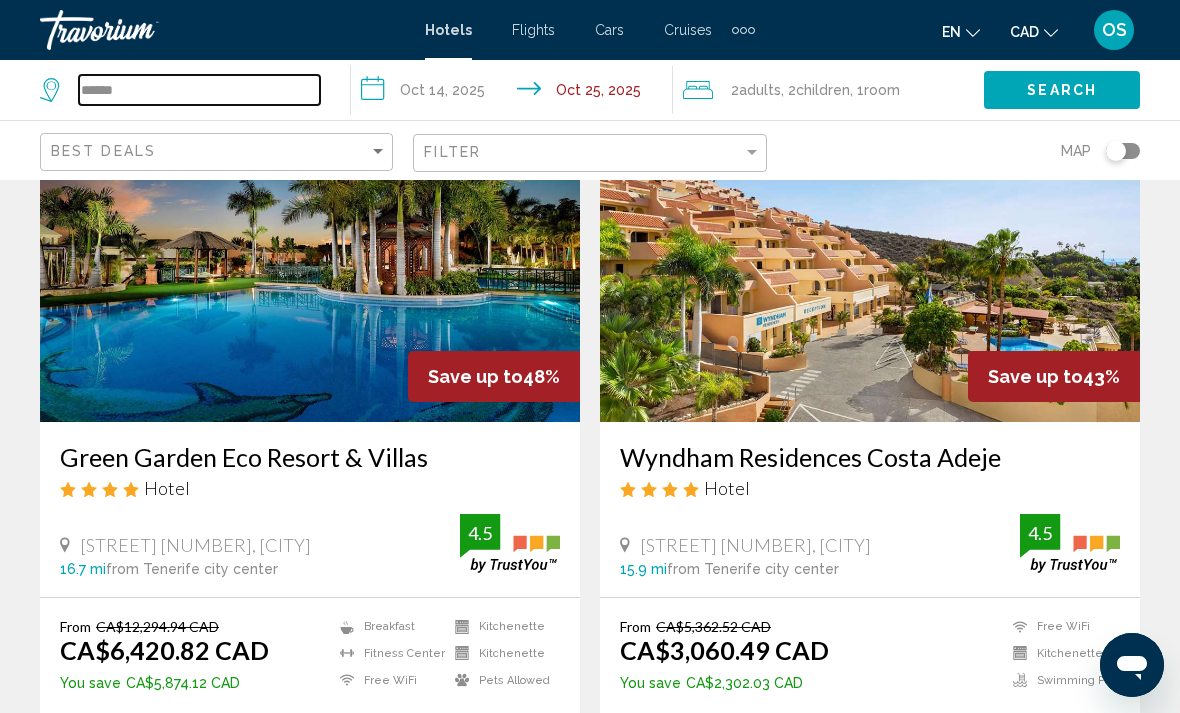 type on "*****" 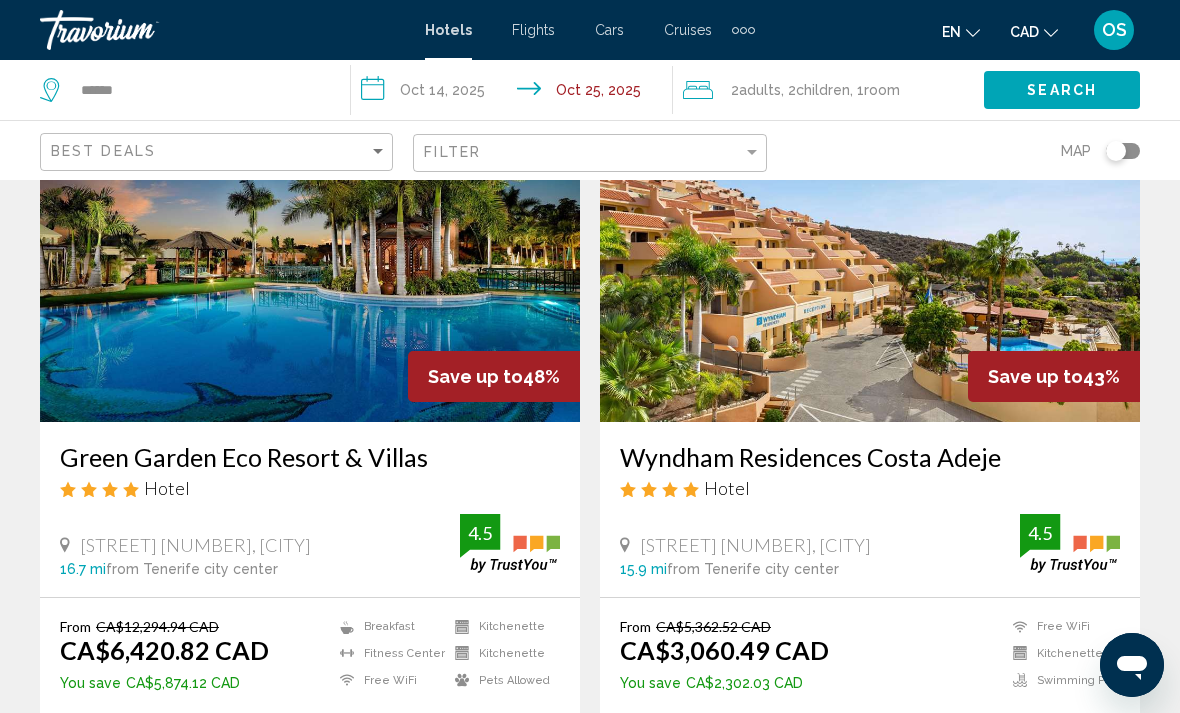click at bounding box center (0, 0) 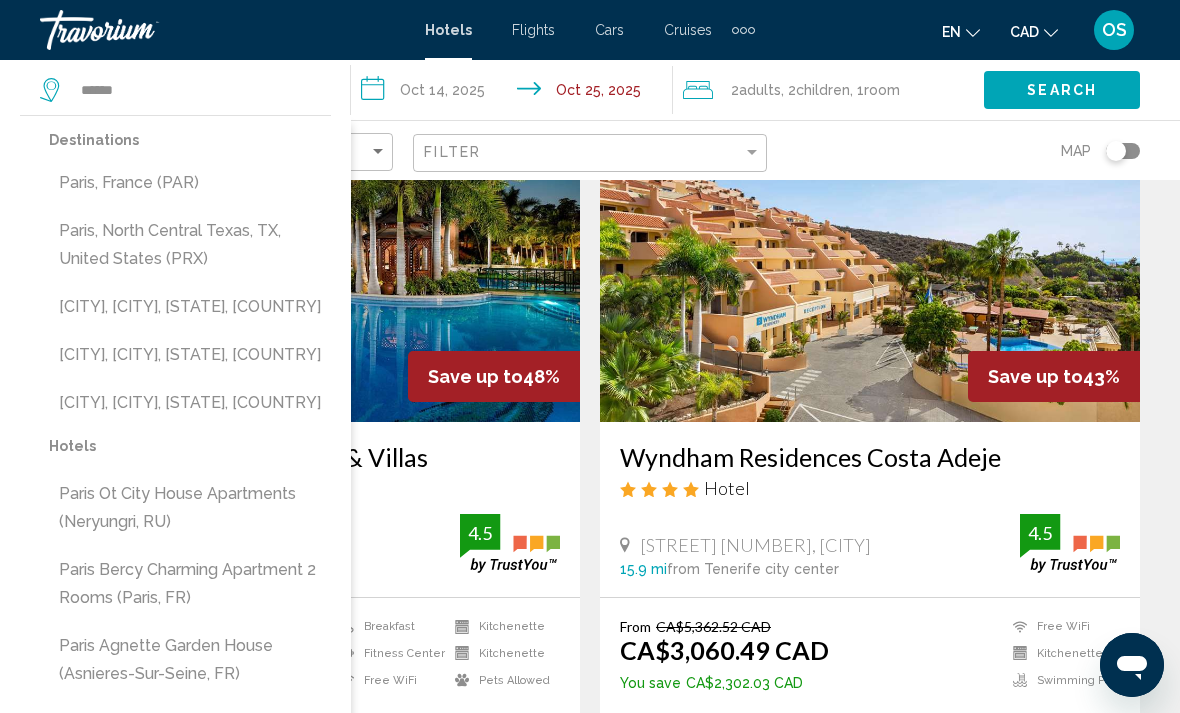 click on "**********" at bounding box center (515, 93) 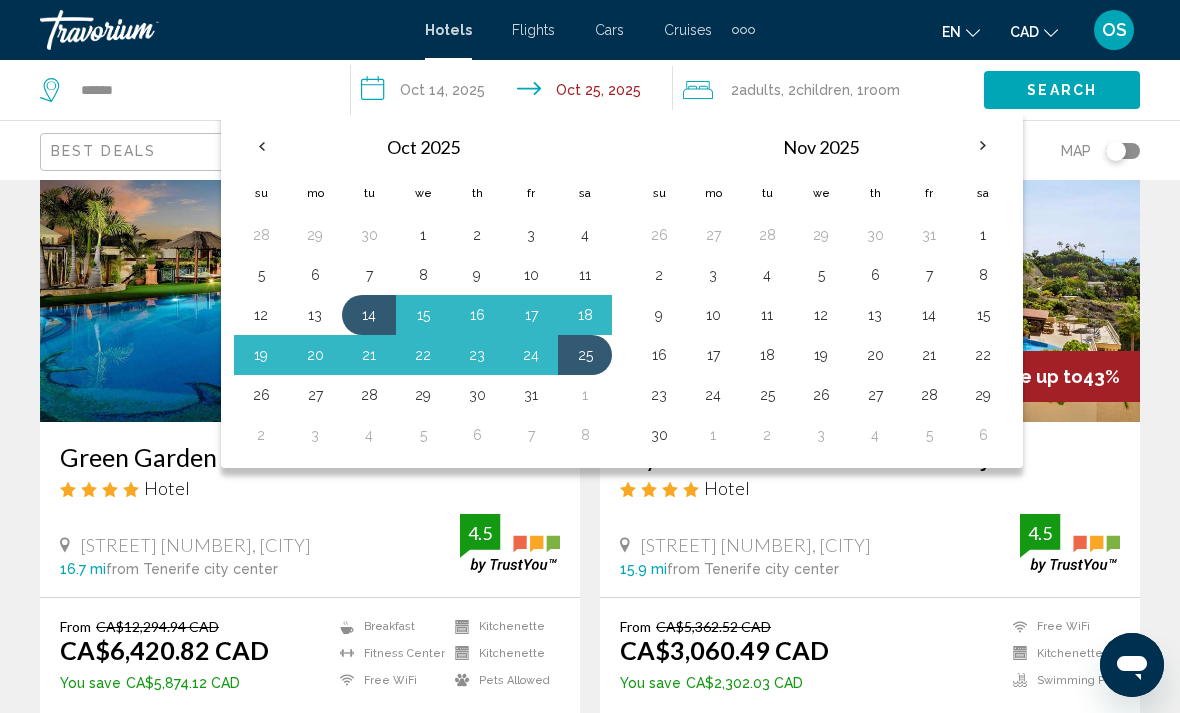 click on "12" at bounding box center [261, 315] 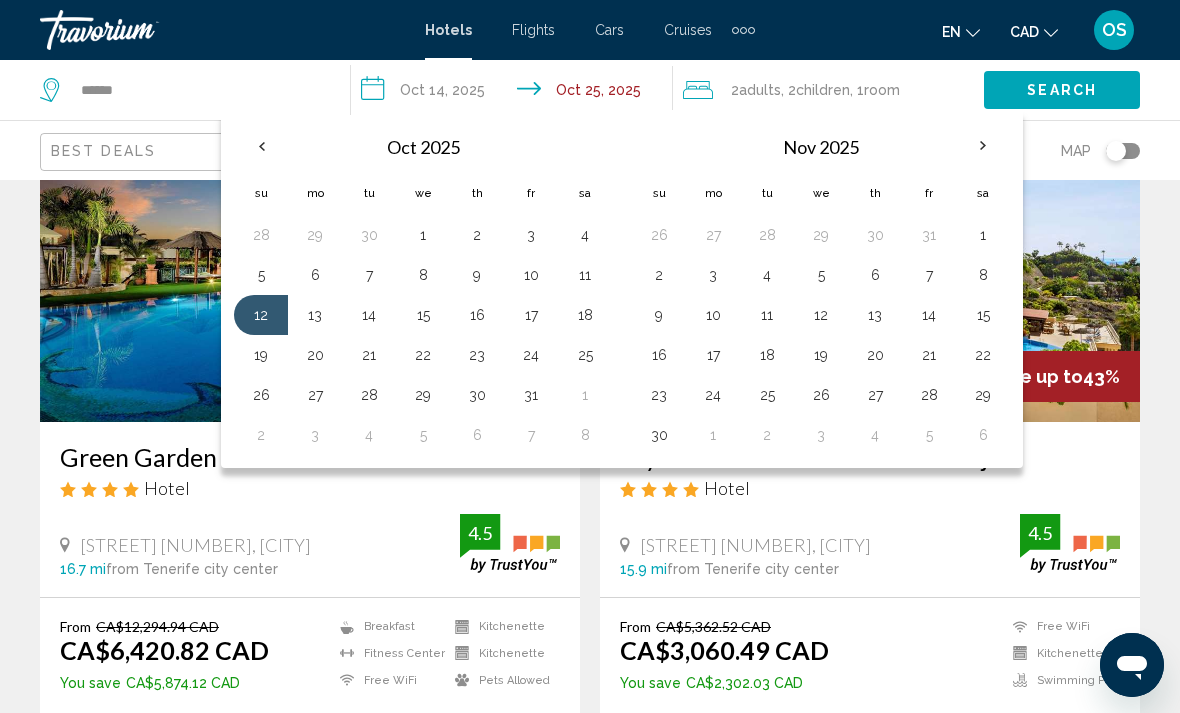 click on "21" at bounding box center (369, 355) 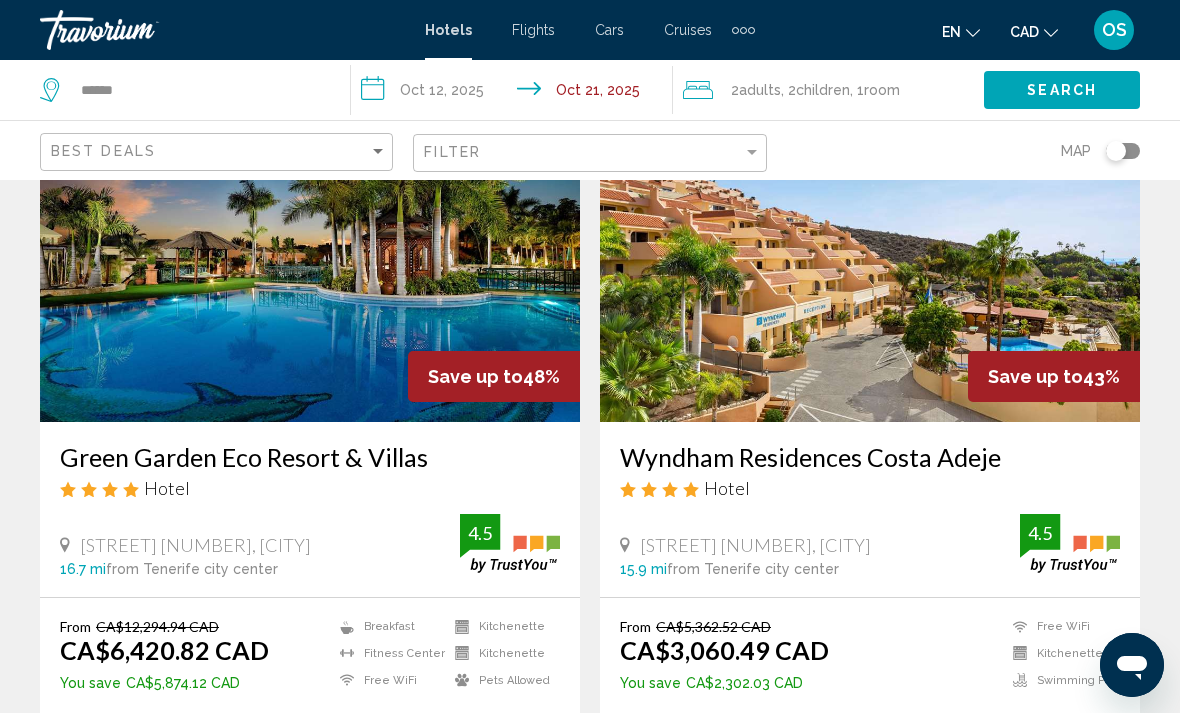 click on "**********" at bounding box center [515, 93] 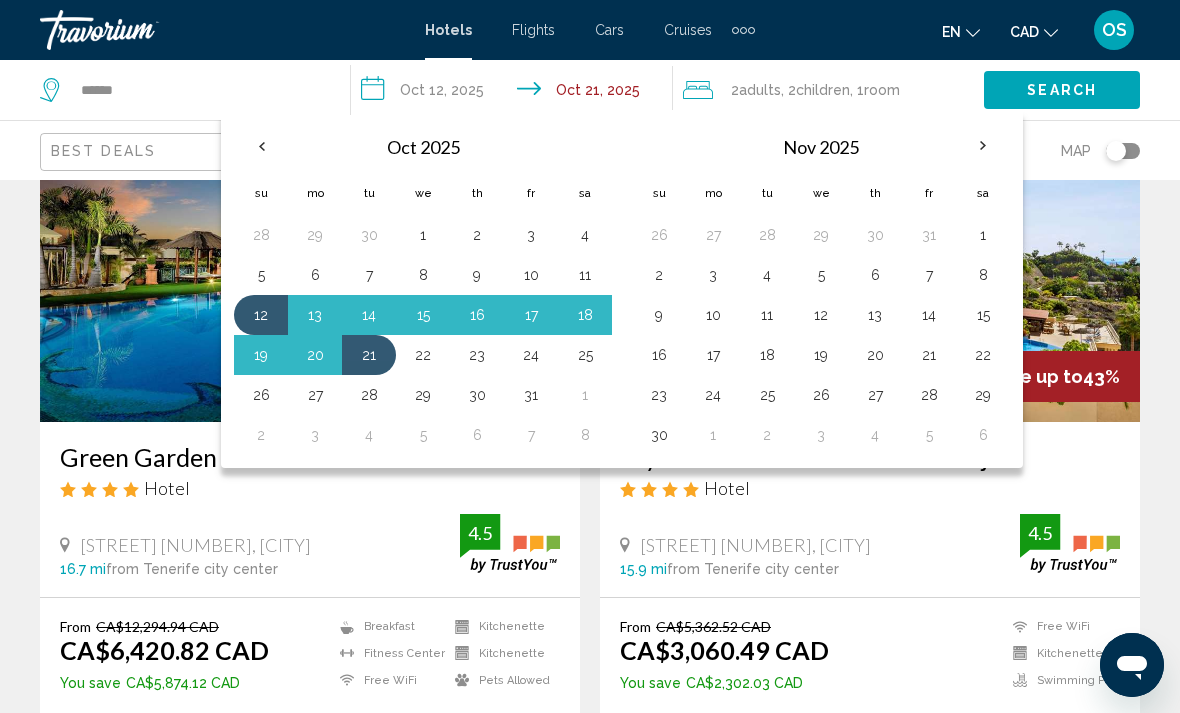 click on "14" at bounding box center (369, 315) 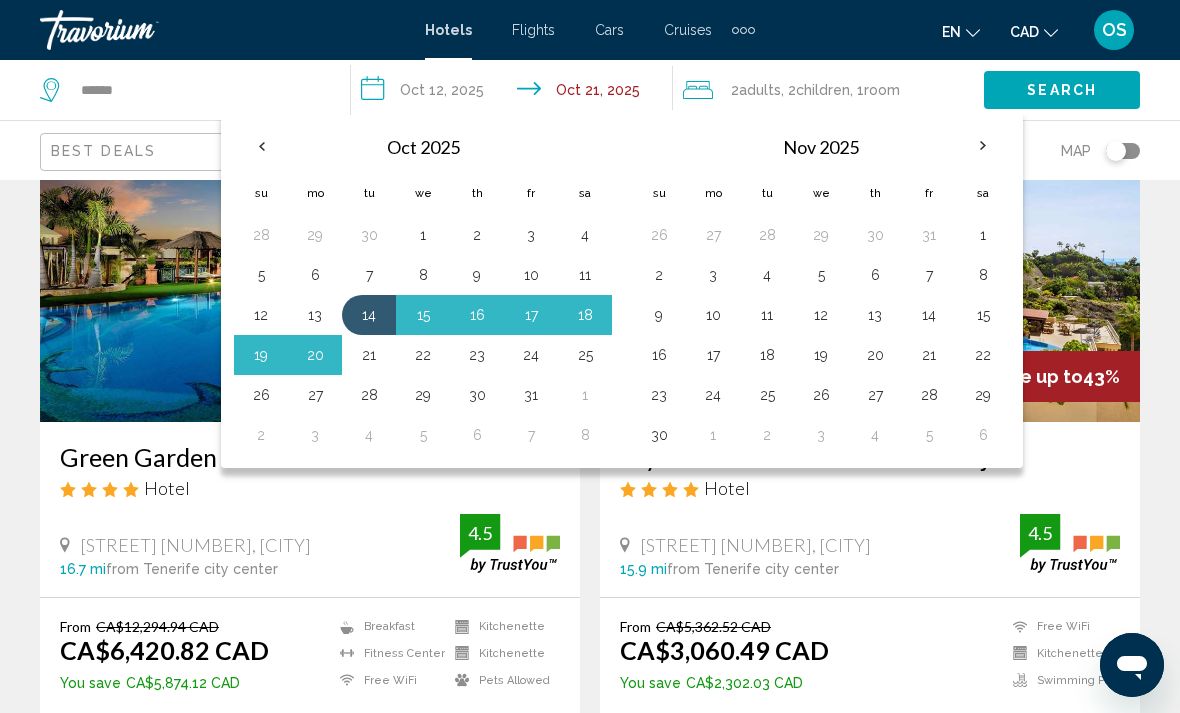 click on "12" at bounding box center [261, 315] 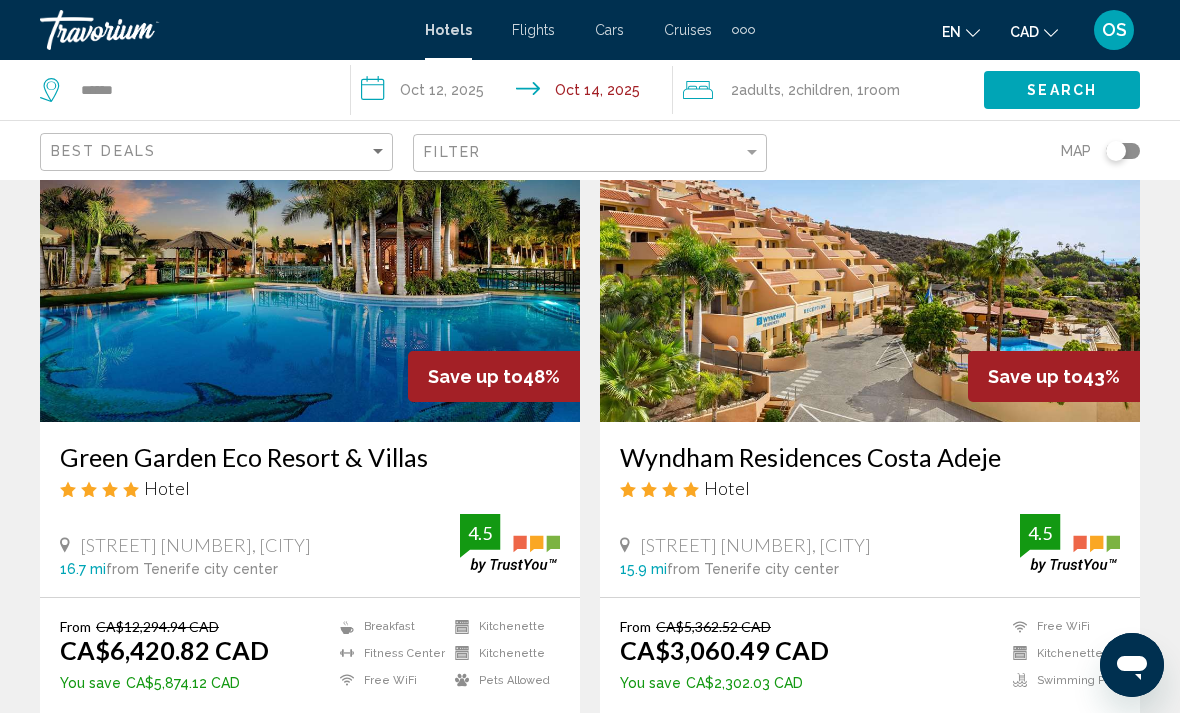 click on "**********" at bounding box center (515, 93) 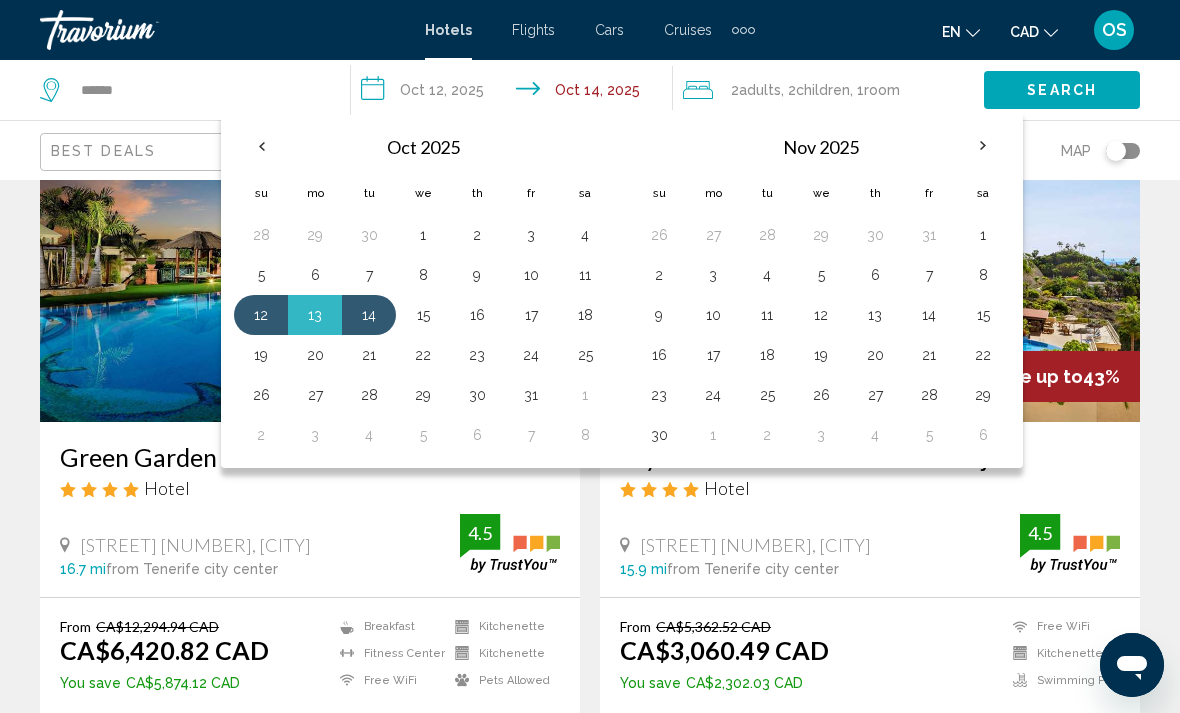 click on "14" at bounding box center [369, 315] 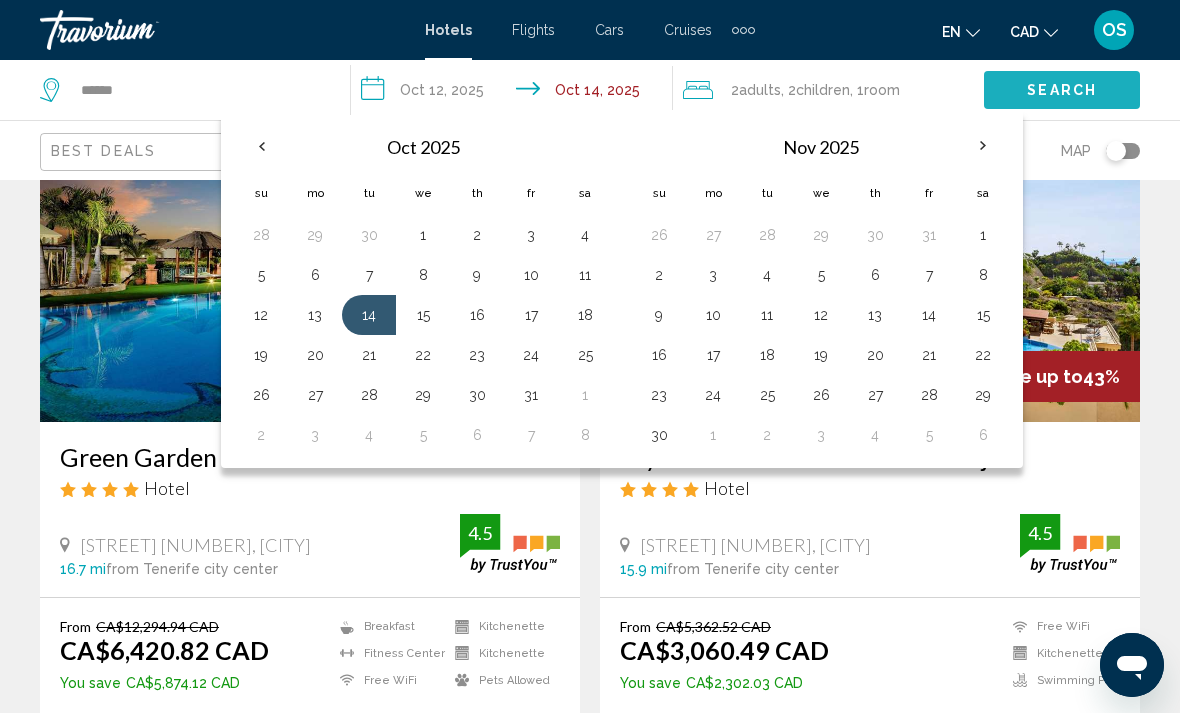 click on "Search" 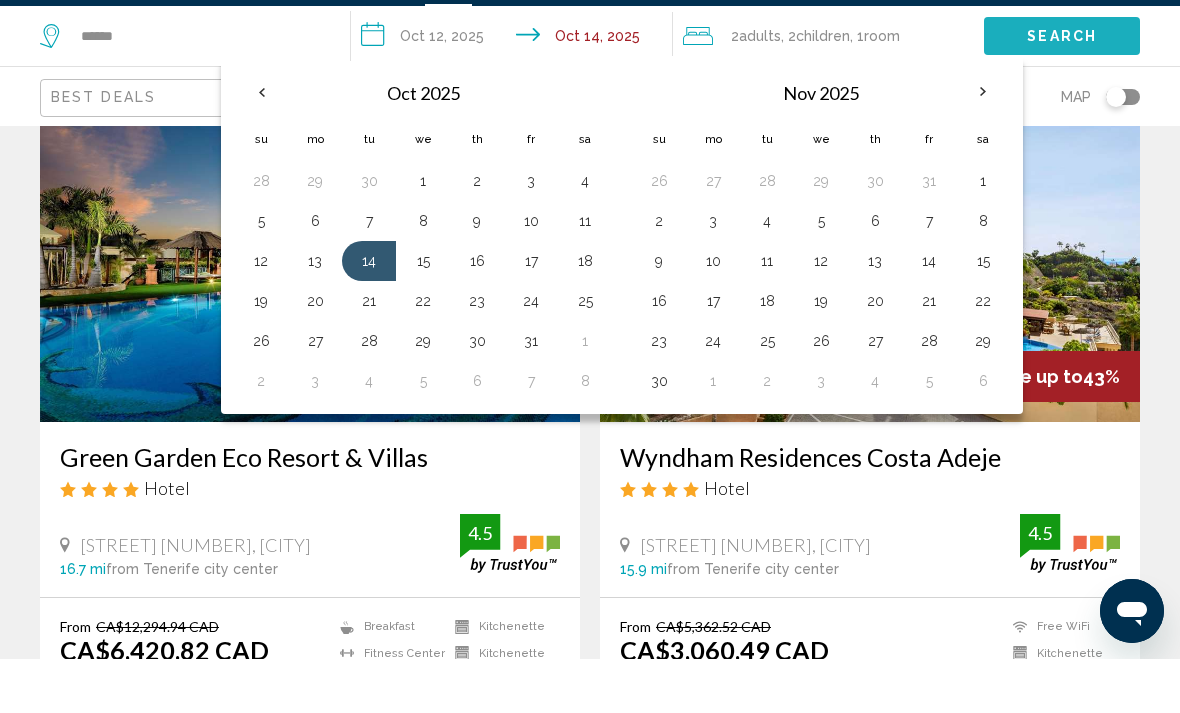 click on "Search" 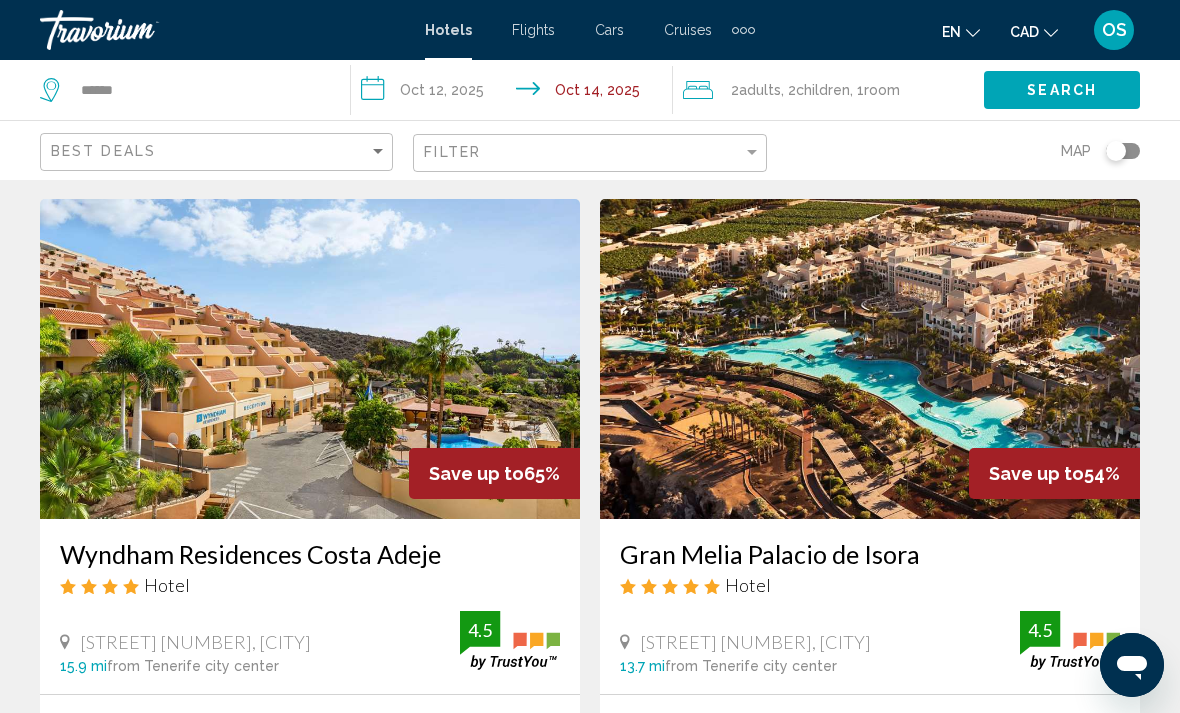 scroll, scrollTop: 0, scrollLeft: 0, axis: both 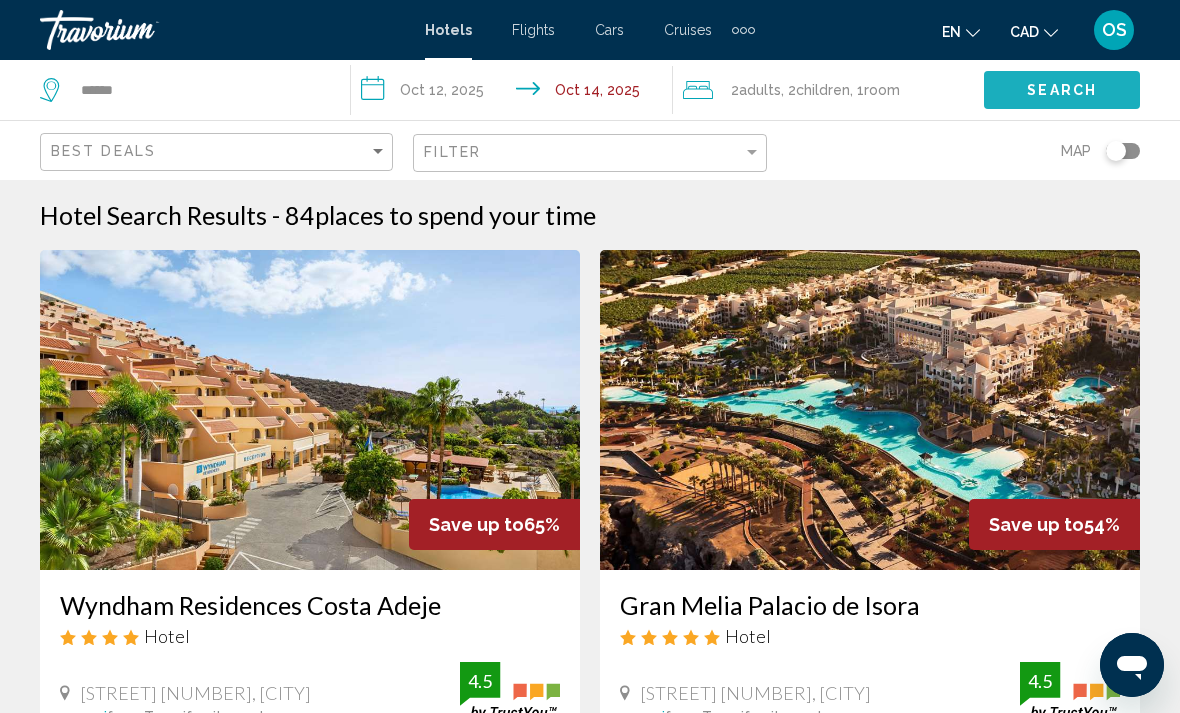 click on "Search" 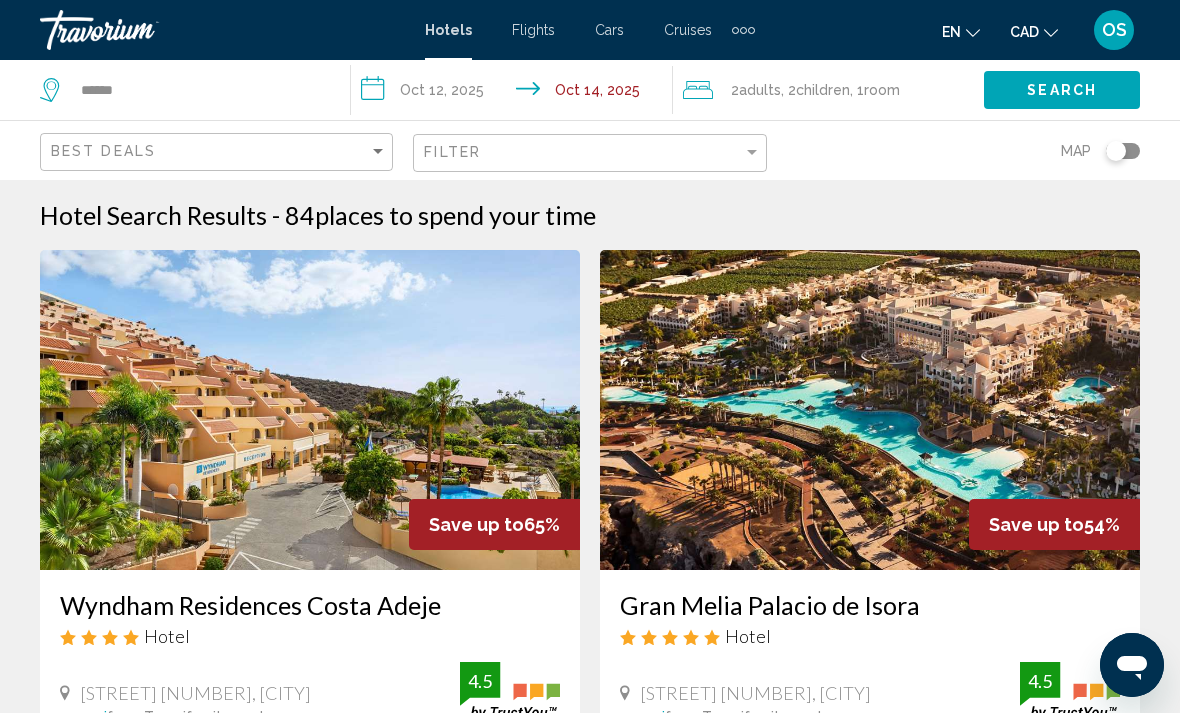 click on "Search" 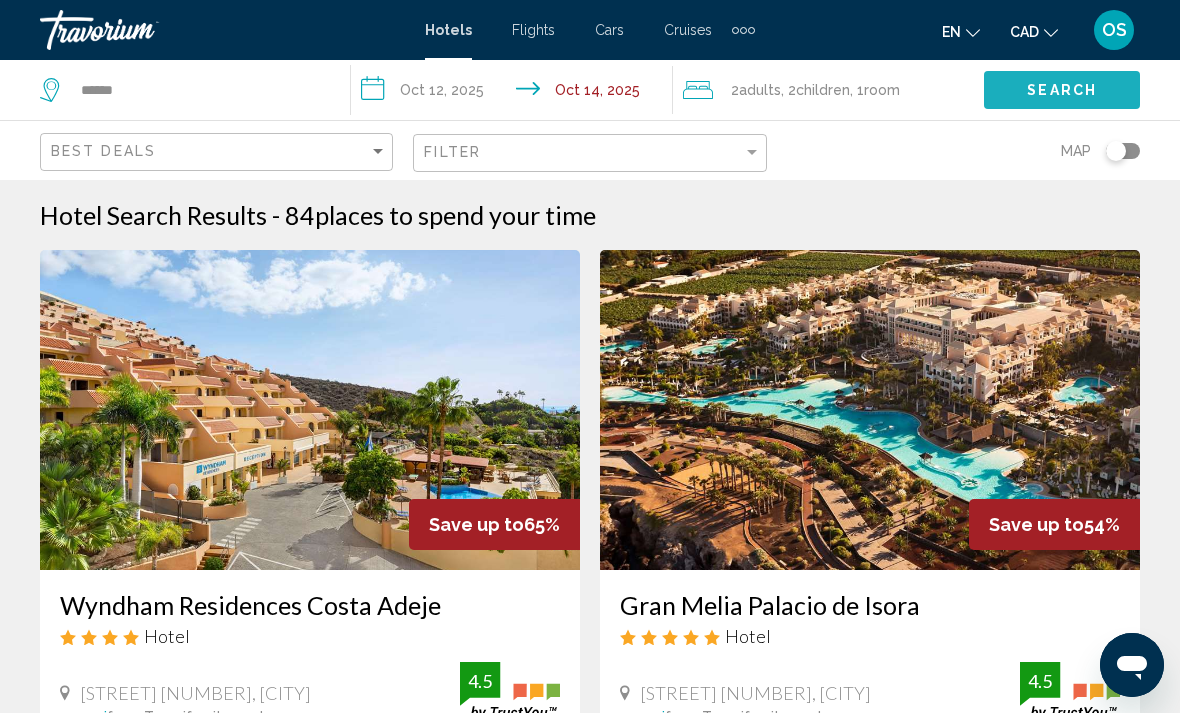 click on "Search" 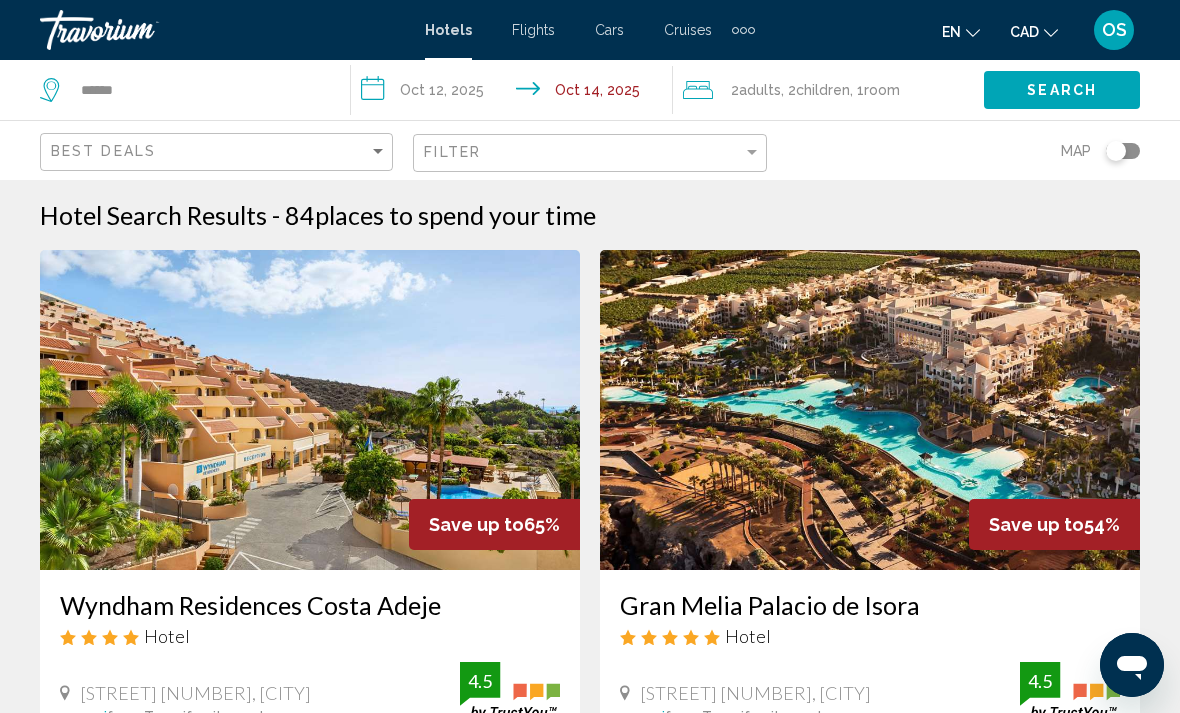 click on "Hotel Search Results  -   84  places to spend your time Save up to  65%   Wyndham Residences Costa Adeje
Hotel
Calle Finlandia No 8, Adeje 15.9 mi  from Tenerife city center from hotel 4.5 From CA$956.66 CAD CA$336.40 CAD  You save  CA$620.26 CAD
Free WiFi
Kitchenette
Swimming Pool  4.5 Select Room Save up to  54%   Gran Melia Palacio de Isora
Hotel
Avenida Los Oceanos S N, Guia De Isora 13.7 mi  from Tenerife city center from hotel 4.5 From CA$2,756.55 CAD CA$1,280.94 CAD  You save  CA$1,475.61 CAD
5" at bounding box center [590, 2387] 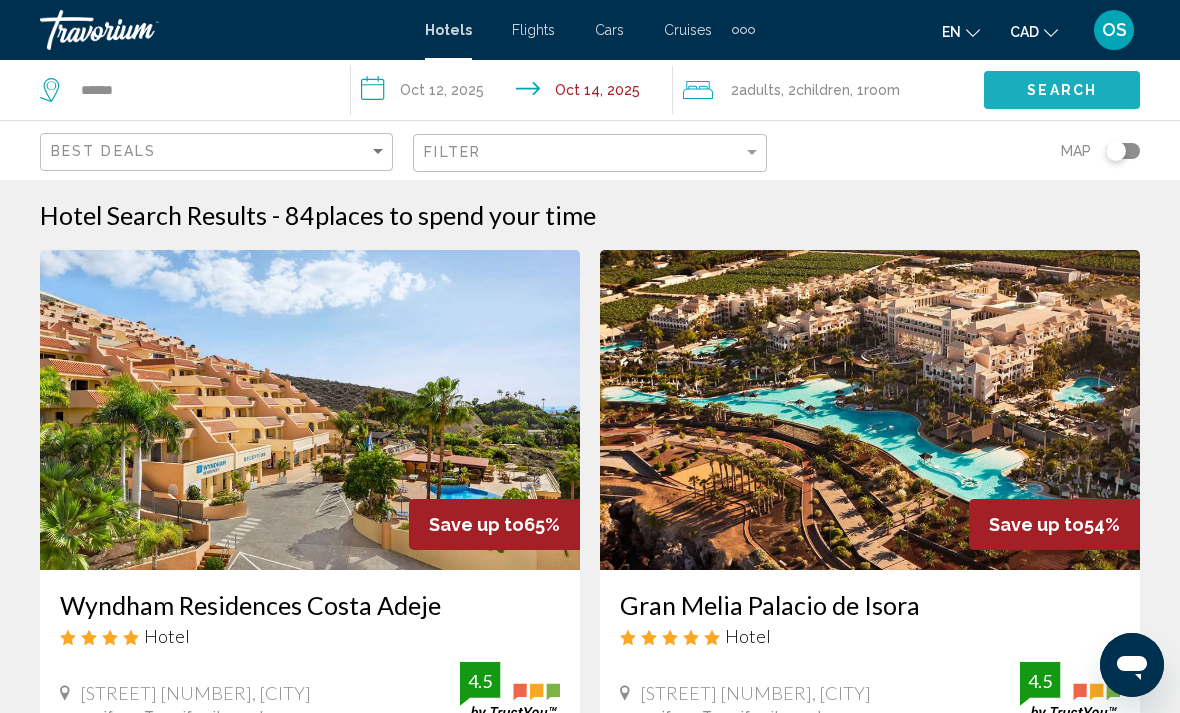 click on "Search" 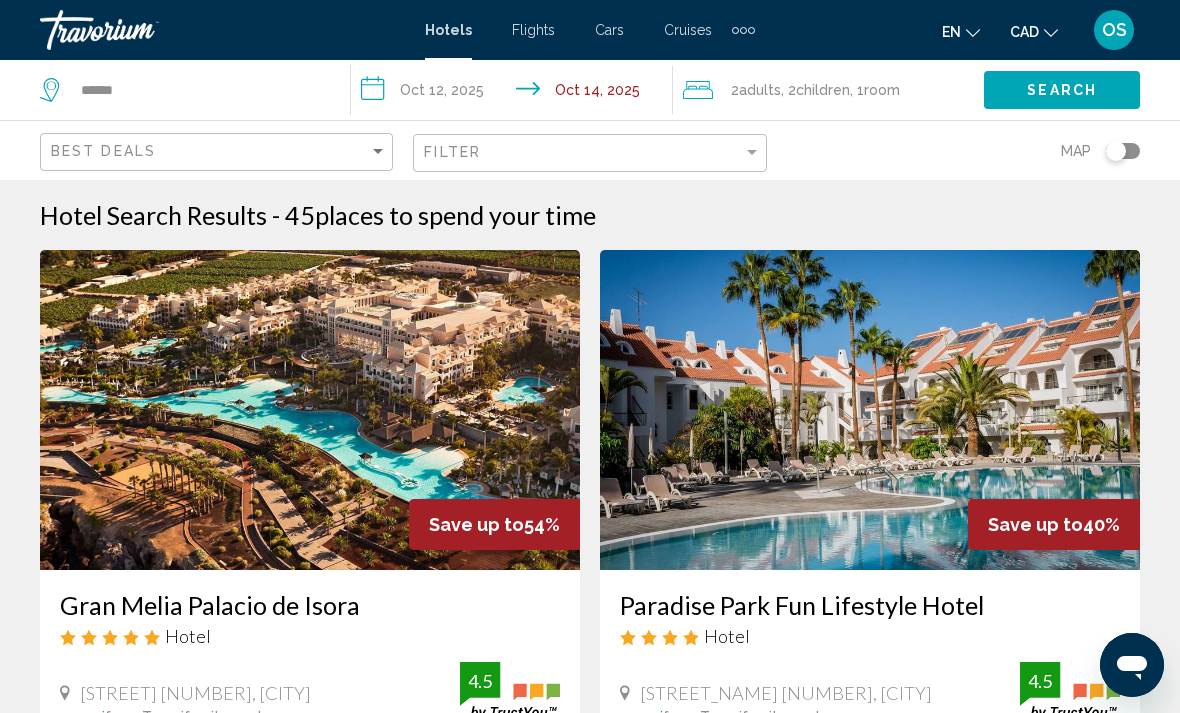 click on "Search" 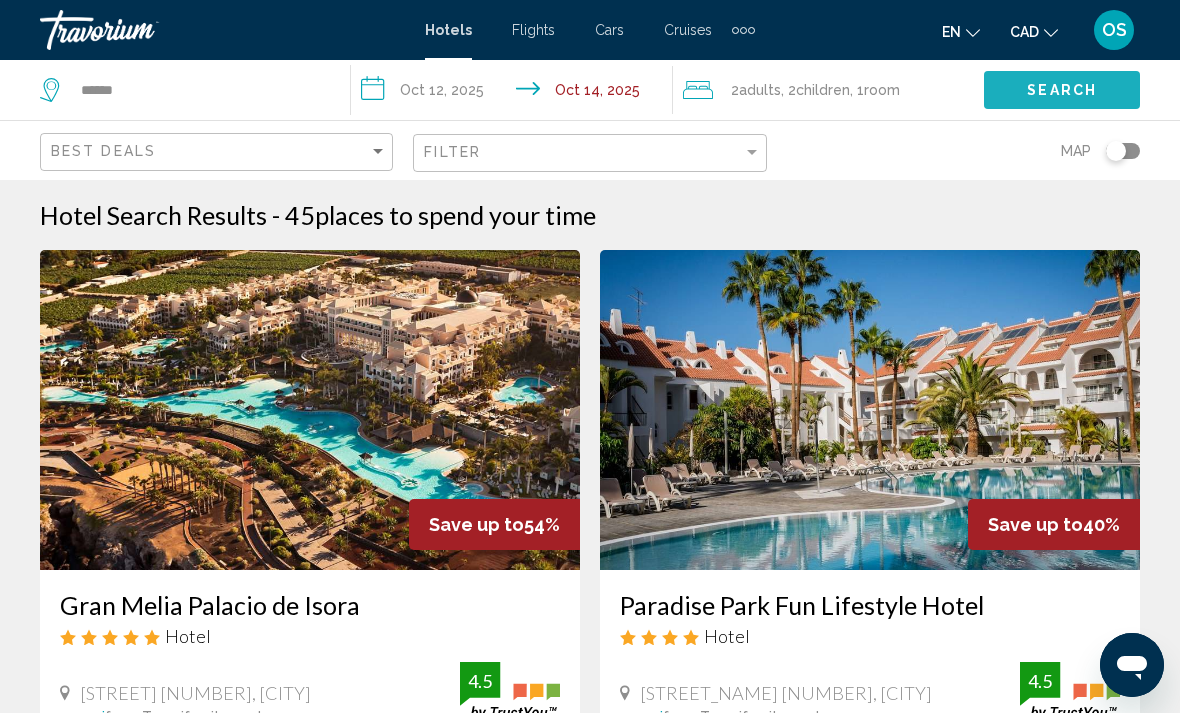 click on "Search" 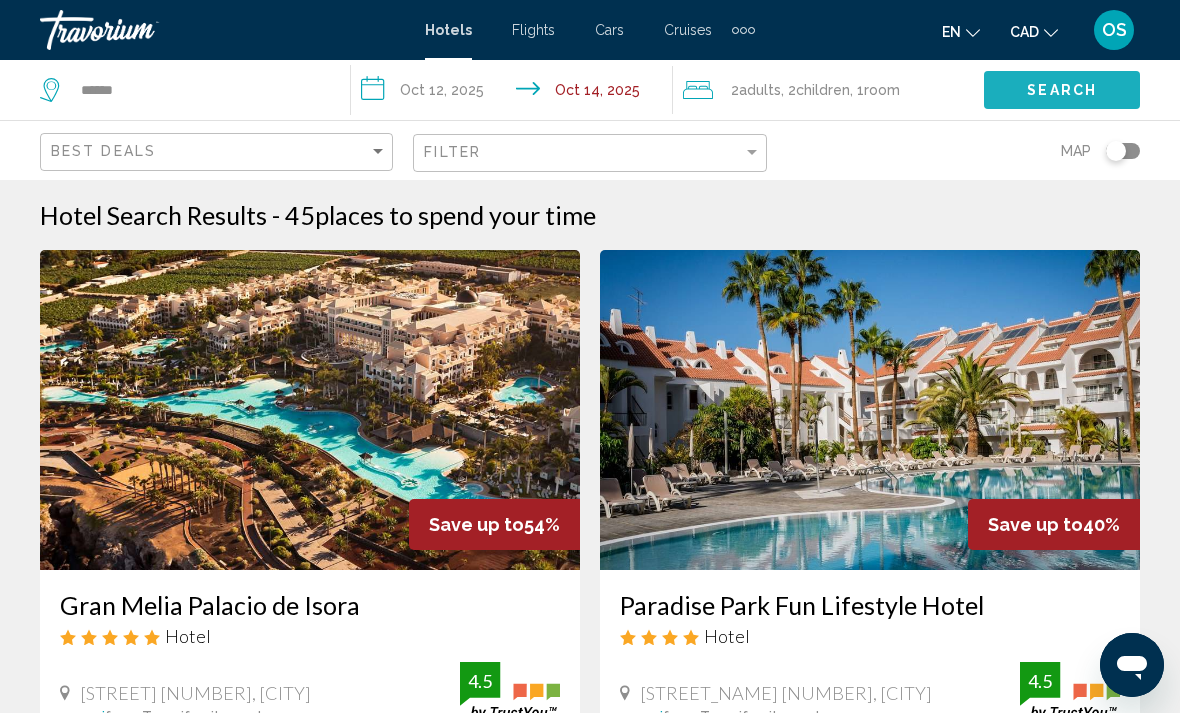 click on "Search" 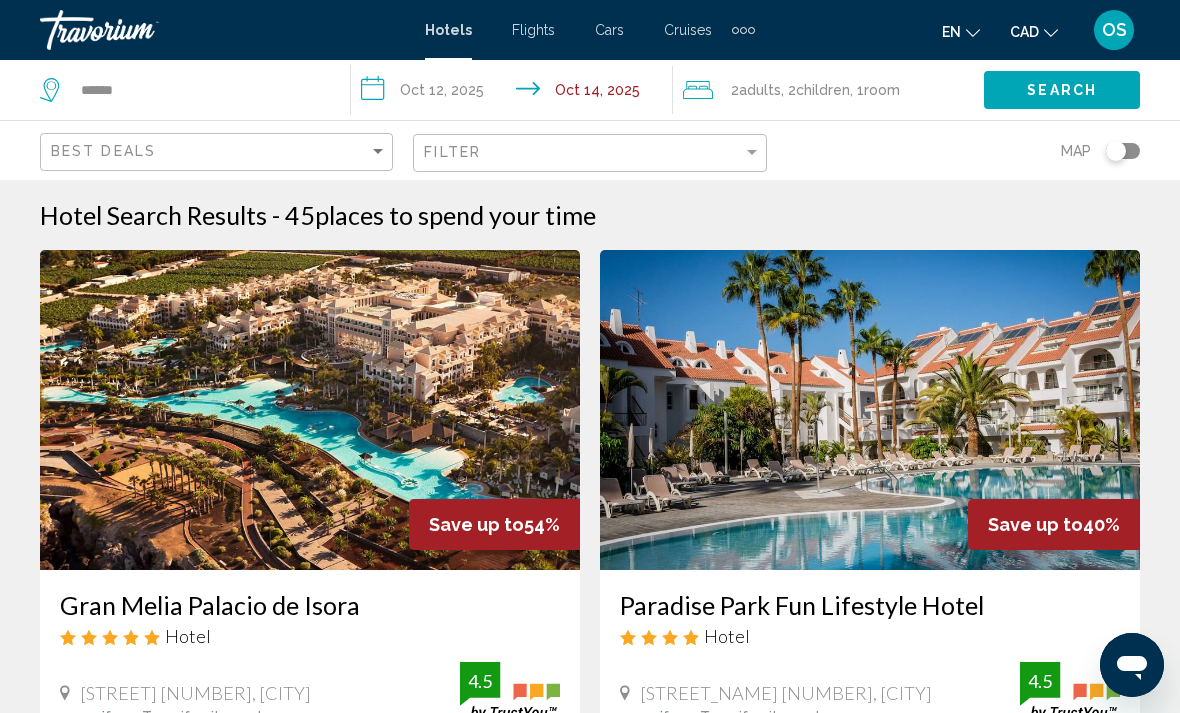 click on "**********" at bounding box center [590, 2306] 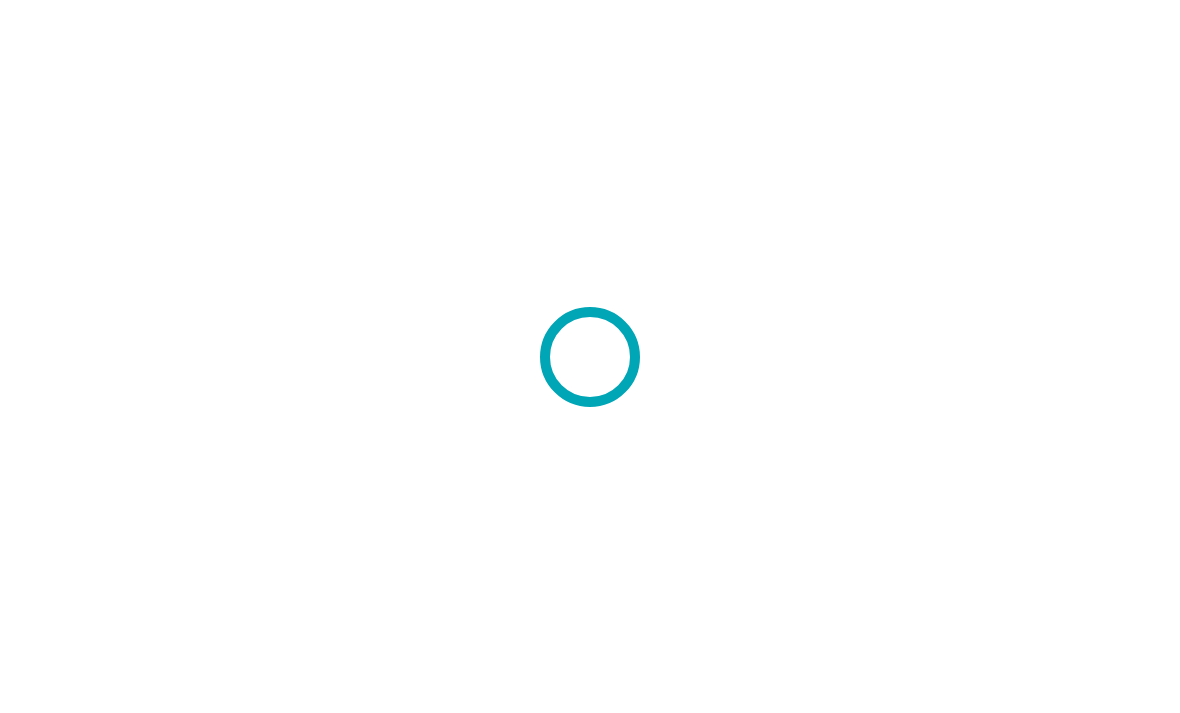 scroll, scrollTop: 0, scrollLeft: 0, axis: both 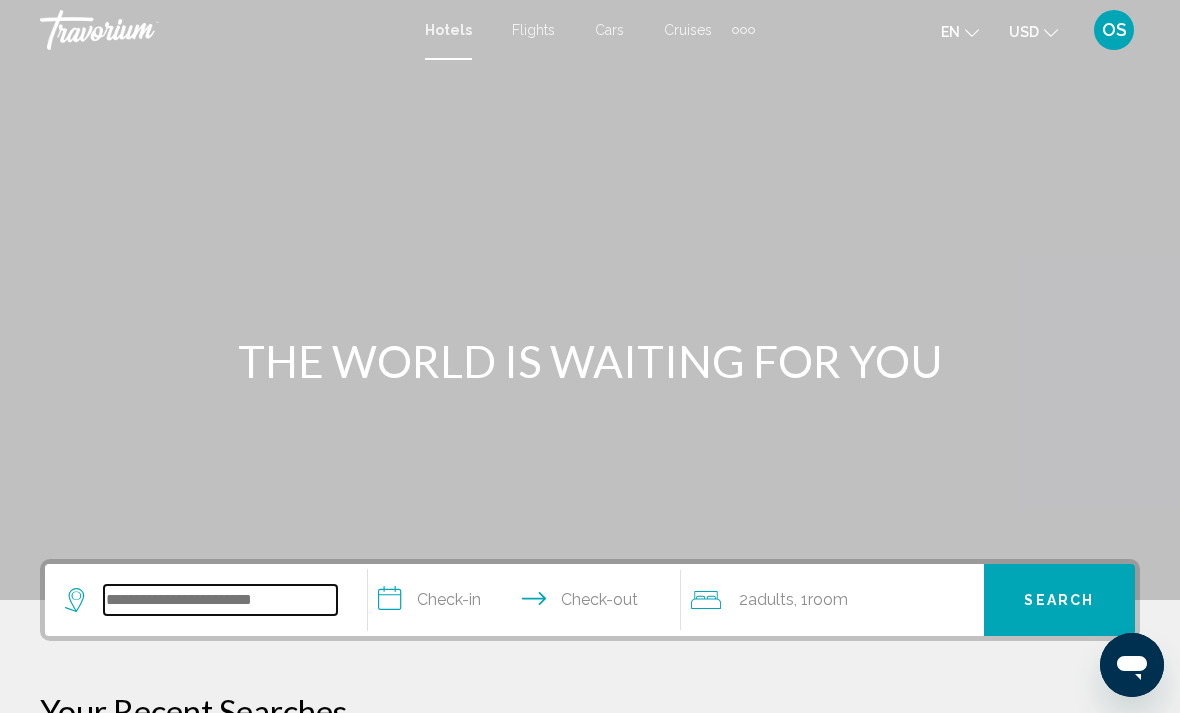 click at bounding box center [220, 600] 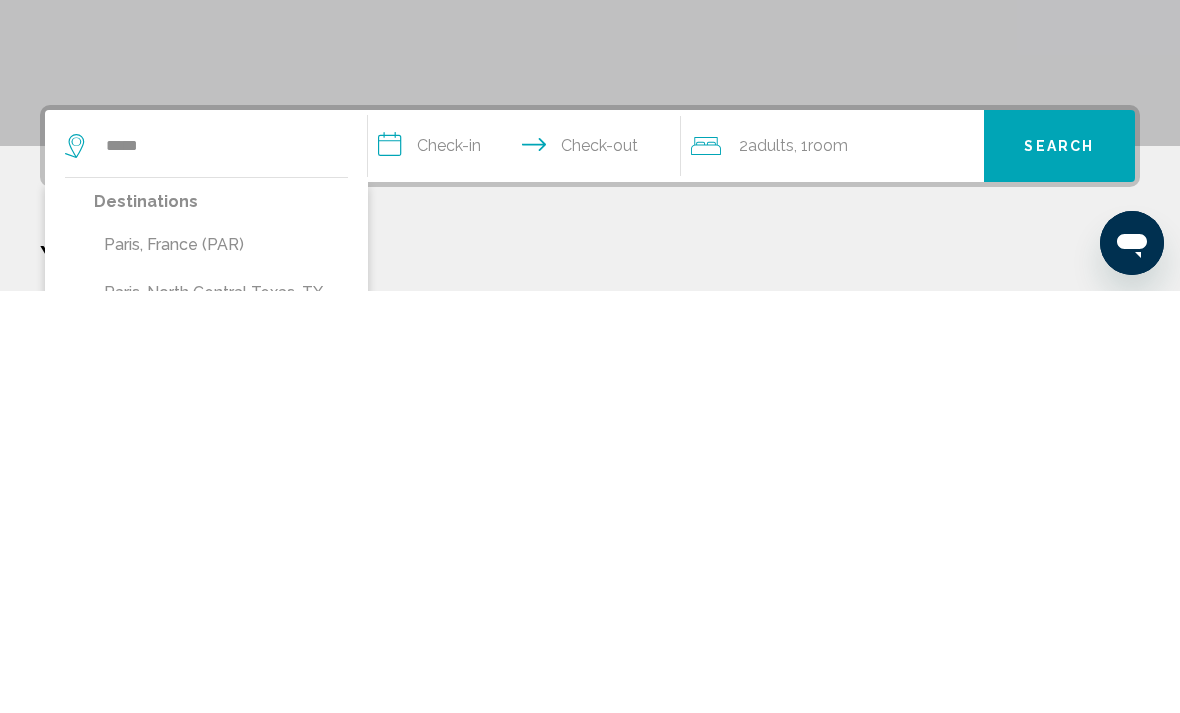 click on "Paris, France (PAR)" at bounding box center [221, 667] 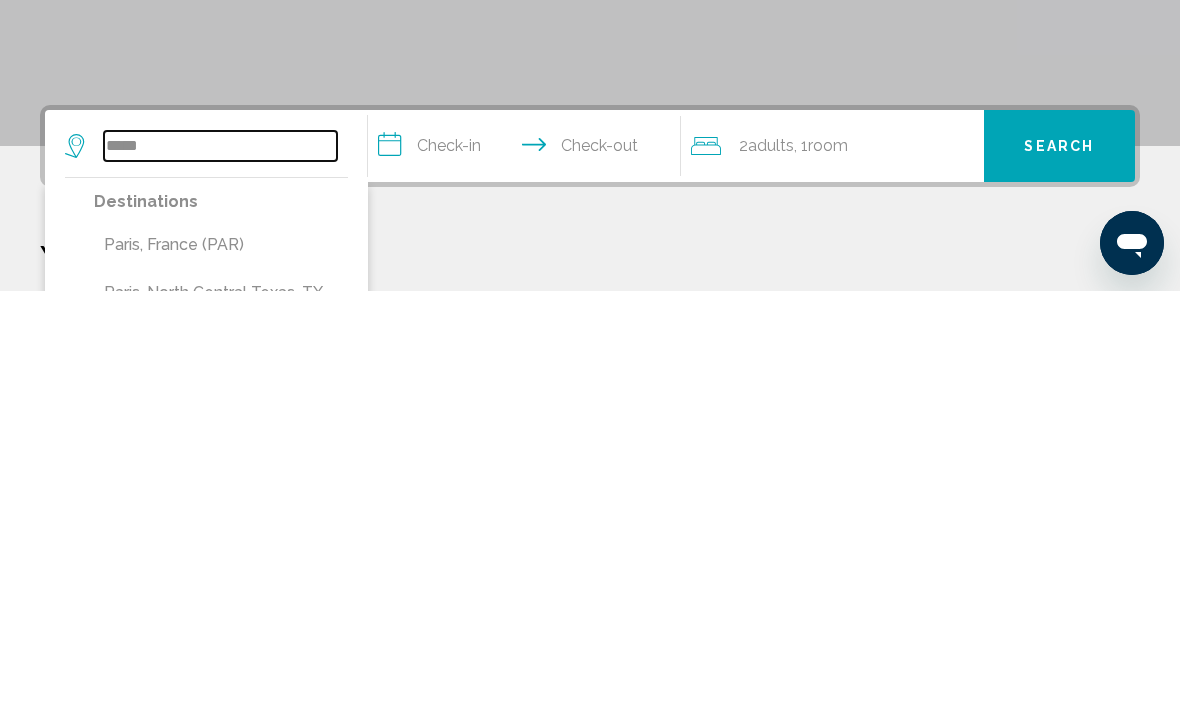type on "**********" 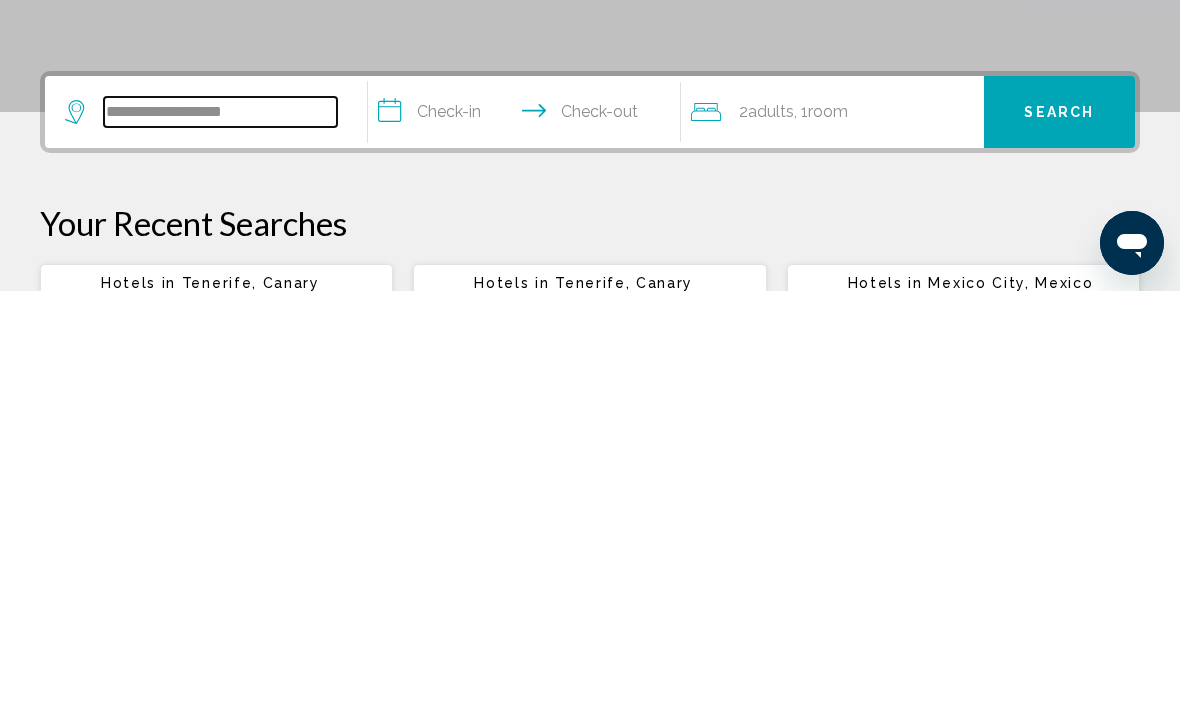 scroll, scrollTop: 72, scrollLeft: 0, axis: vertical 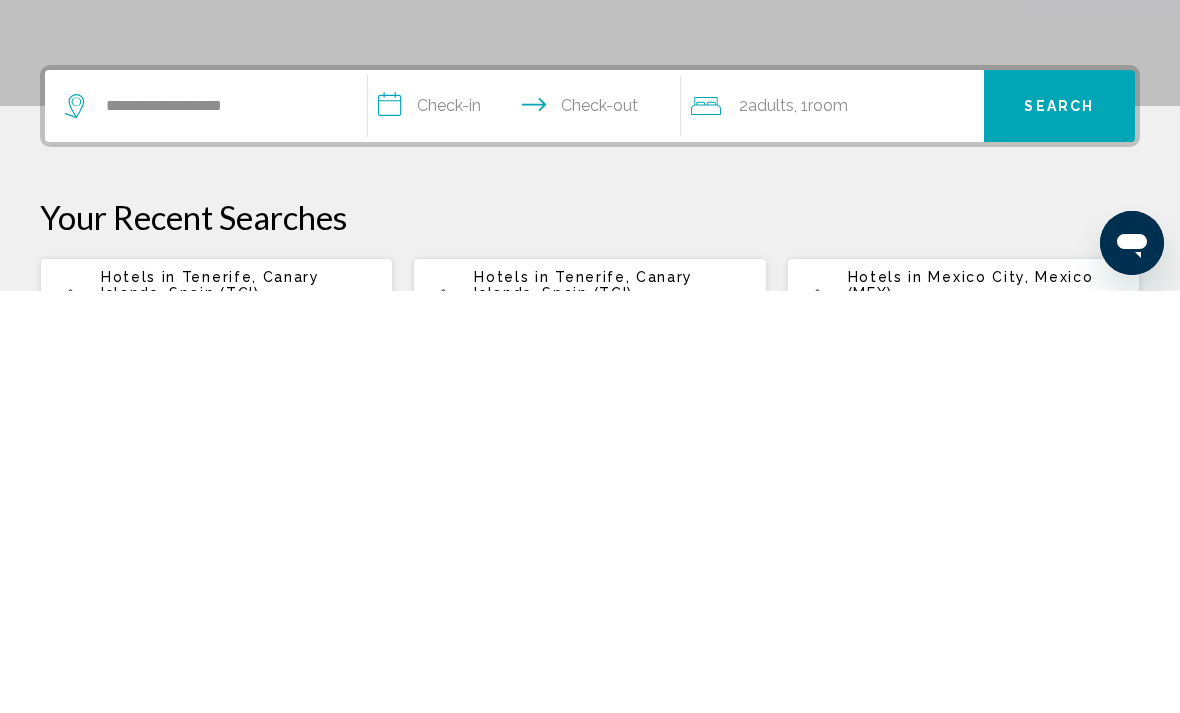 click on "**********" at bounding box center (528, 531) 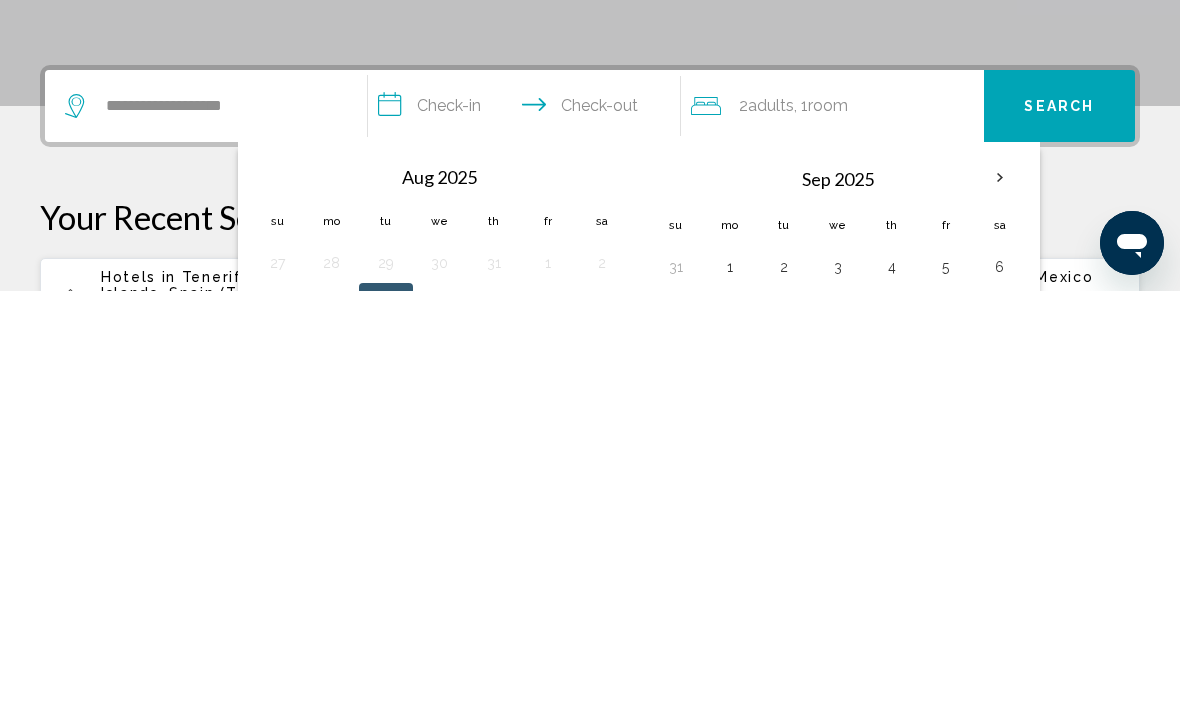 scroll, scrollTop: 494, scrollLeft: 0, axis: vertical 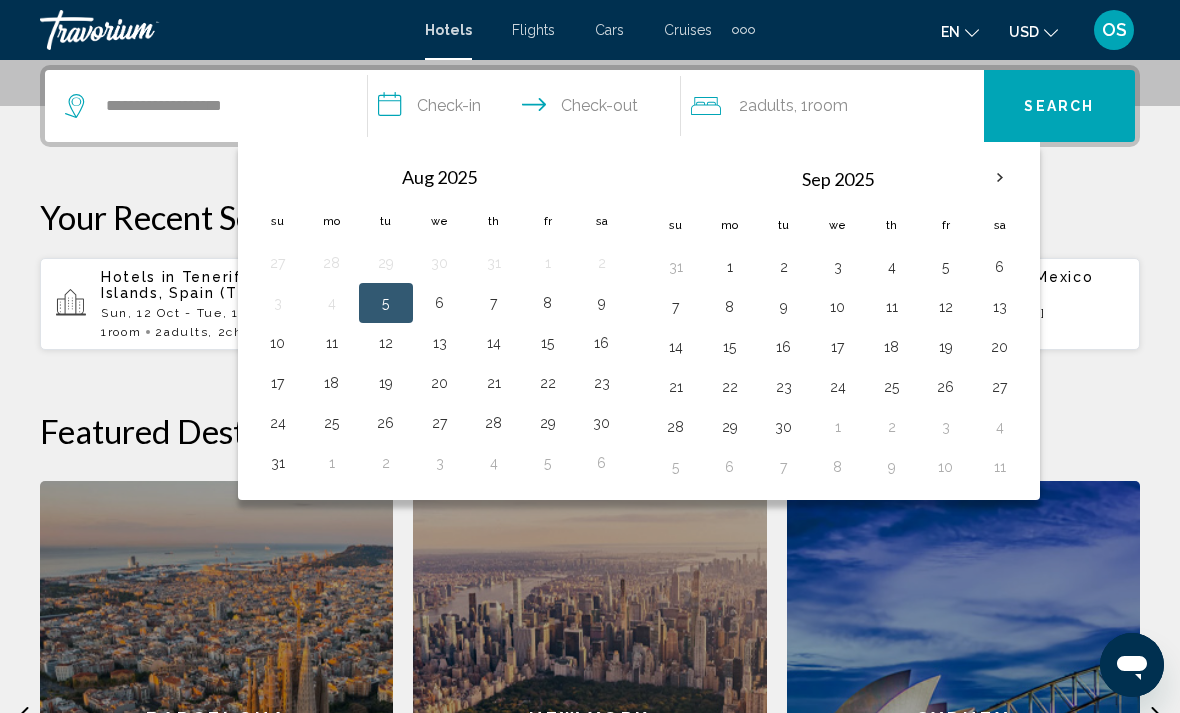 click on "12" at bounding box center [386, 343] 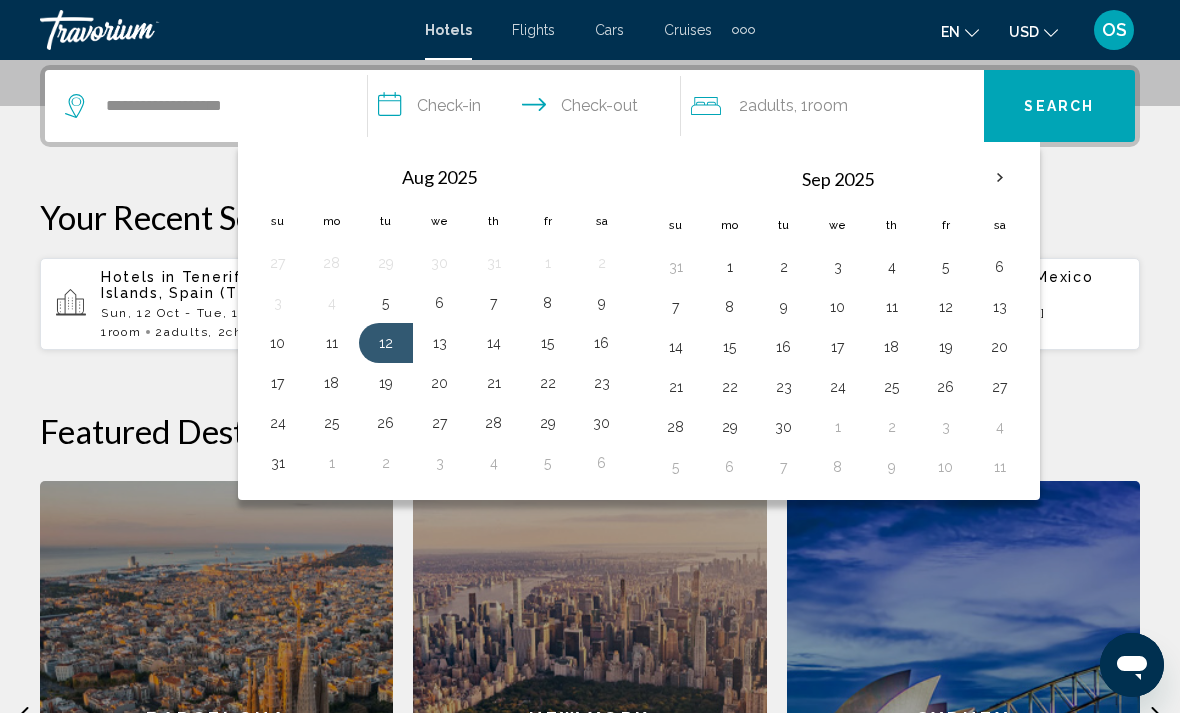 click on "14" at bounding box center [494, 343] 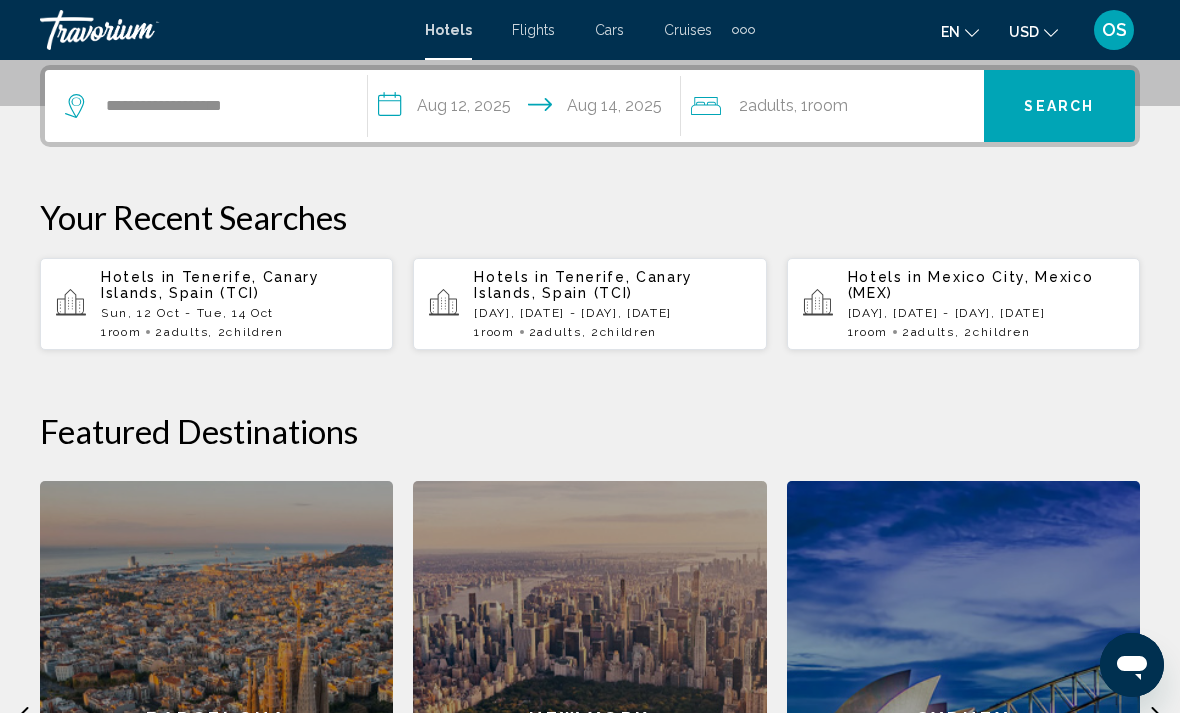 click on ", 1  Room rooms" 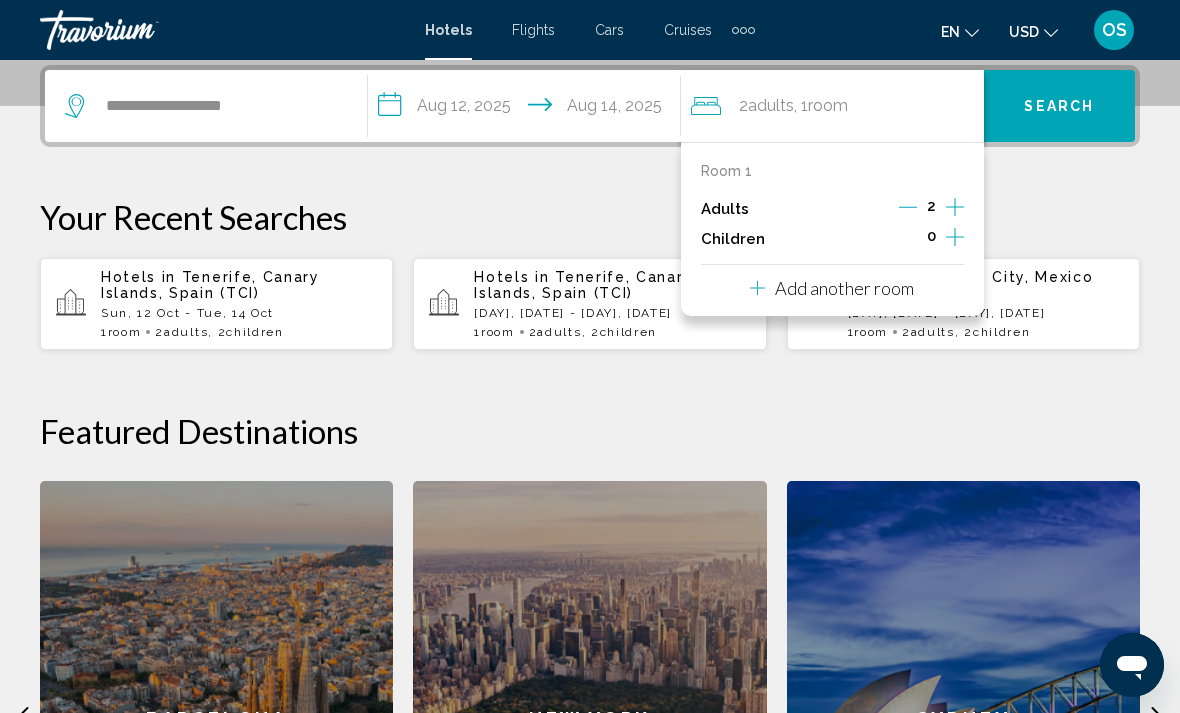 click at bounding box center (955, 239) 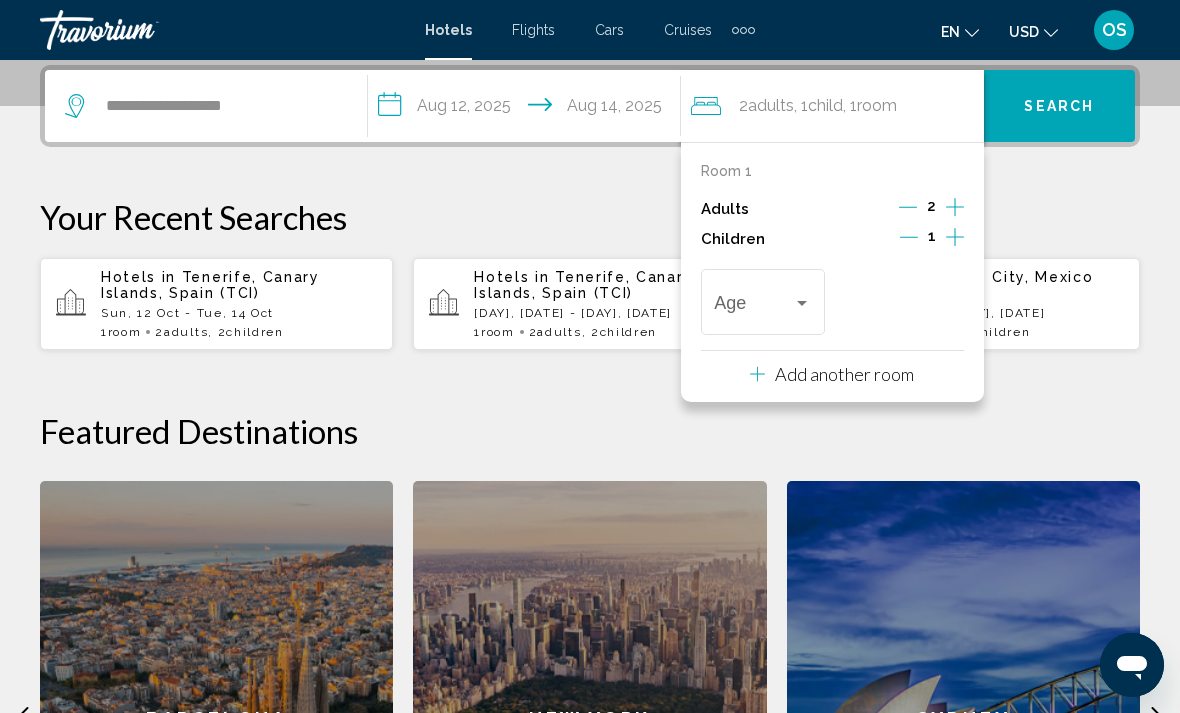 click 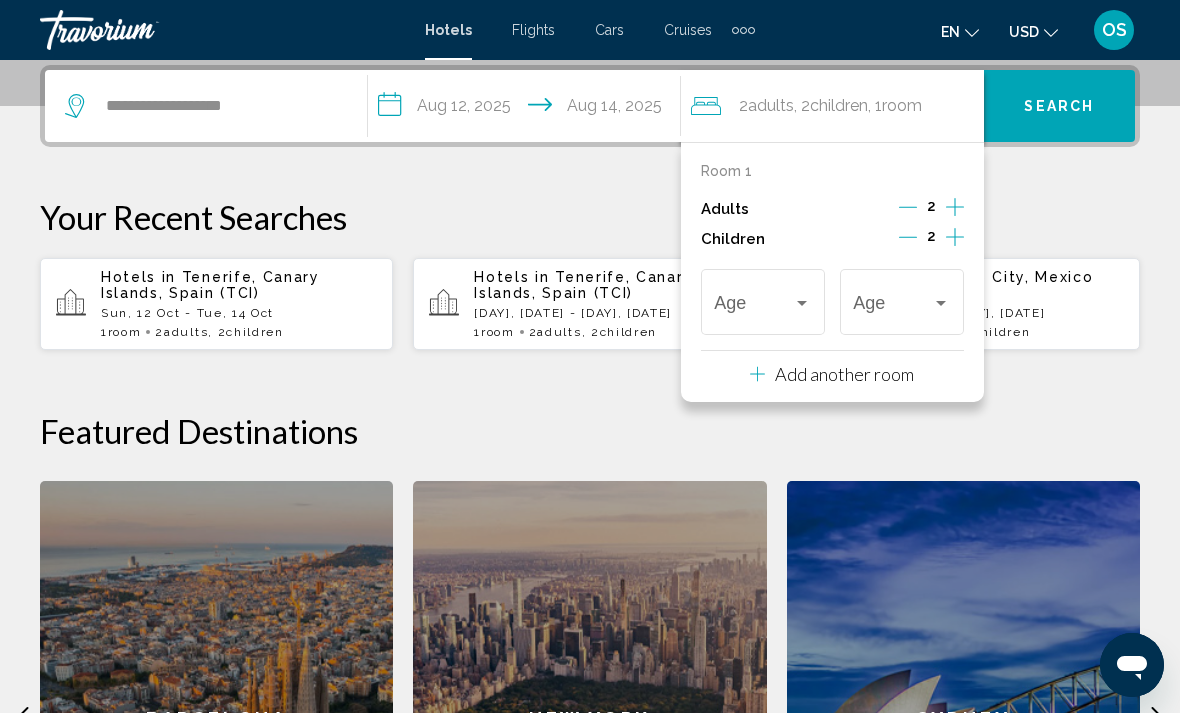 click at bounding box center [802, 303] 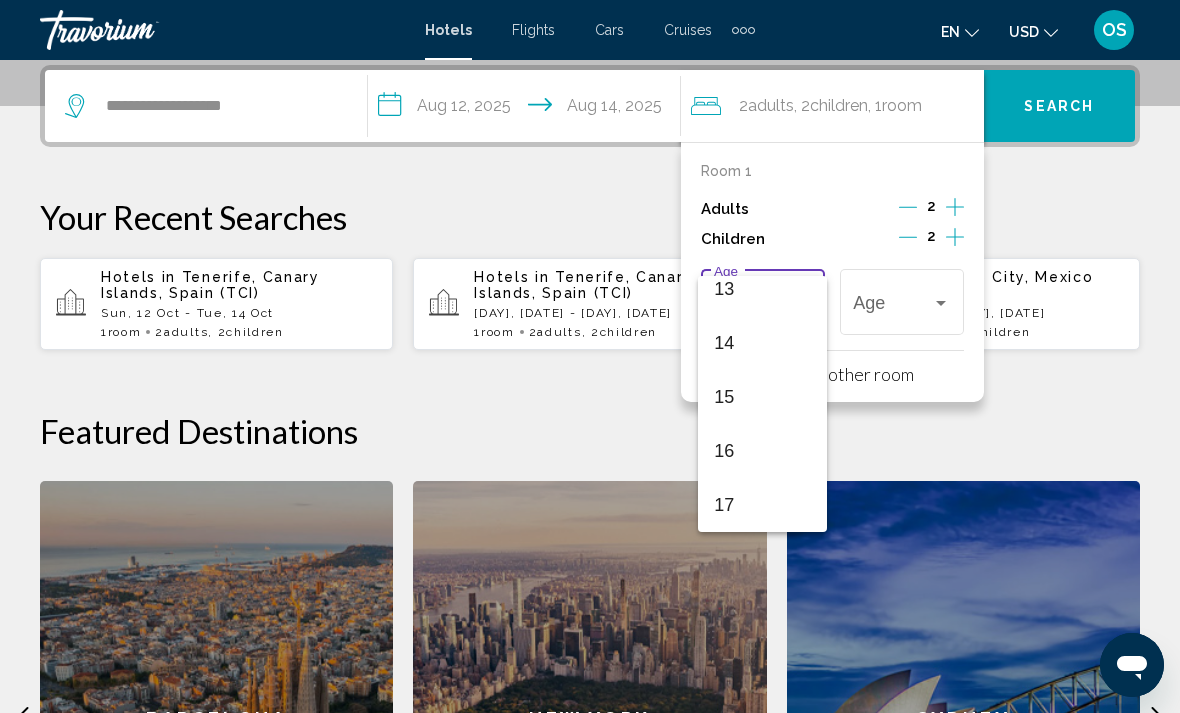 scroll, scrollTop: 716, scrollLeft: 0, axis: vertical 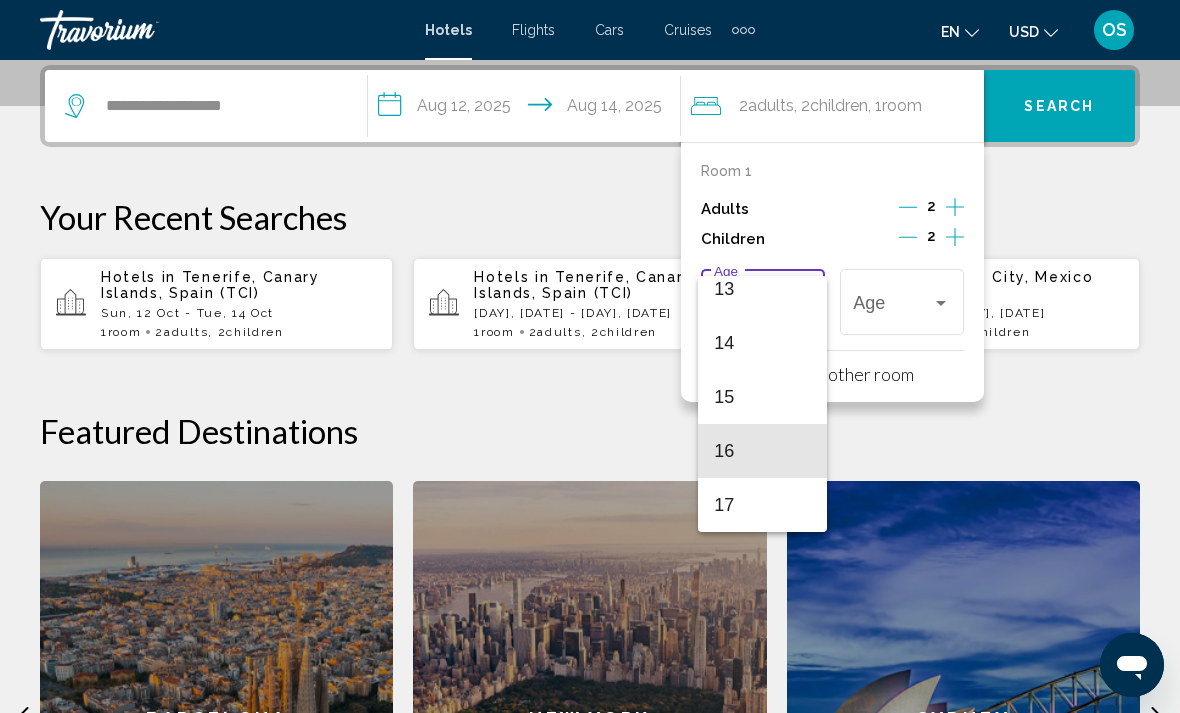click on "16" at bounding box center [762, 451] 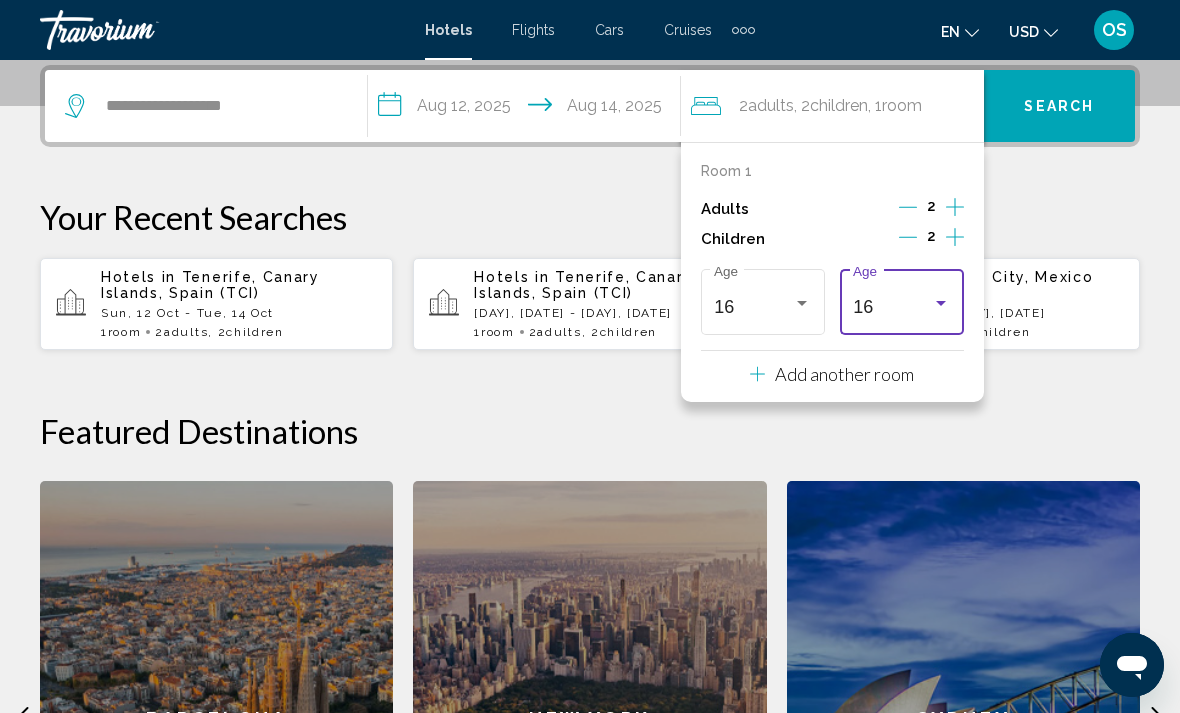click on "16" at bounding box center (753, 307) 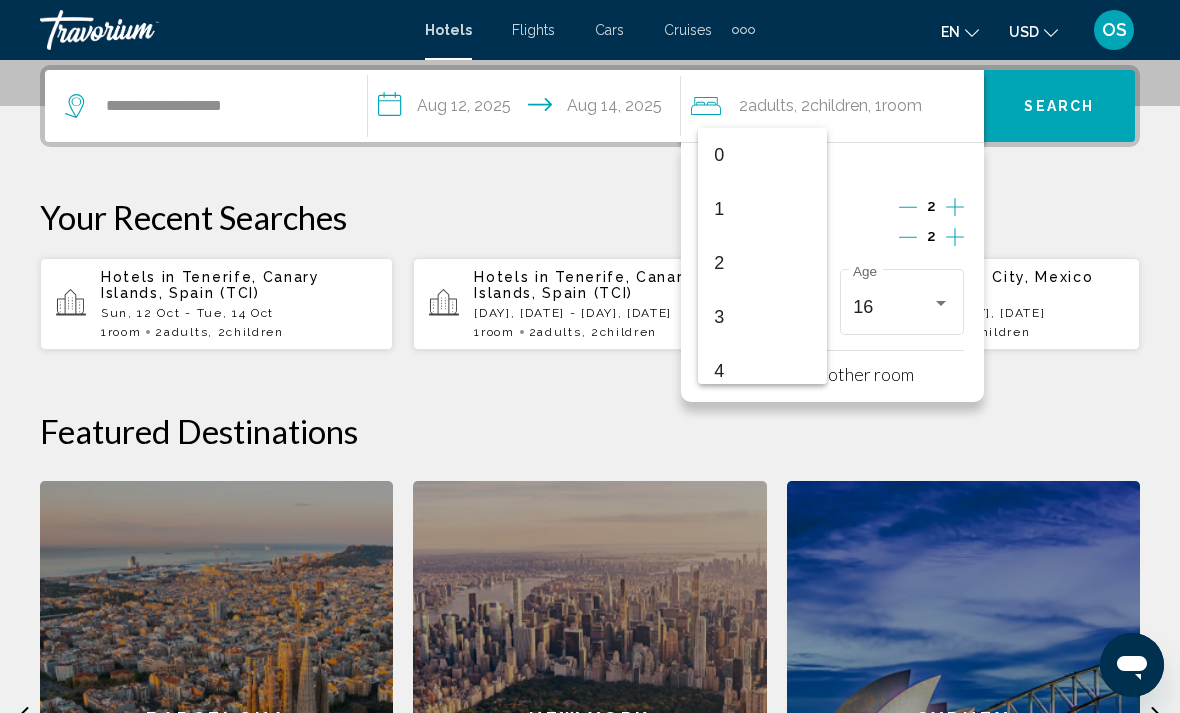 scroll, scrollTop: 716, scrollLeft: 0, axis: vertical 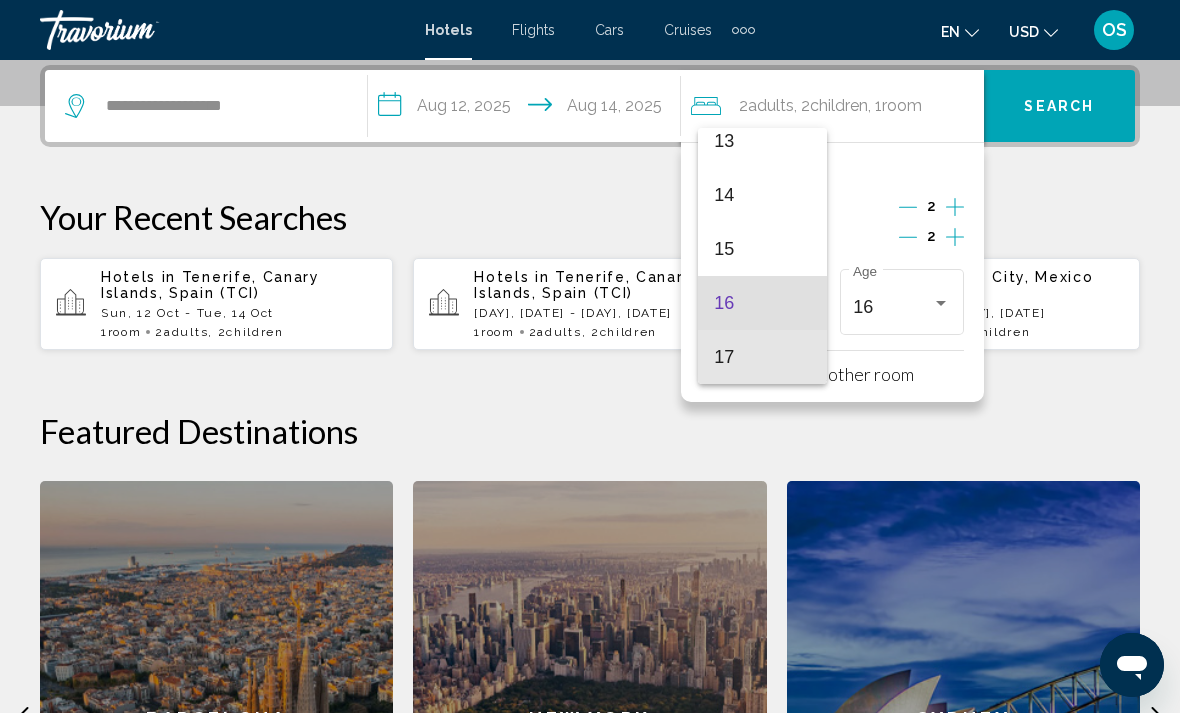 click on "17" at bounding box center [762, 357] 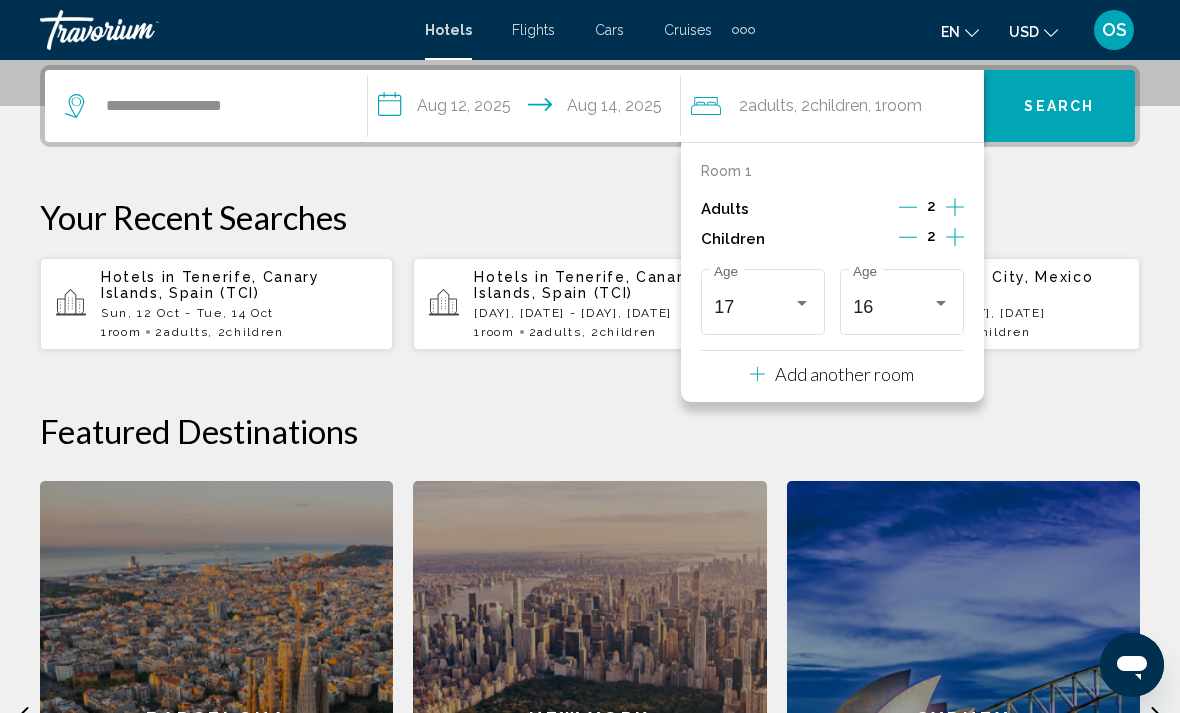 click on "16" at bounding box center (892, 307) 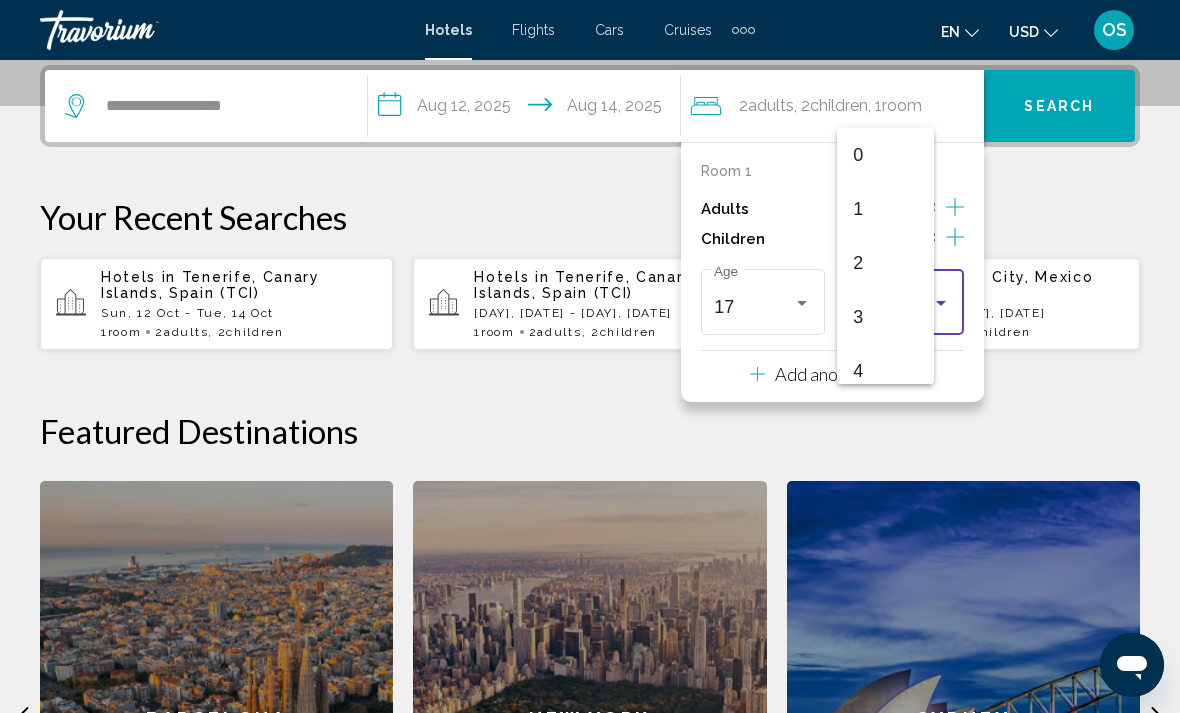scroll, scrollTop: 716, scrollLeft: 0, axis: vertical 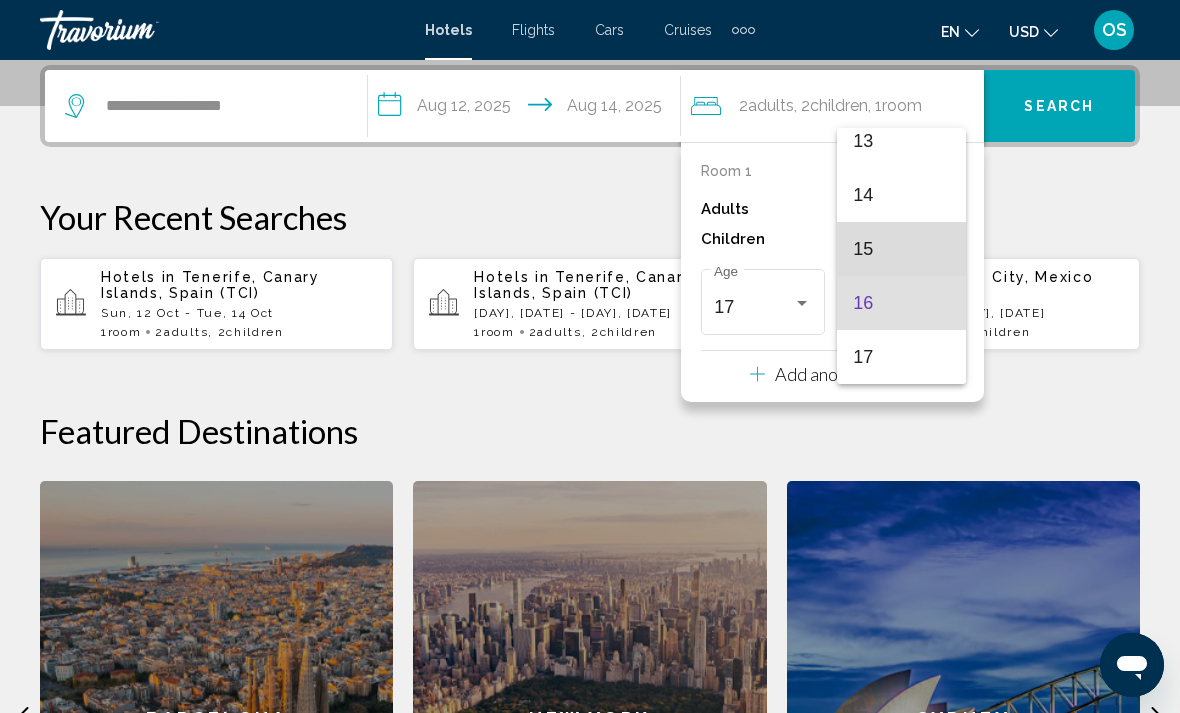 click on "15" at bounding box center [901, 249] 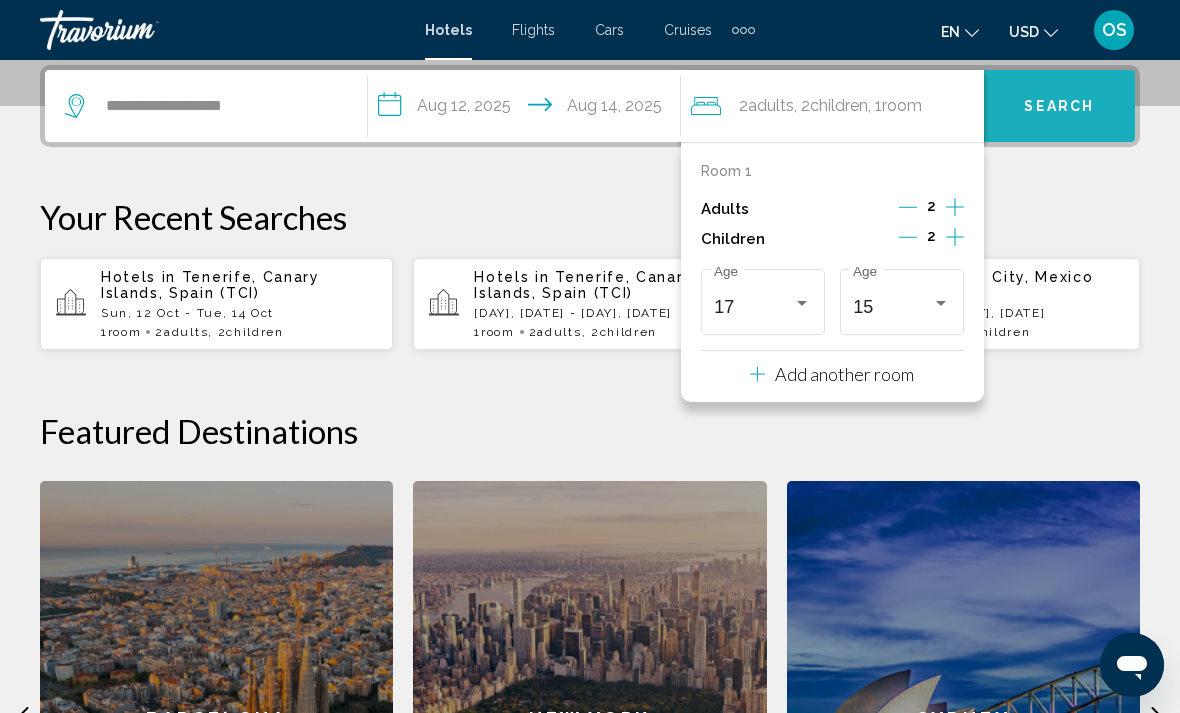click on "Search" at bounding box center [1059, 106] 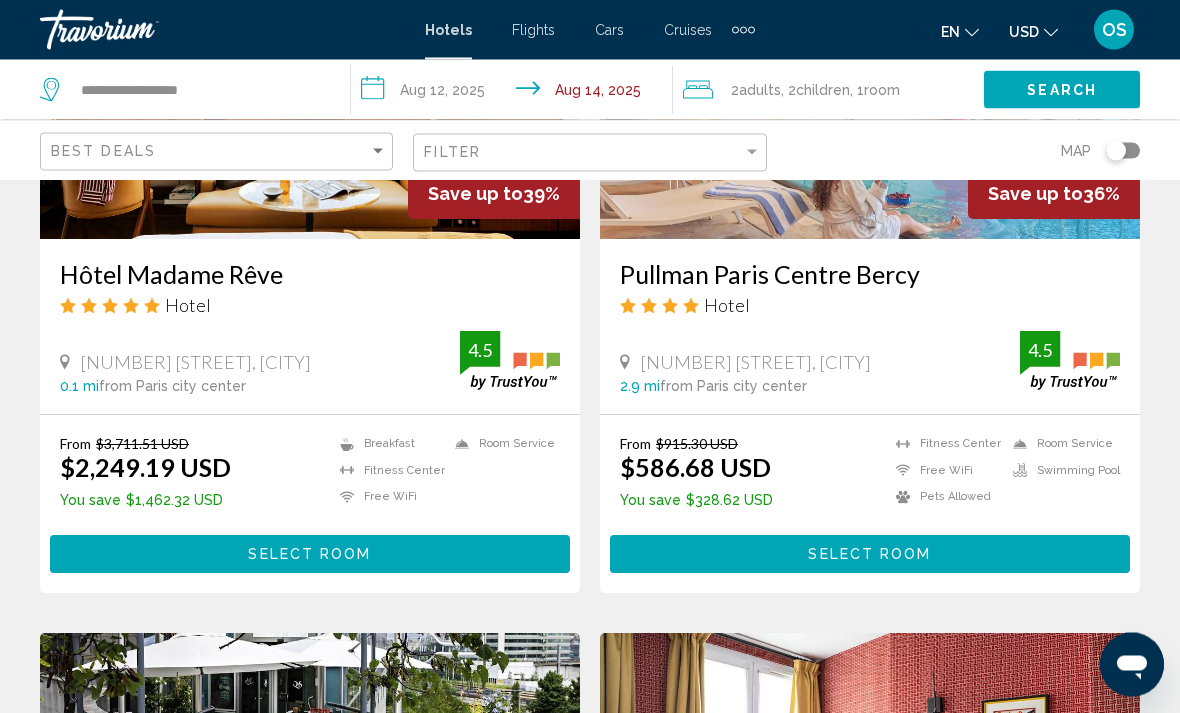 scroll, scrollTop: 1028, scrollLeft: 0, axis: vertical 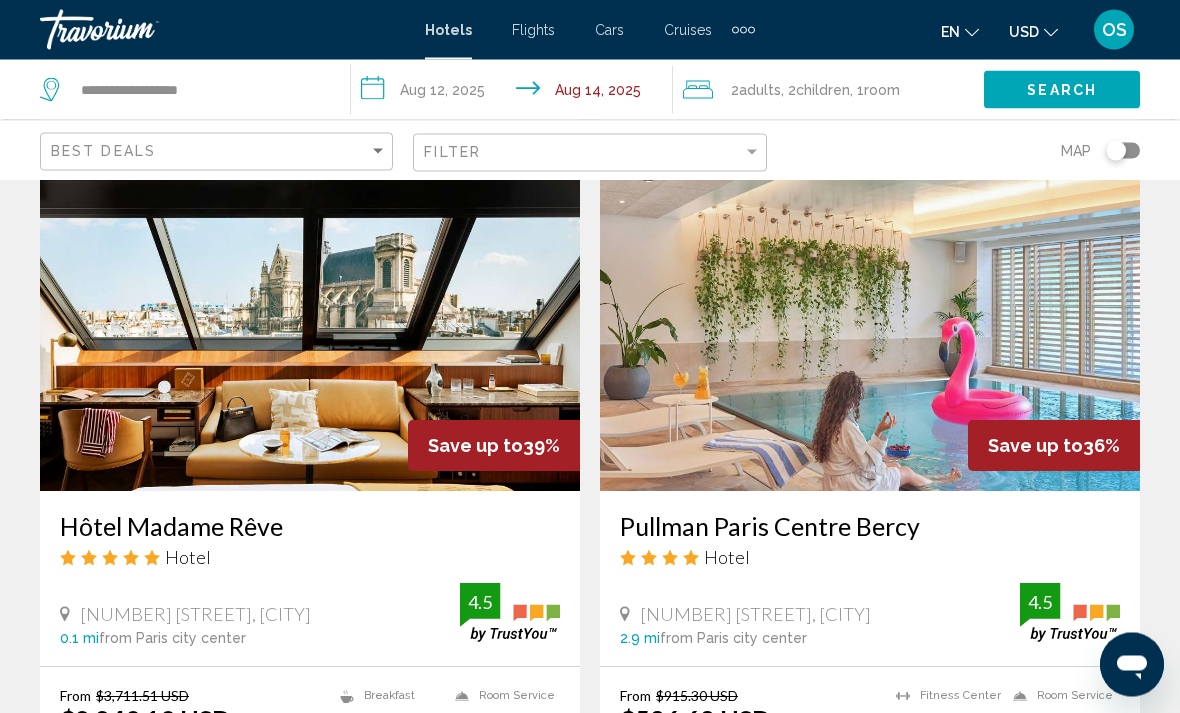 click 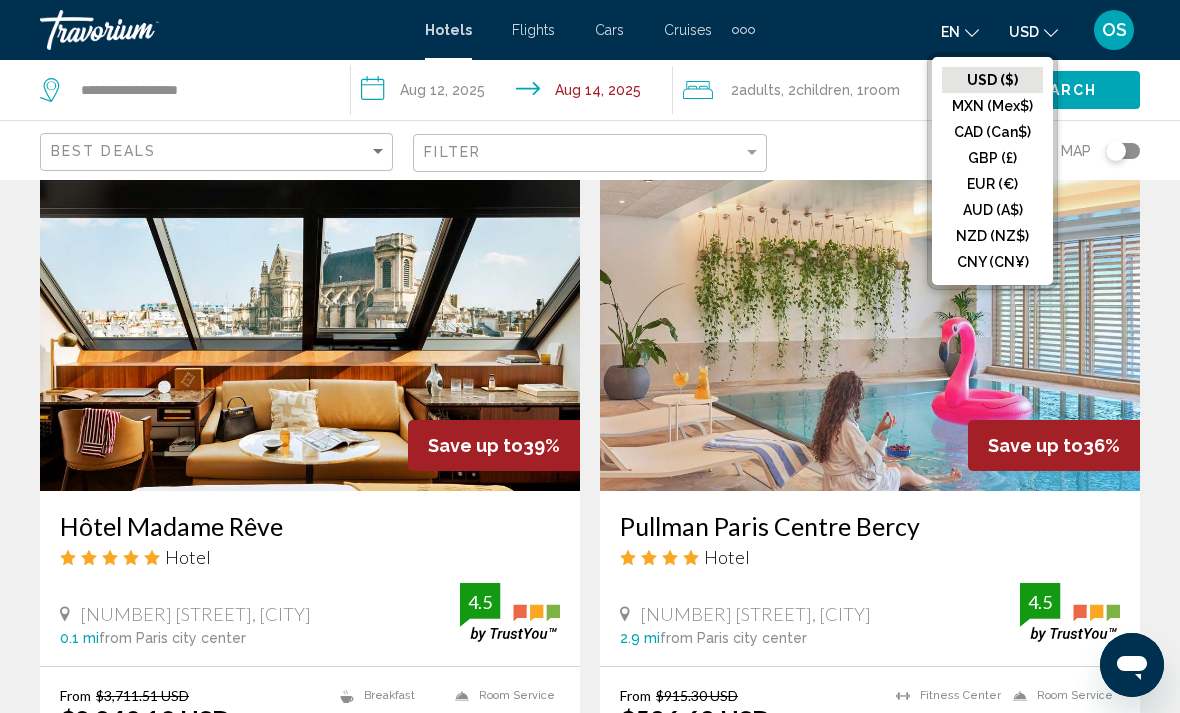 click on "CAD (Can$)" 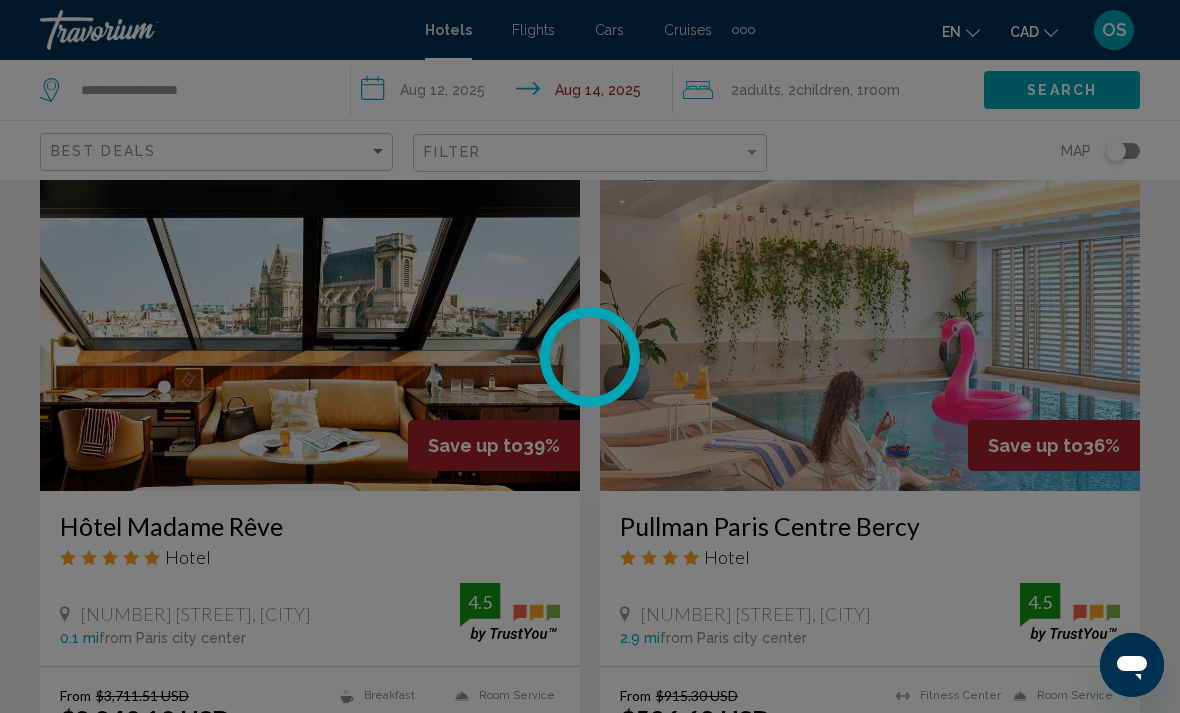 scroll, scrollTop: 30, scrollLeft: 0, axis: vertical 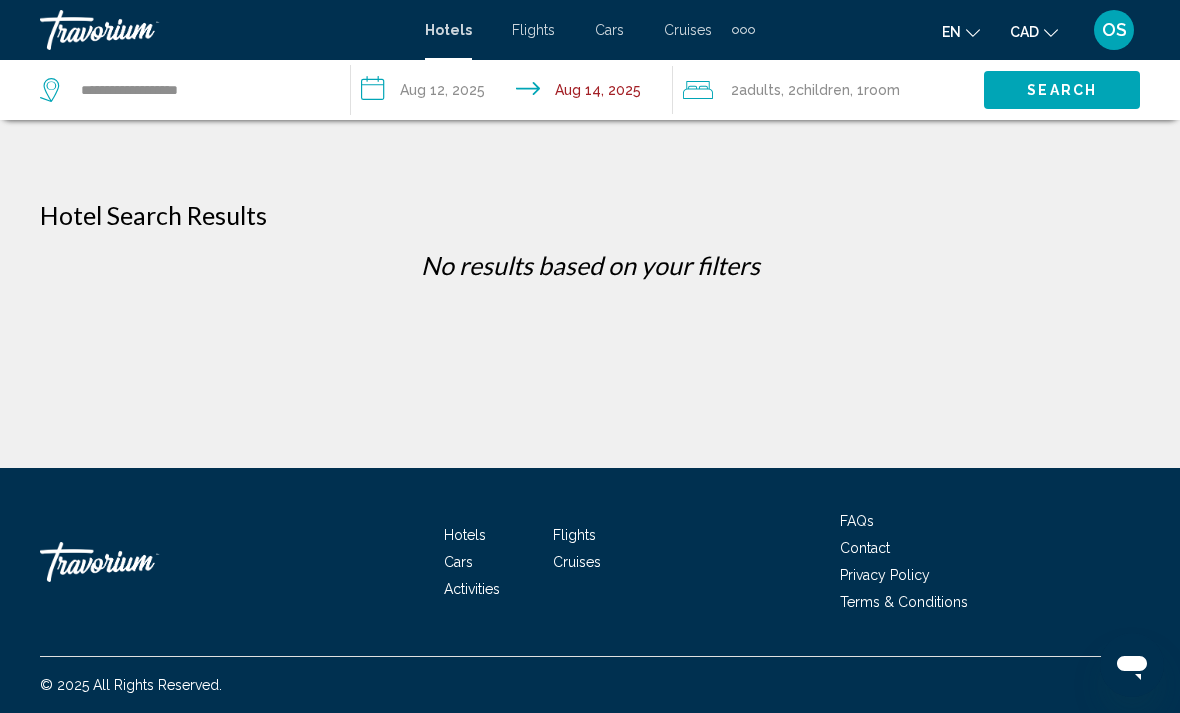 click on "CAD
USD ($) MXN (Mex$) CAD (Can$) GBP (£) EUR (€) AUD (A$) NZD (NZ$) CNY (CN¥)" 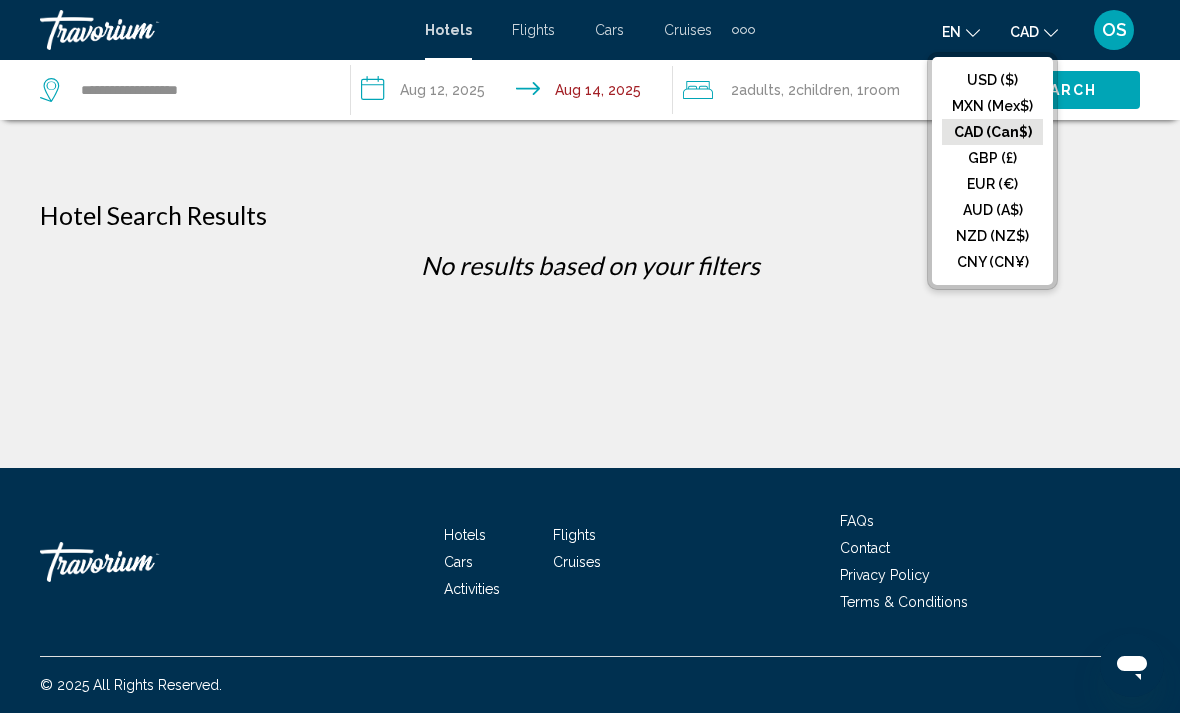 click on "CAD (Can$)" 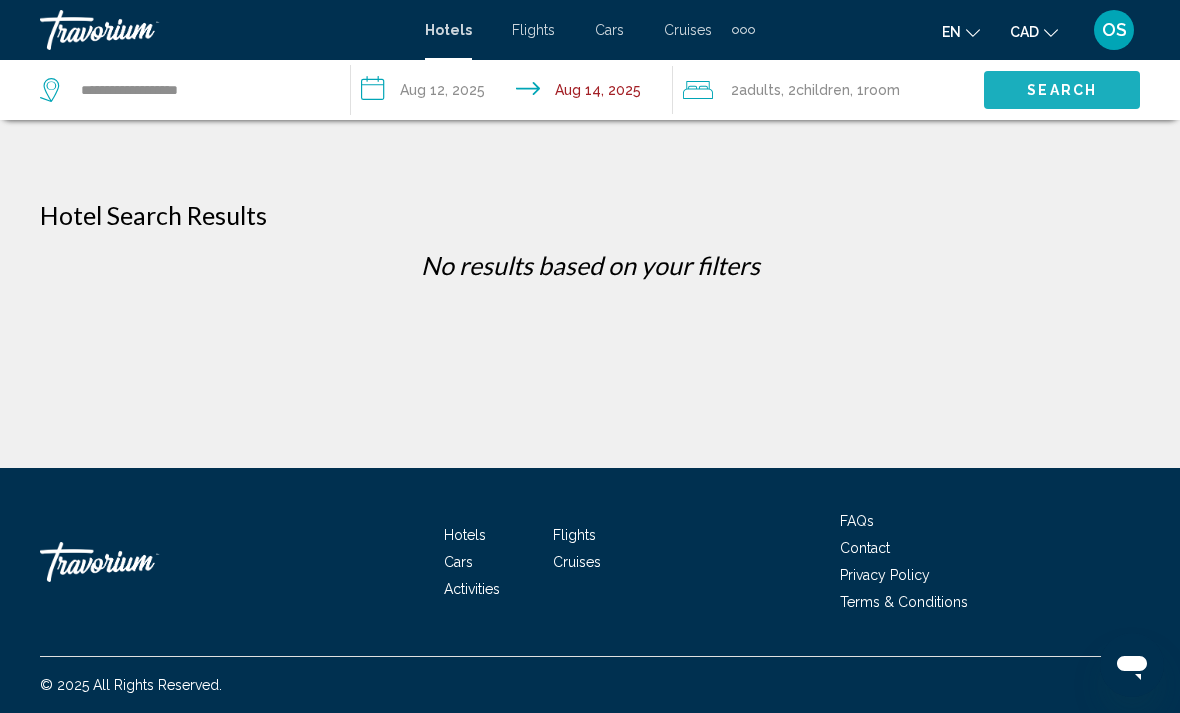 click on "Search" 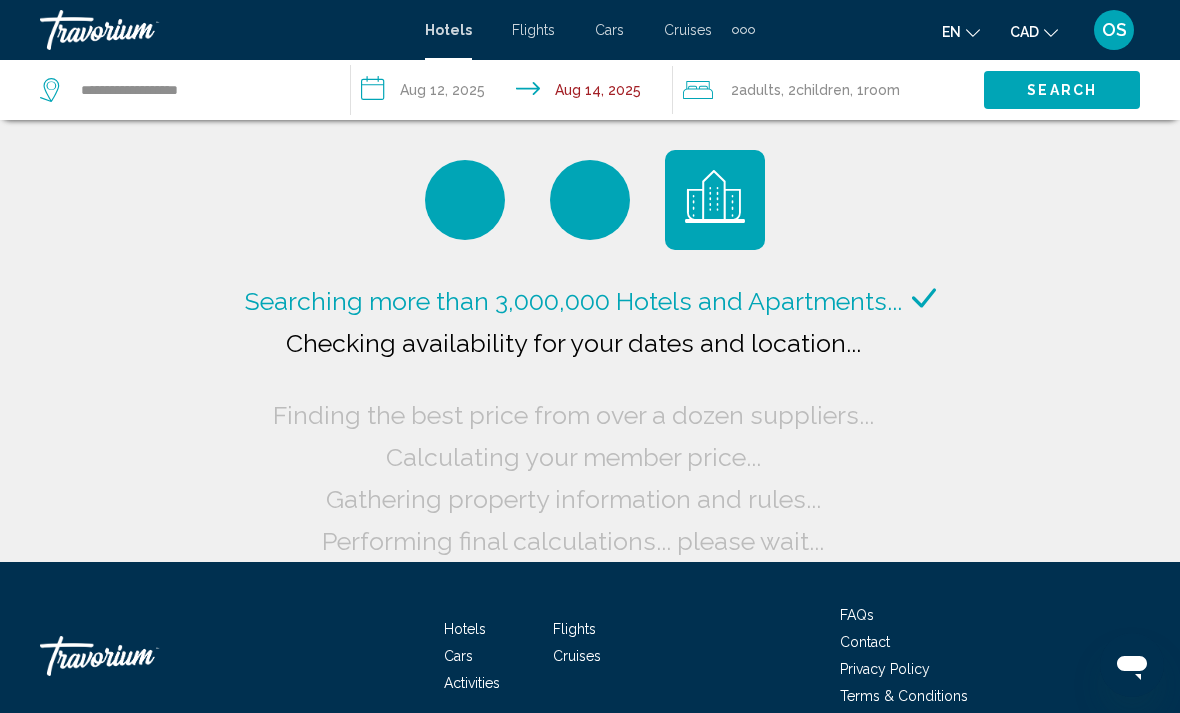 click on "**********" at bounding box center [515, 93] 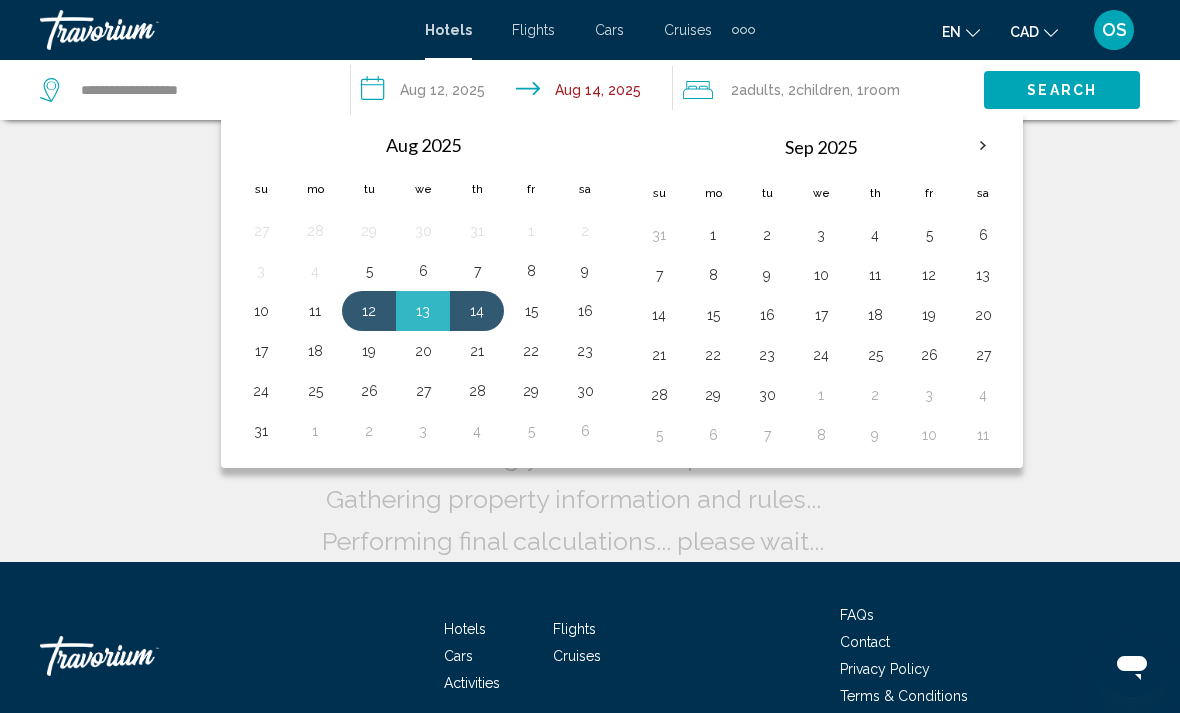 click at bounding box center [983, 146] 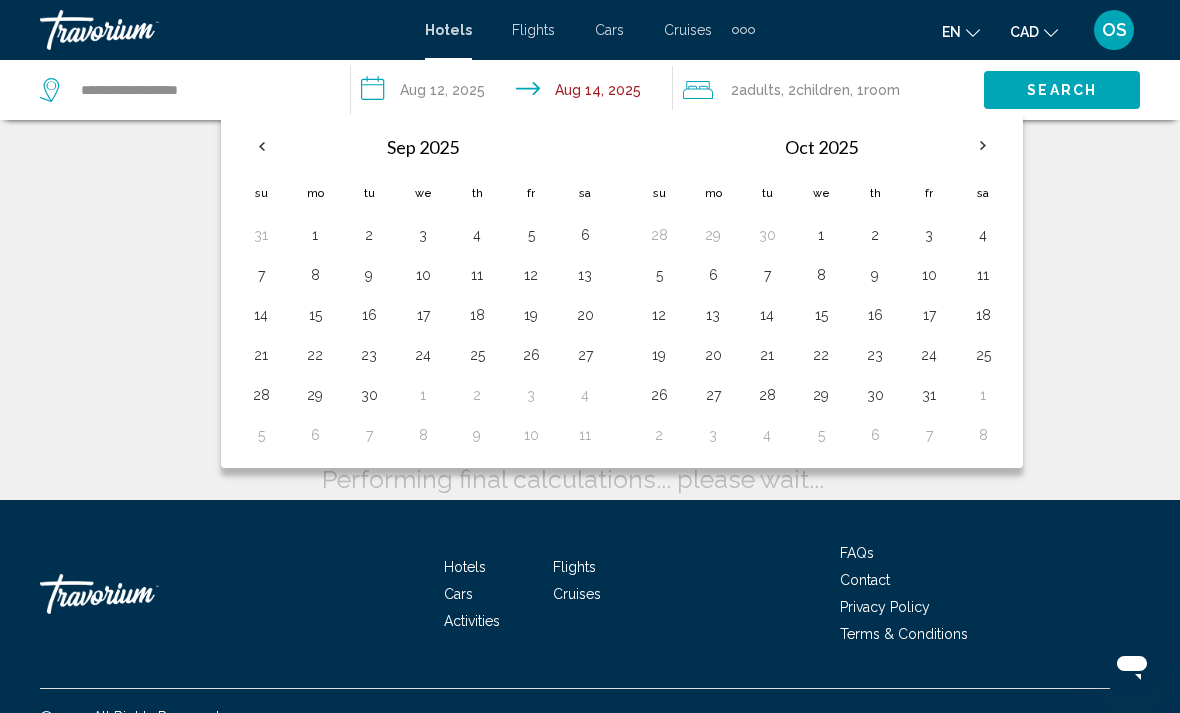 scroll, scrollTop: 63, scrollLeft: 0, axis: vertical 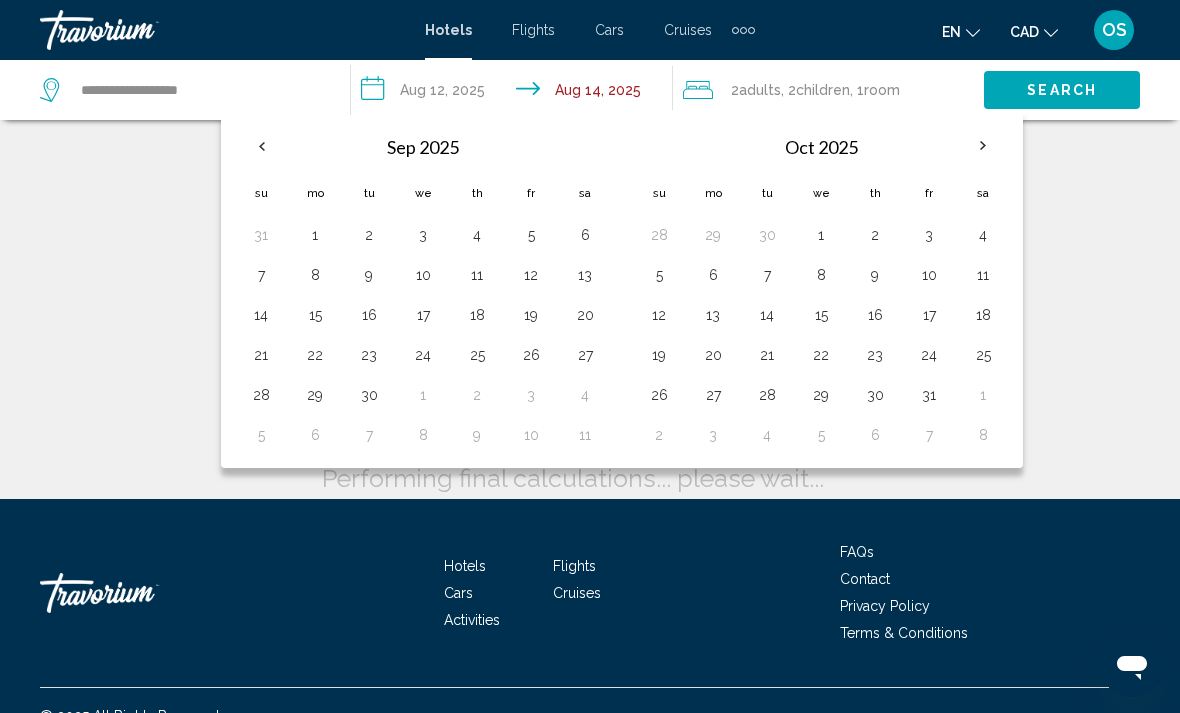 click on "**********" at bounding box center [515, 93] 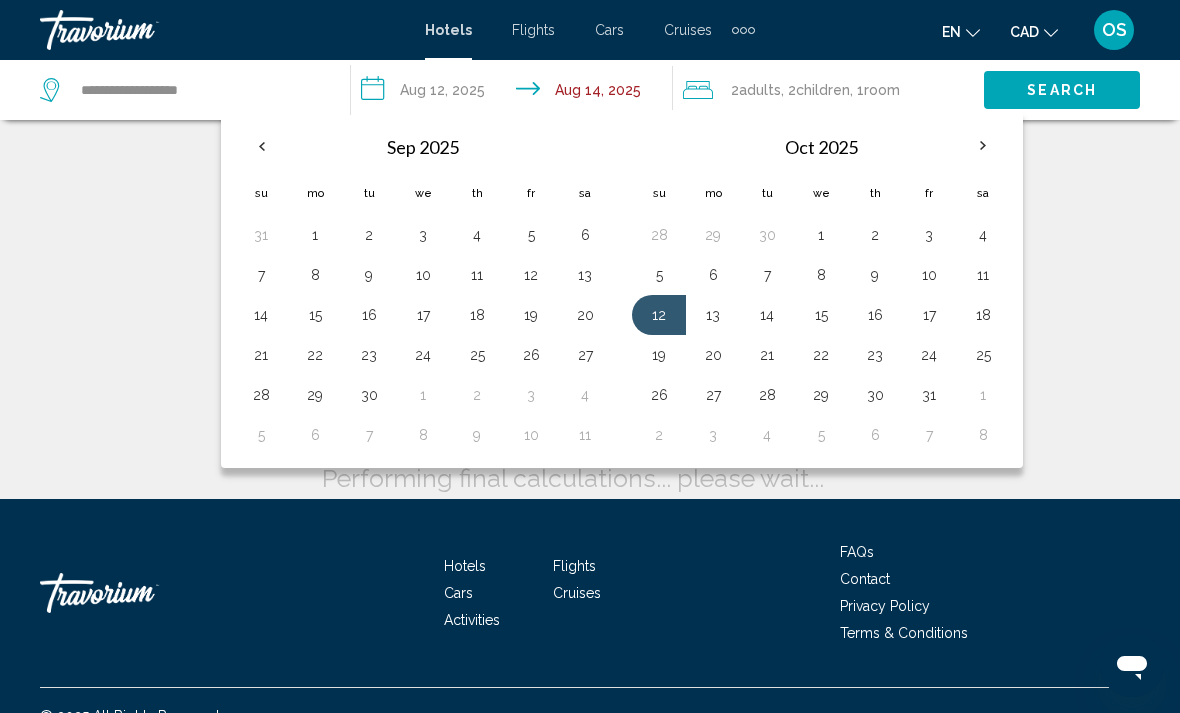 click on "14" at bounding box center (767, 315) 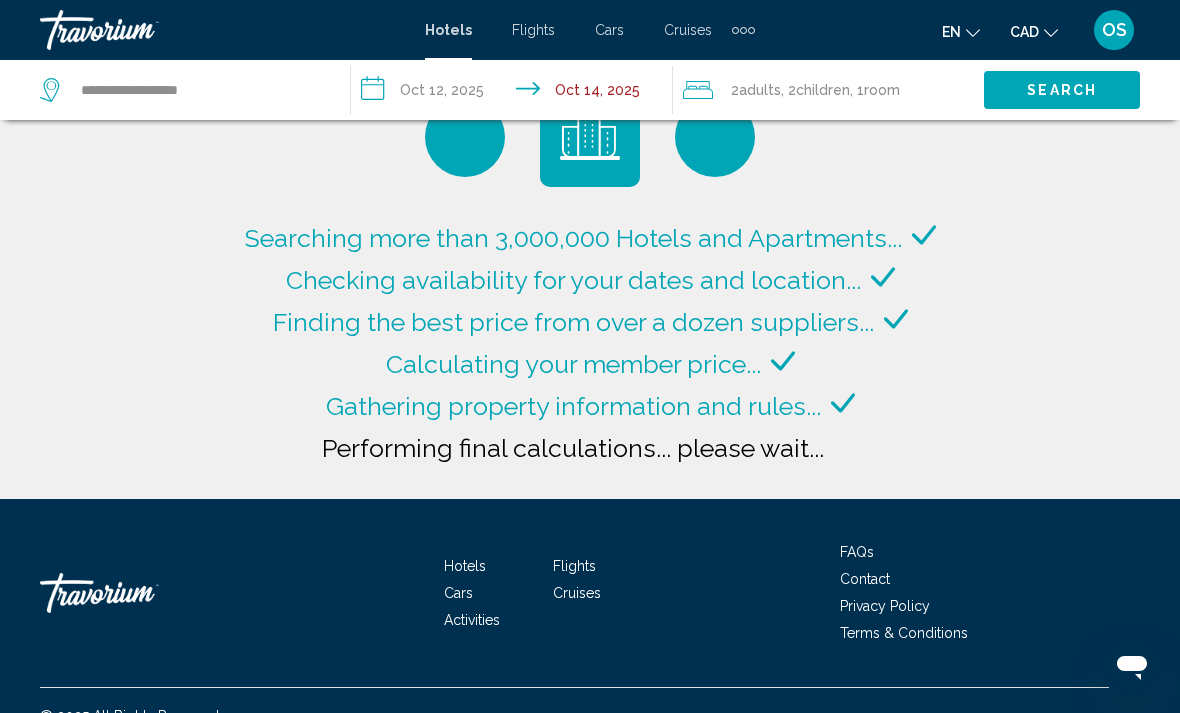 click on "Search" 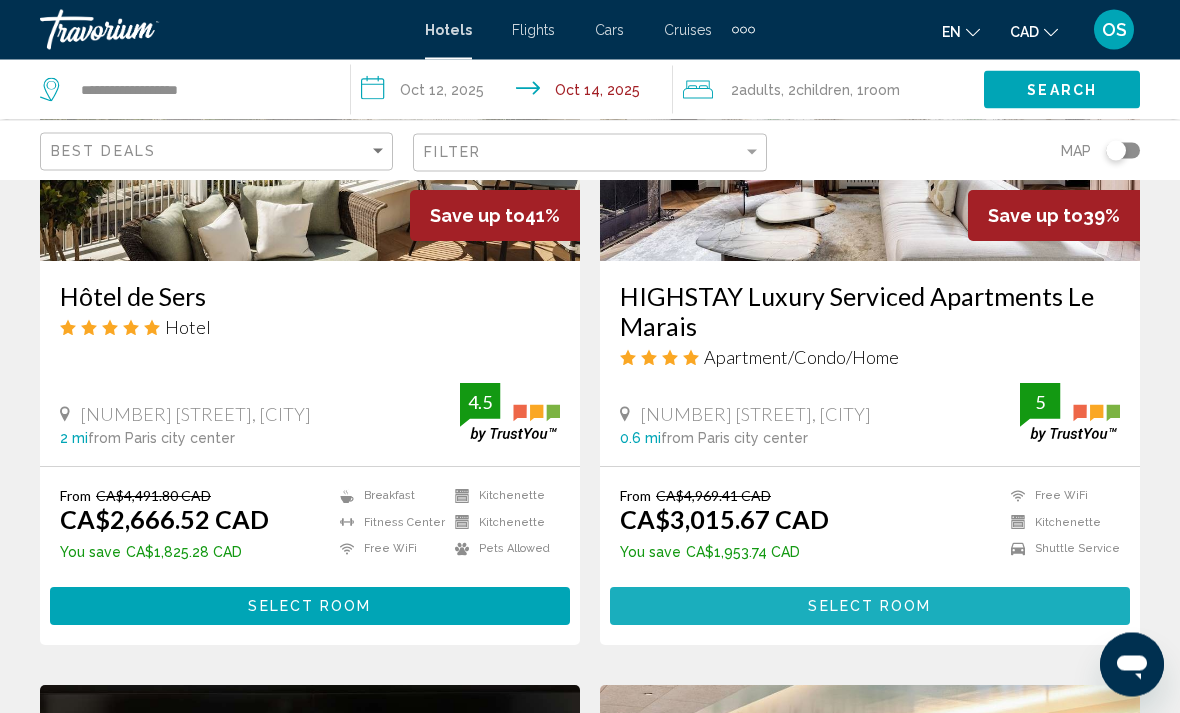 scroll, scrollTop: 1104, scrollLeft: 0, axis: vertical 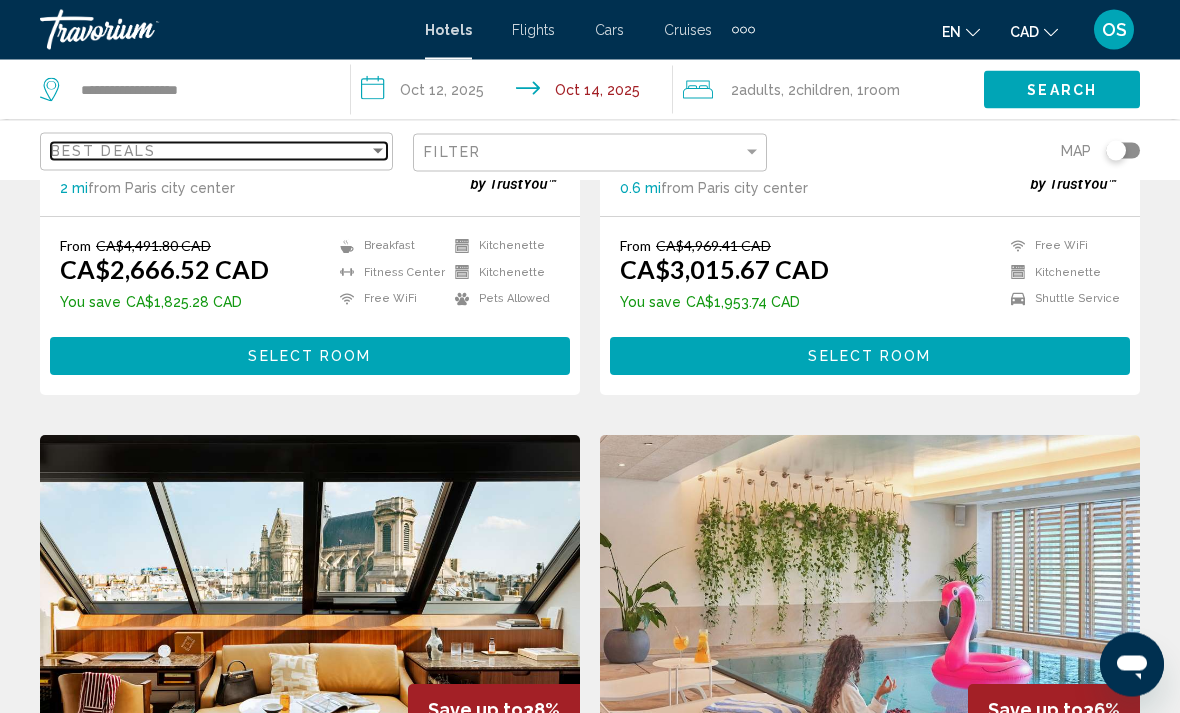 click on "Best Deals" at bounding box center [210, 151] 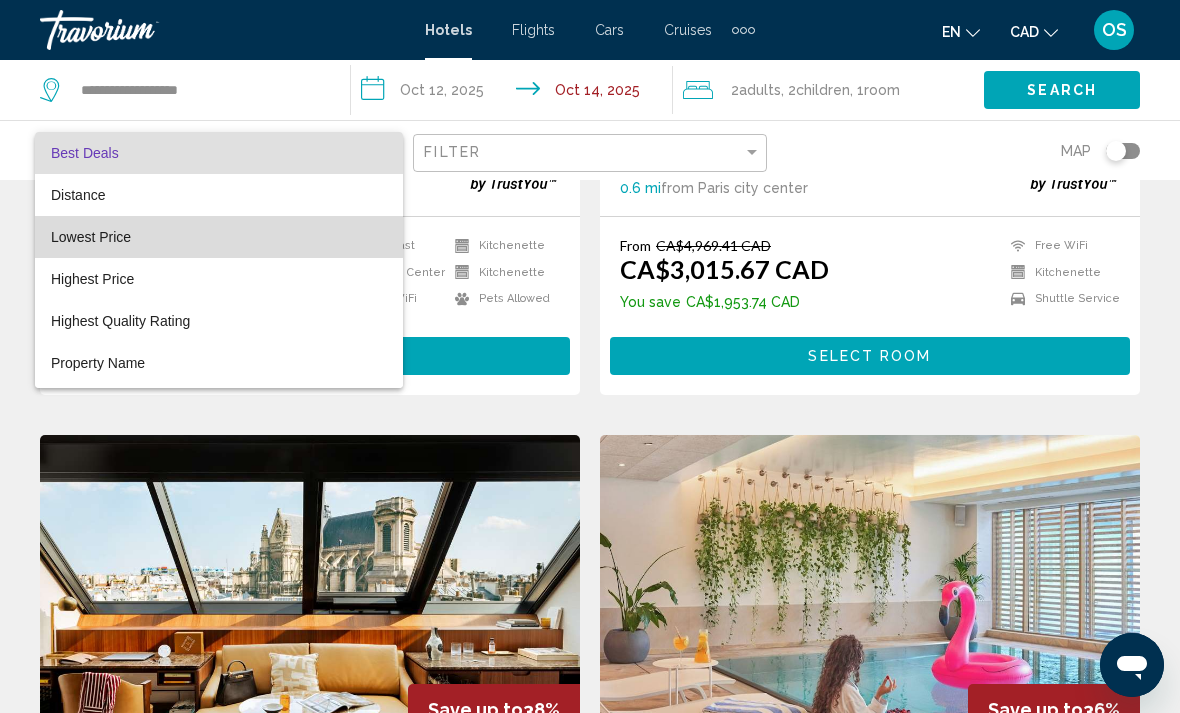 click on "Lowest Price" at bounding box center (219, 237) 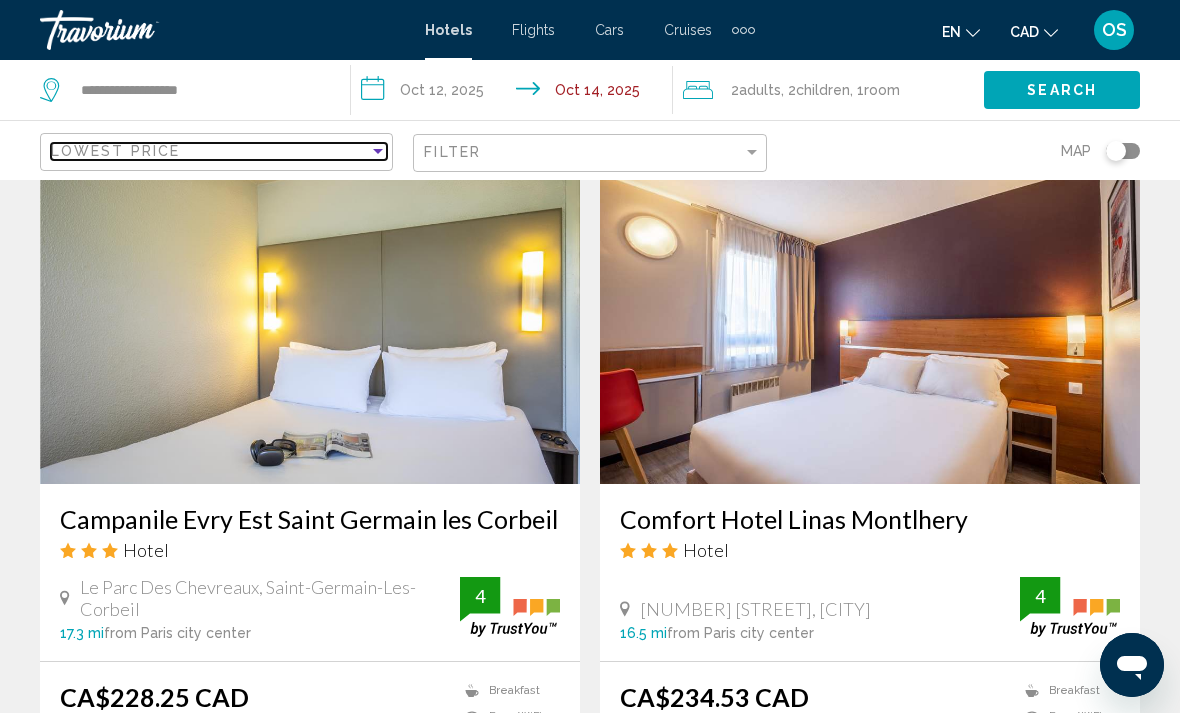 scroll, scrollTop: 801, scrollLeft: 0, axis: vertical 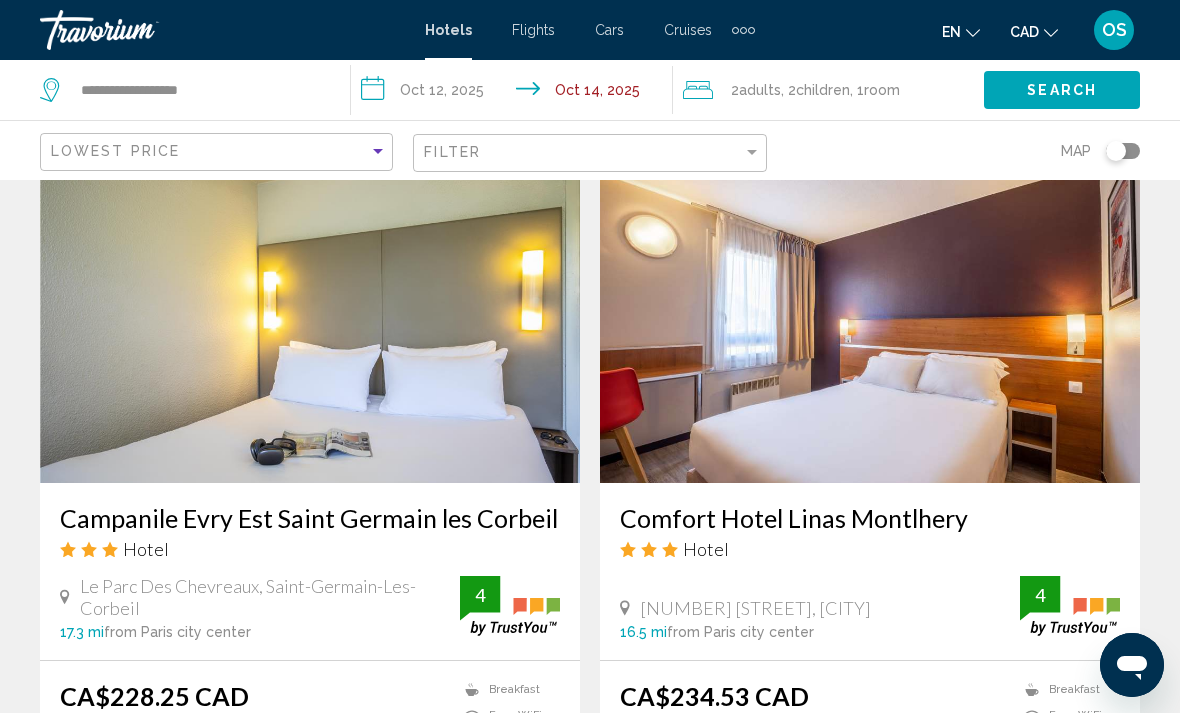 click at bounding box center [870, 323] 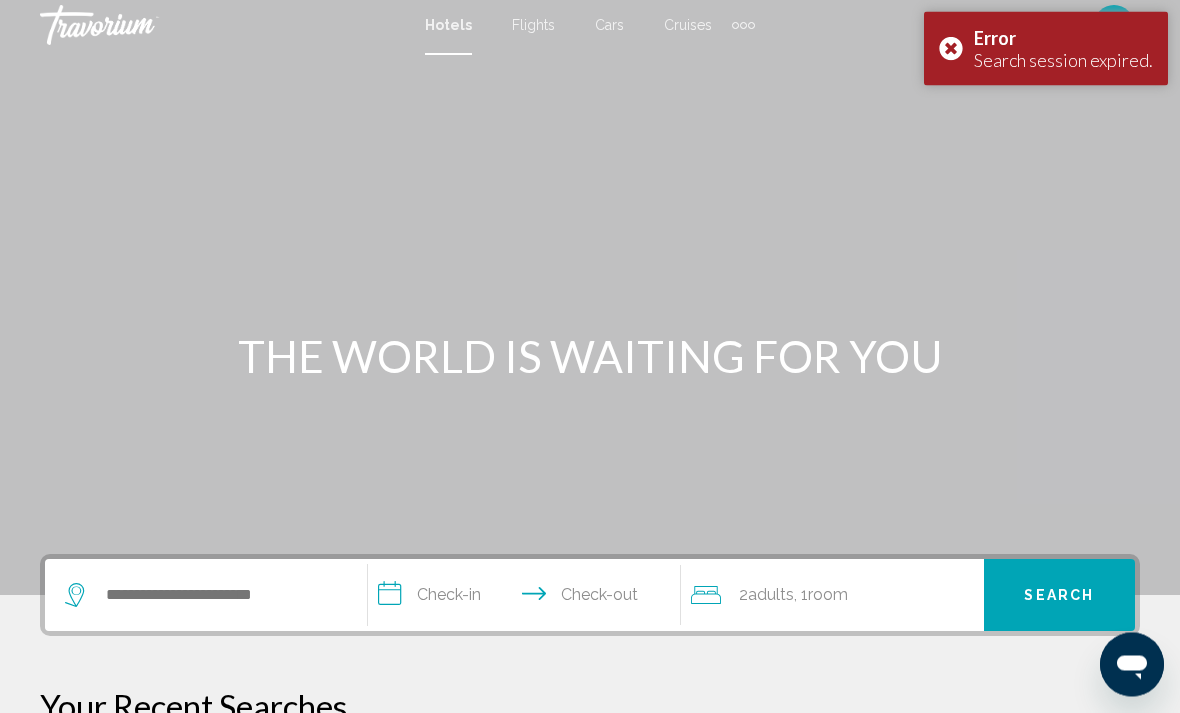 scroll, scrollTop: 0, scrollLeft: 0, axis: both 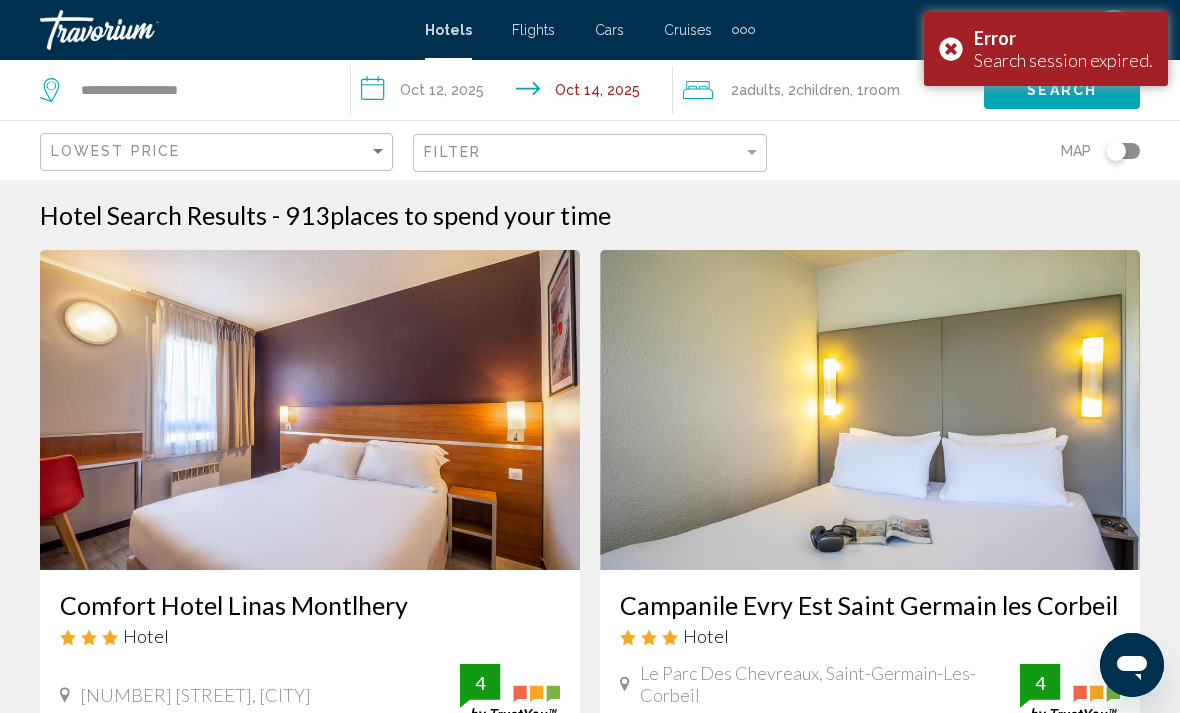click at bounding box center (870, 410) 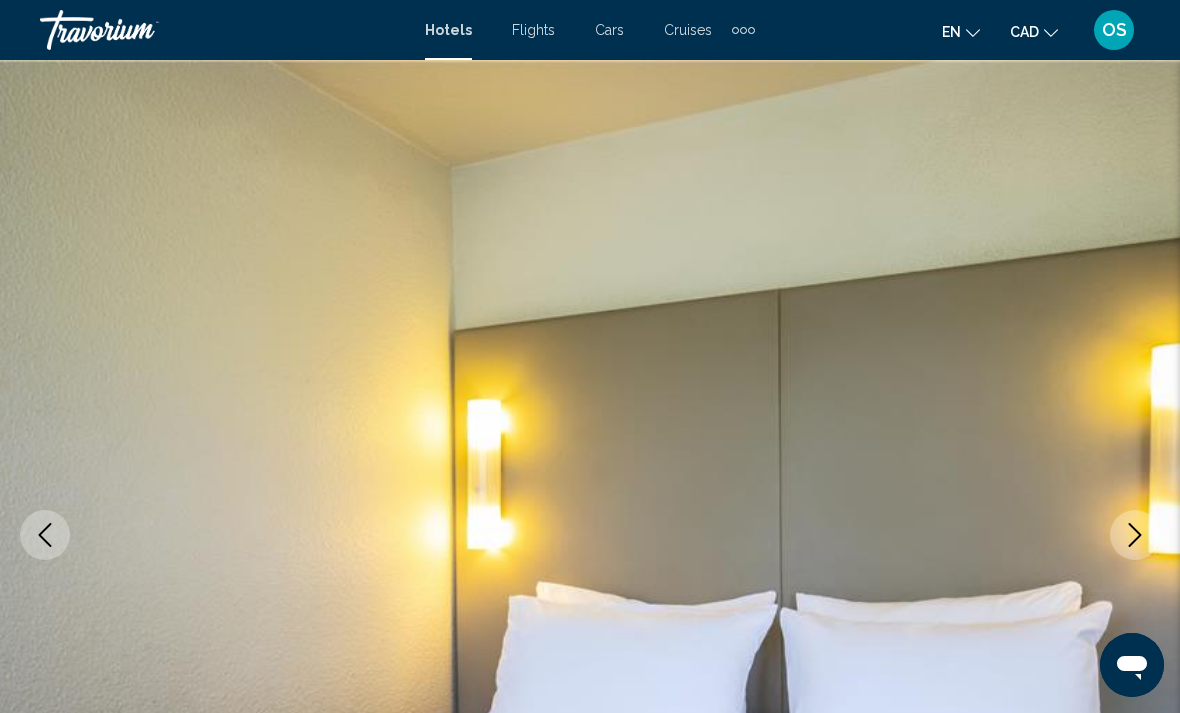 click 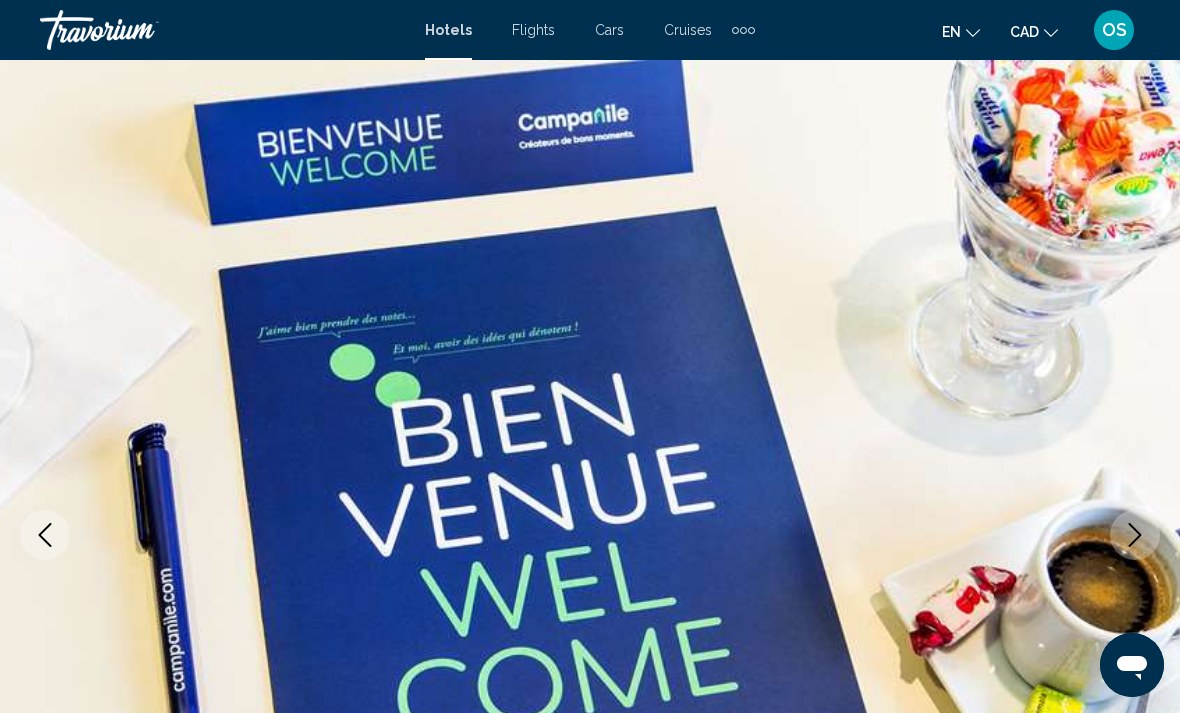 click at bounding box center [1135, 535] 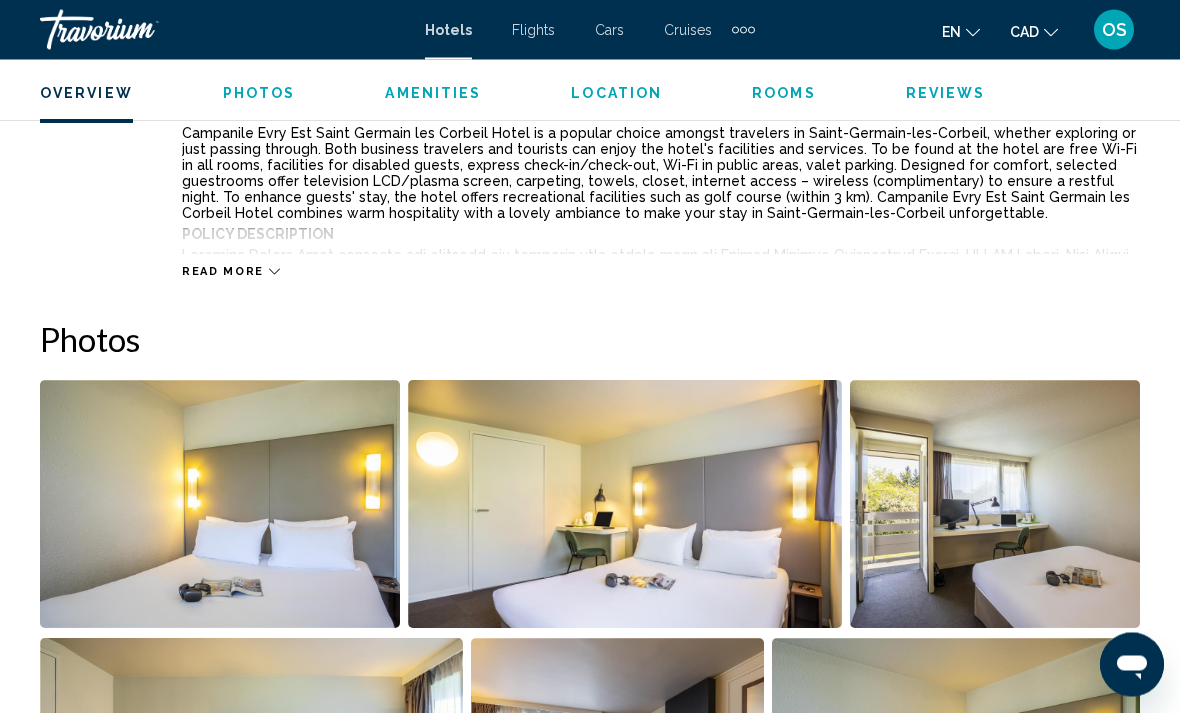 scroll, scrollTop: 1119, scrollLeft: 0, axis: vertical 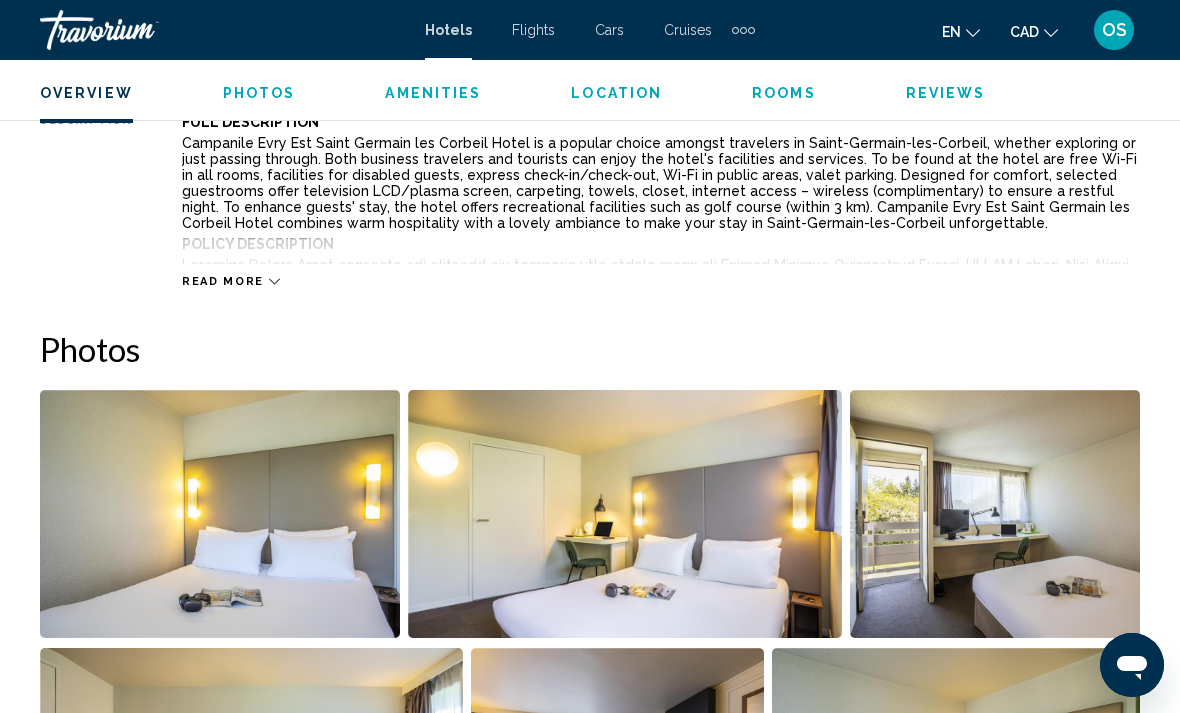 click on "Read more" at bounding box center [661, 261] 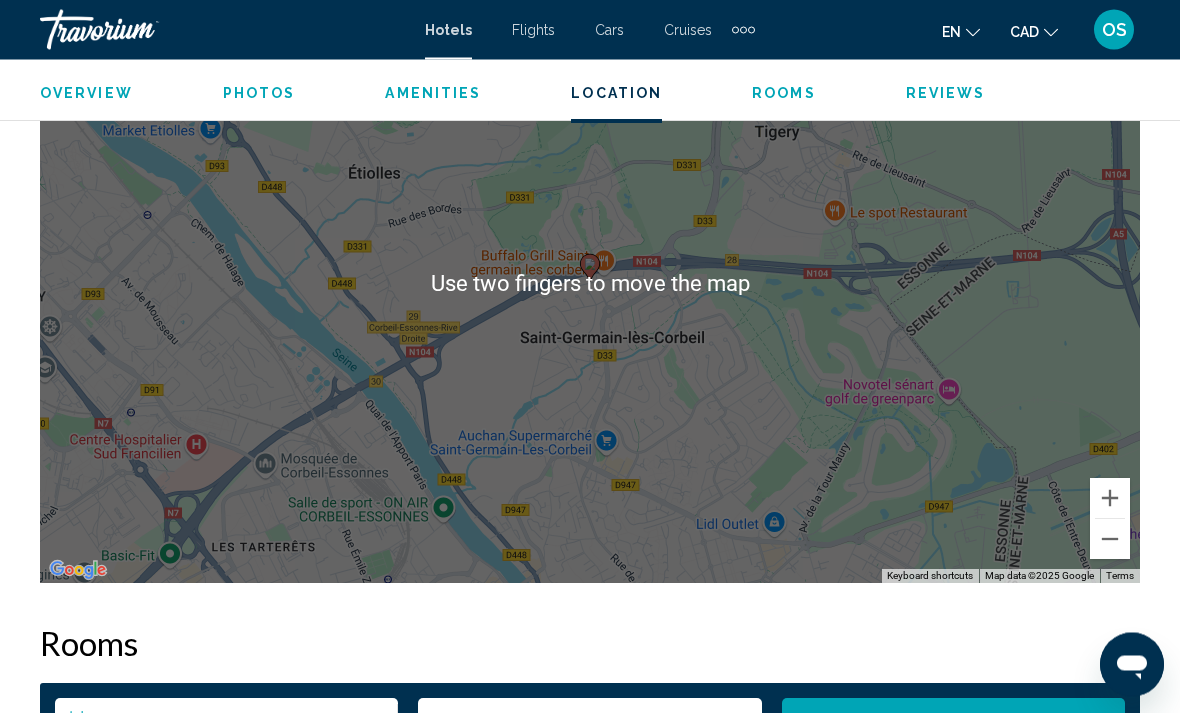 scroll, scrollTop: 2535, scrollLeft: 0, axis: vertical 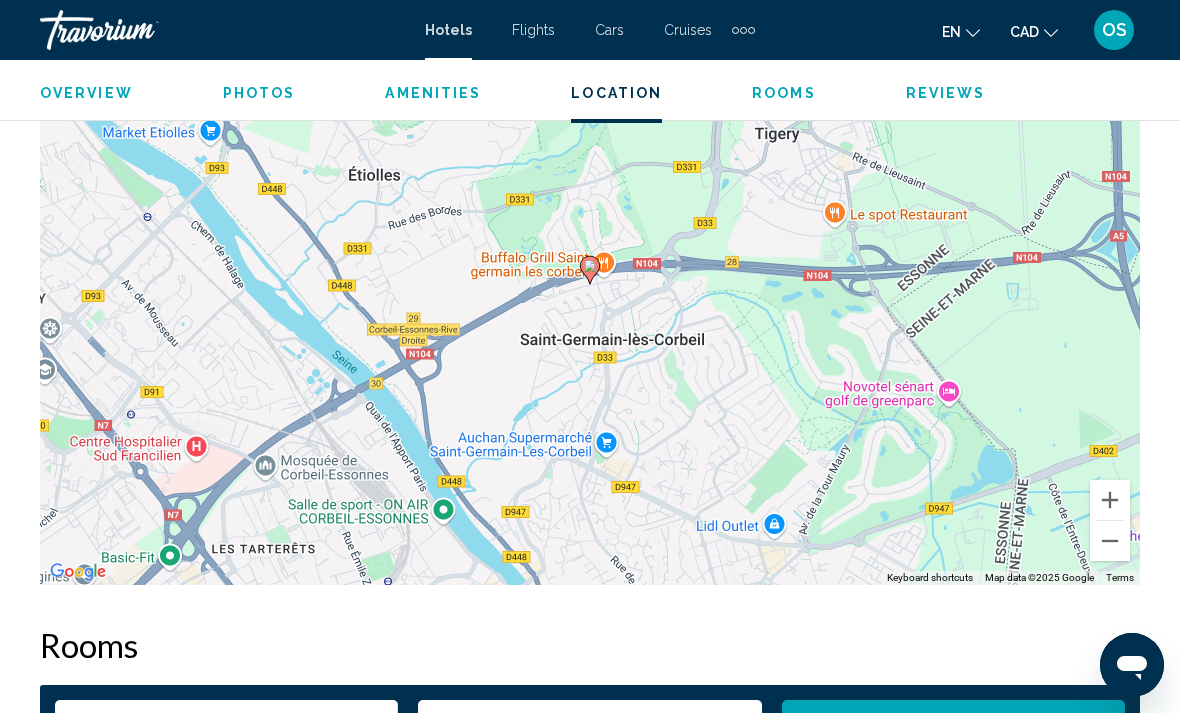 click at bounding box center [1110, 541] 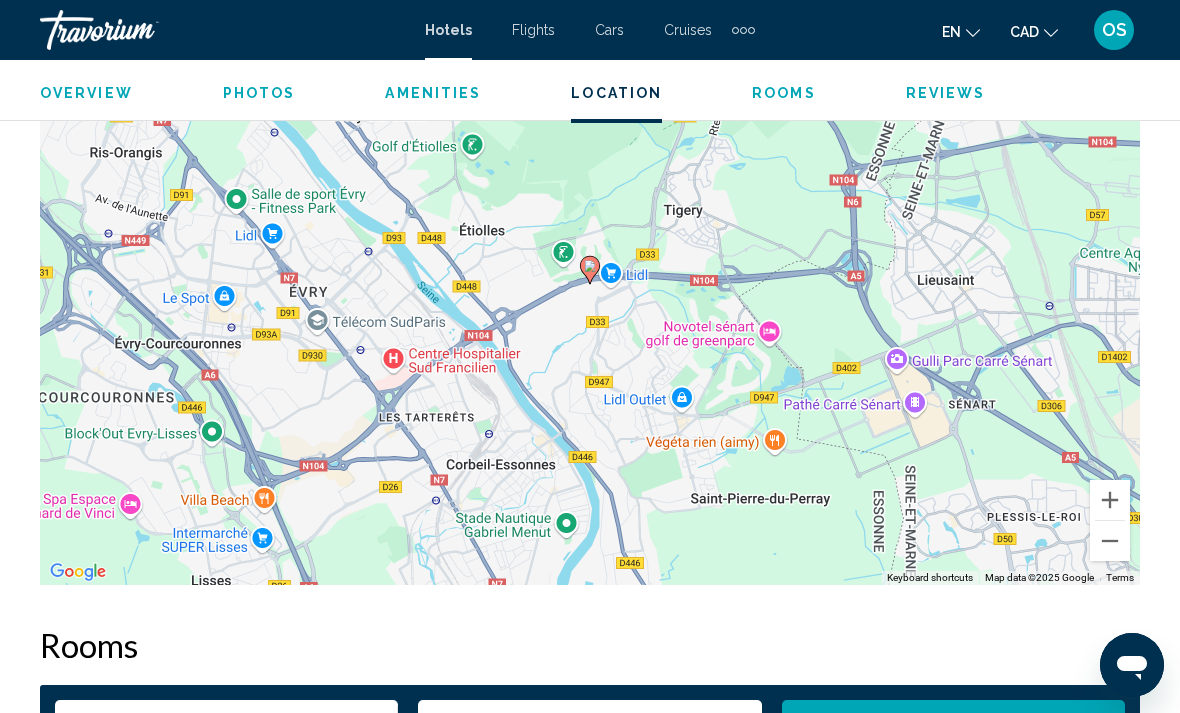 click at bounding box center (1110, 541) 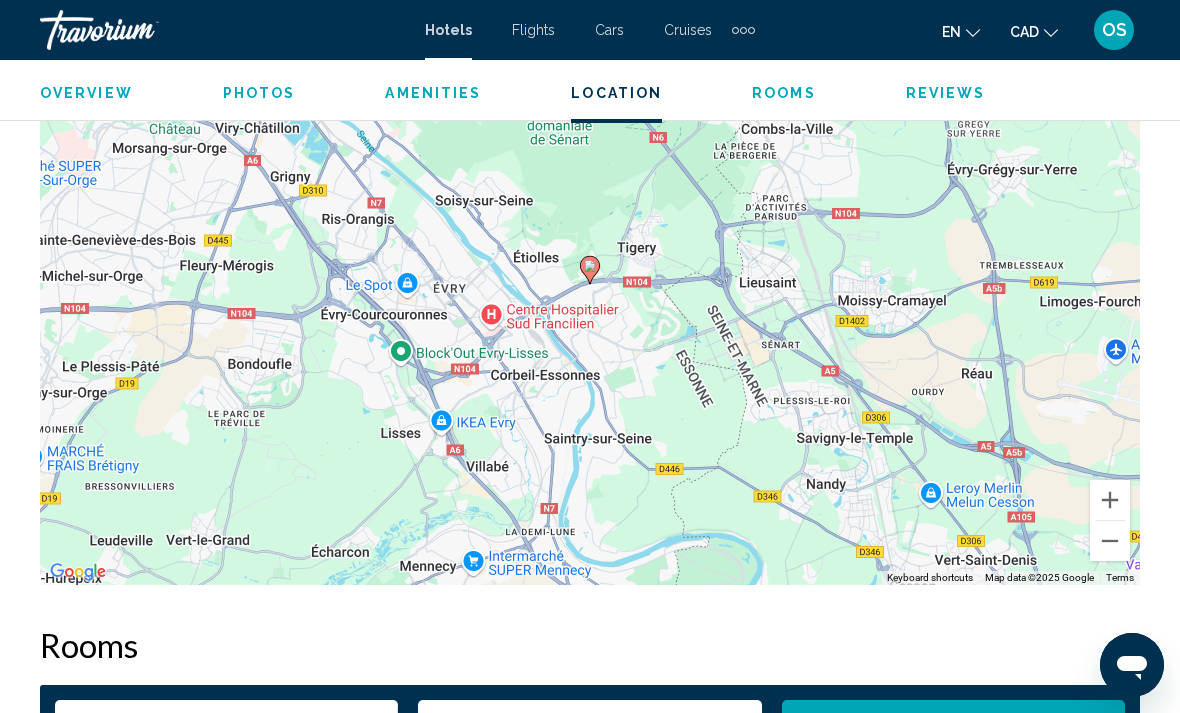 click at bounding box center (1110, 541) 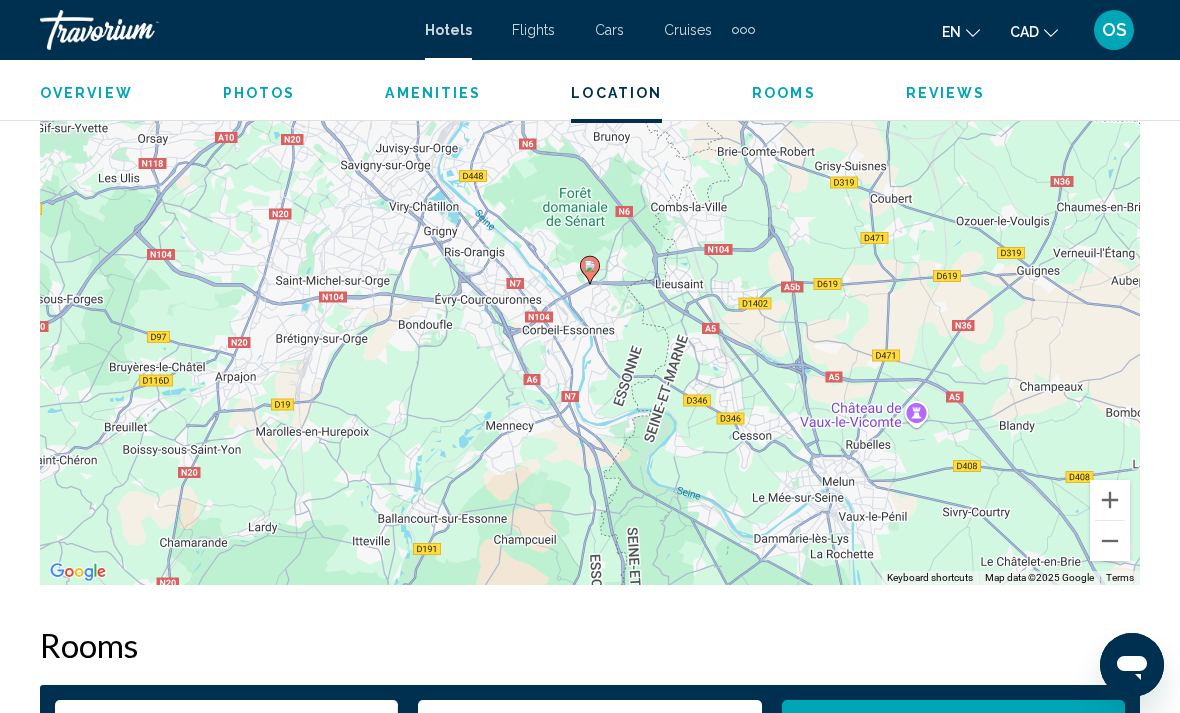 click at bounding box center [1110, 541] 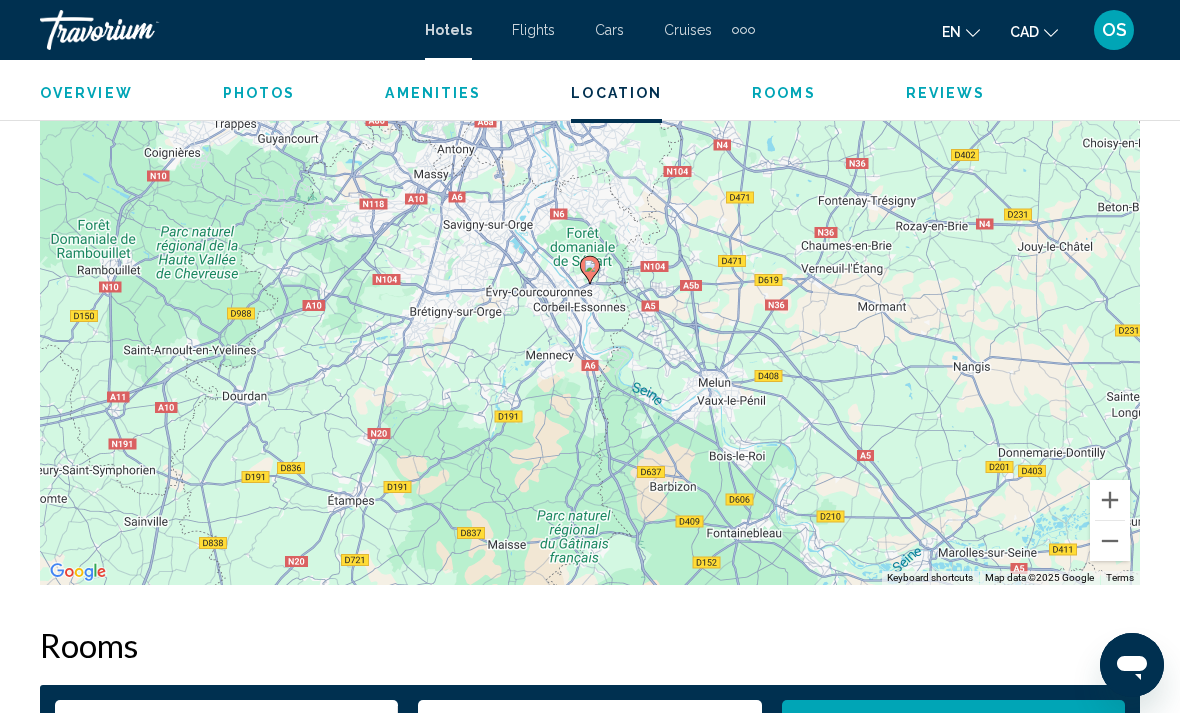 click at bounding box center [1110, 541] 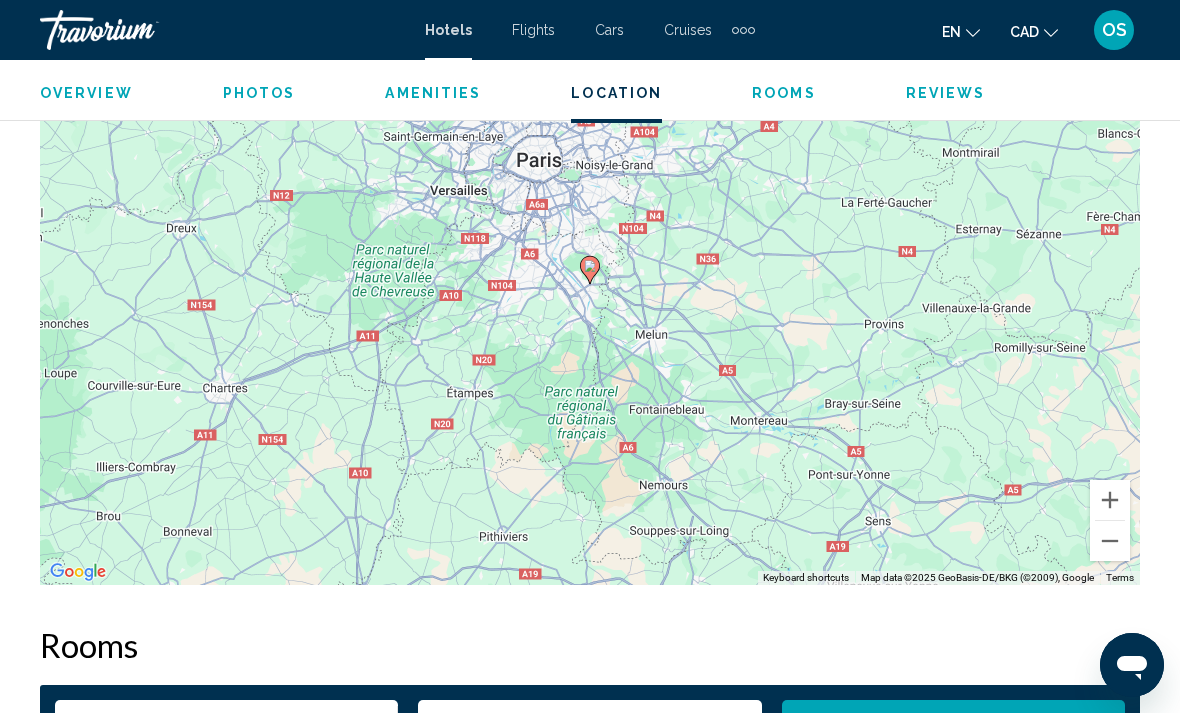 click at bounding box center [1110, 541] 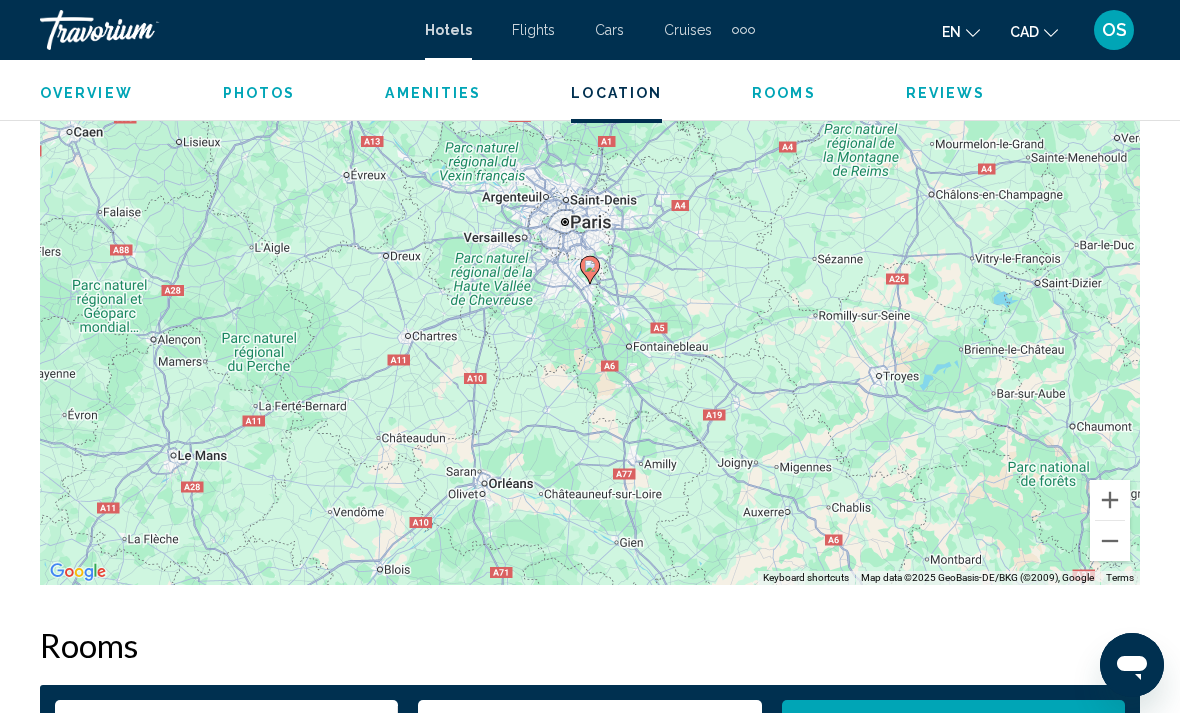 click at bounding box center (1110, 541) 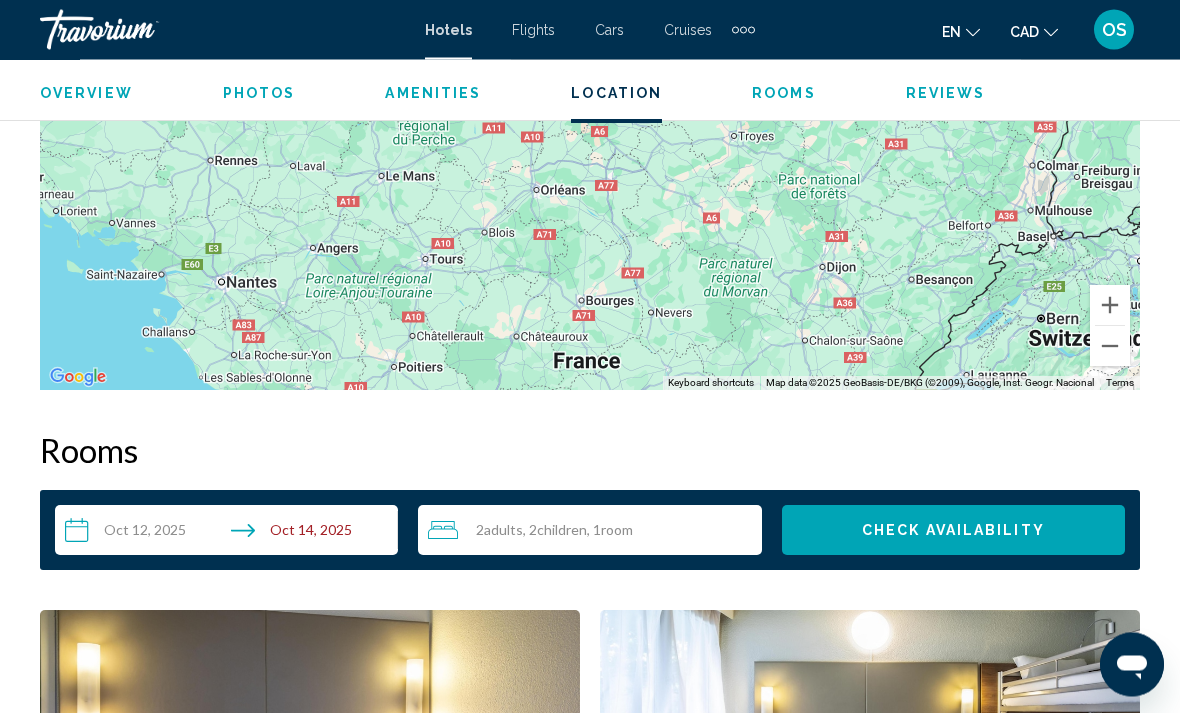 scroll, scrollTop: 2731, scrollLeft: 0, axis: vertical 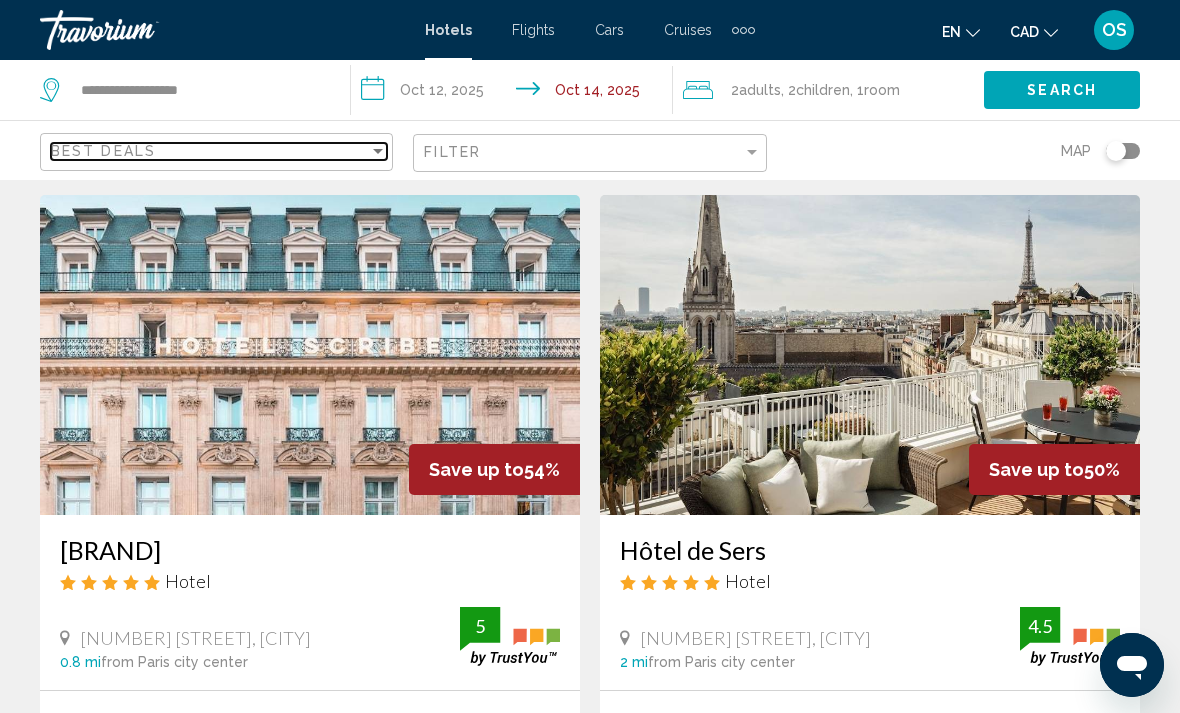 click at bounding box center (378, 151) 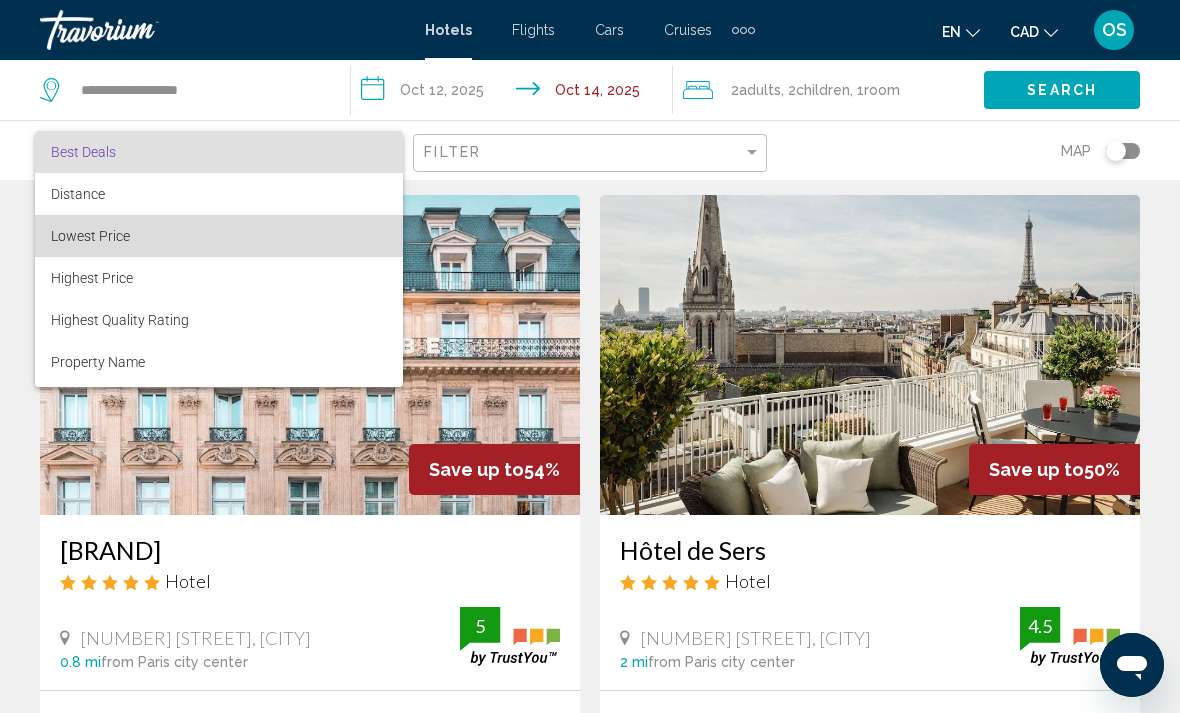 click on "Lowest Price" at bounding box center [219, 236] 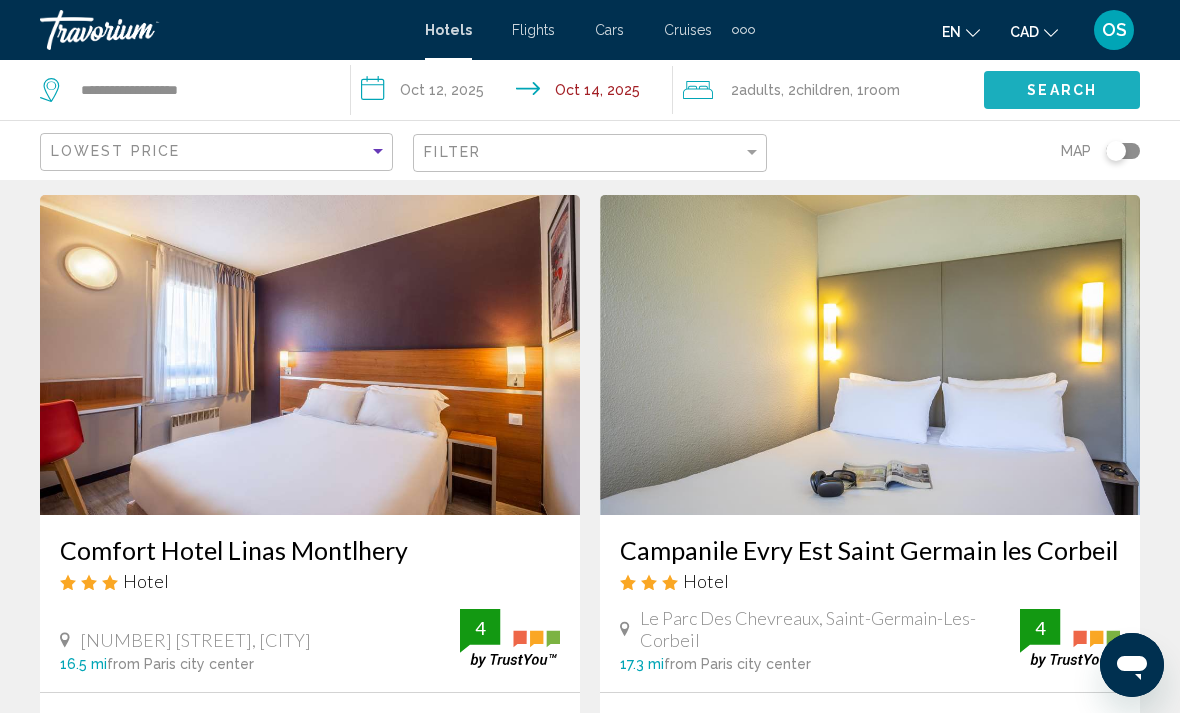 click on "Search" 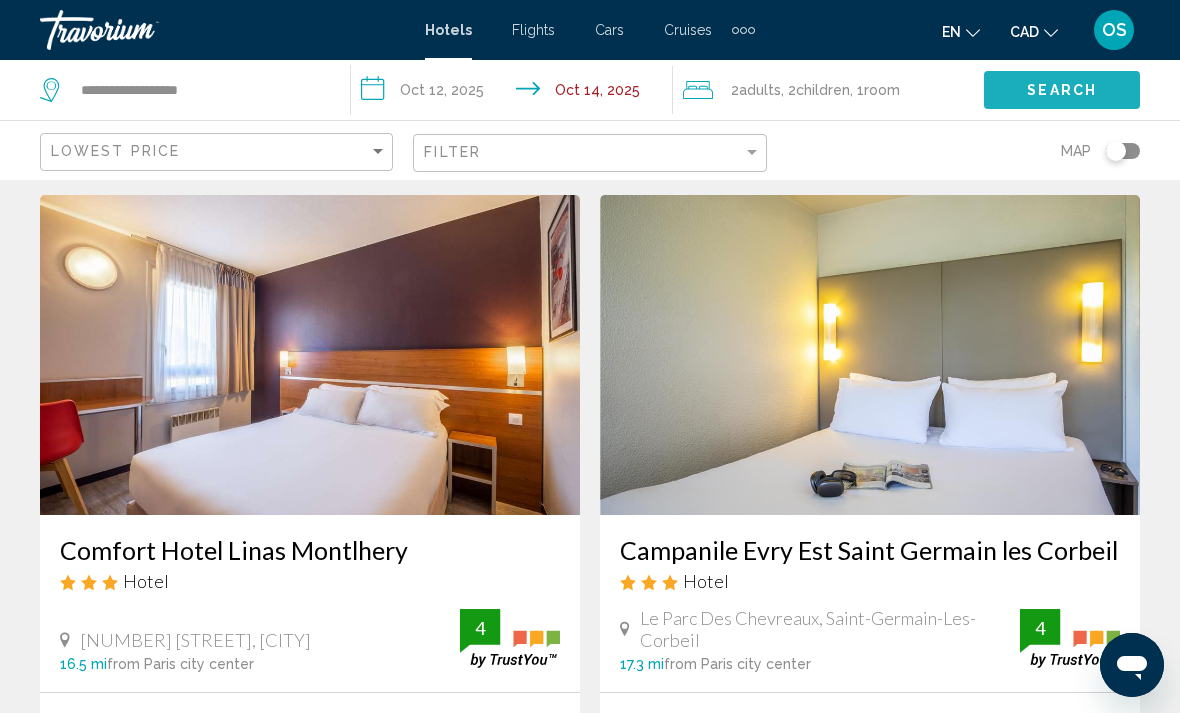 click on "Search" 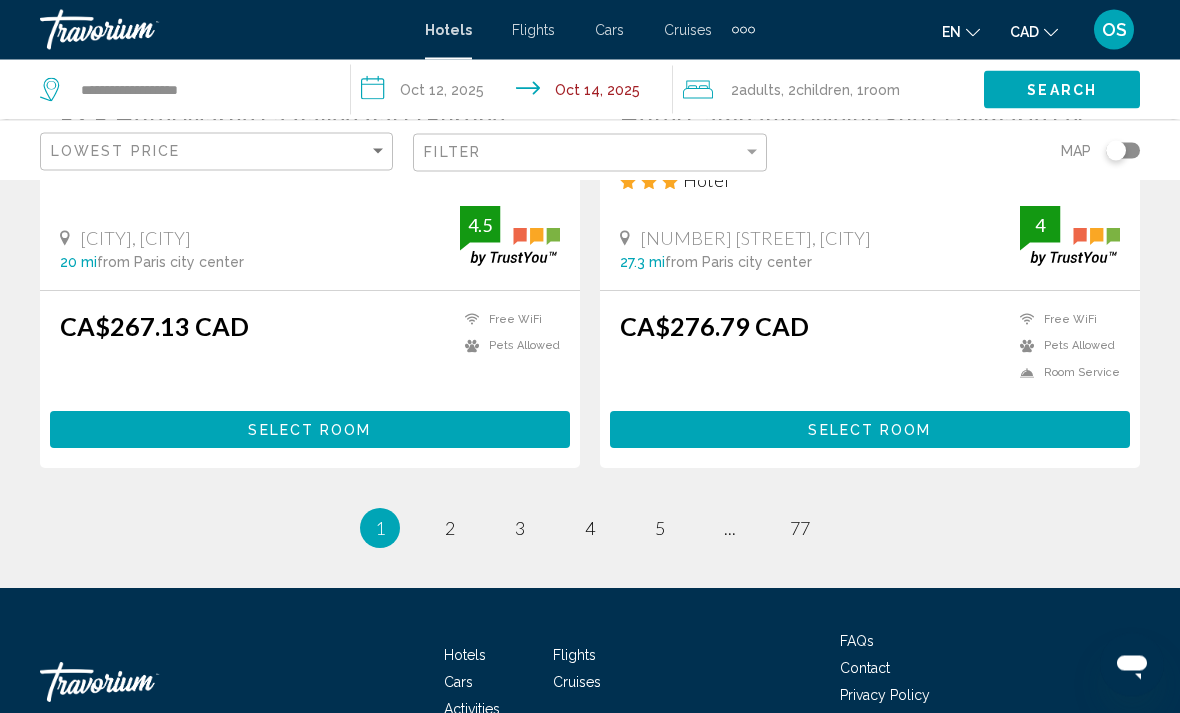 scroll, scrollTop: 4111, scrollLeft: 0, axis: vertical 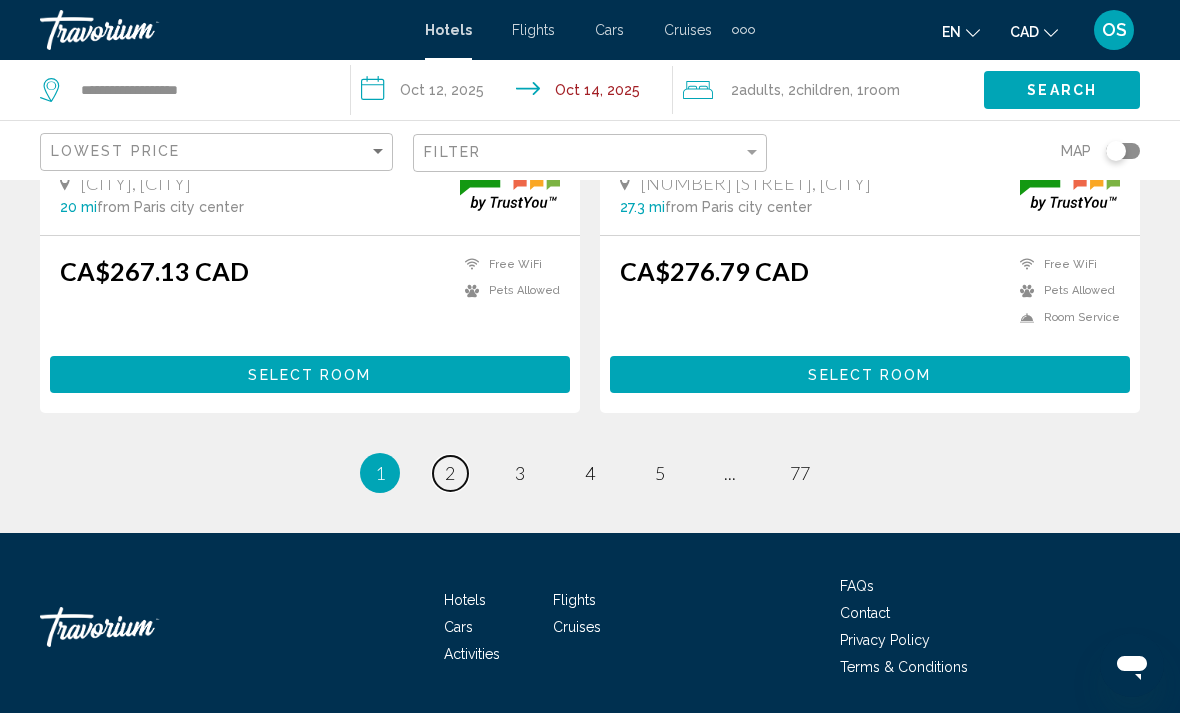click on "page  2" at bounding box center (450, 473) 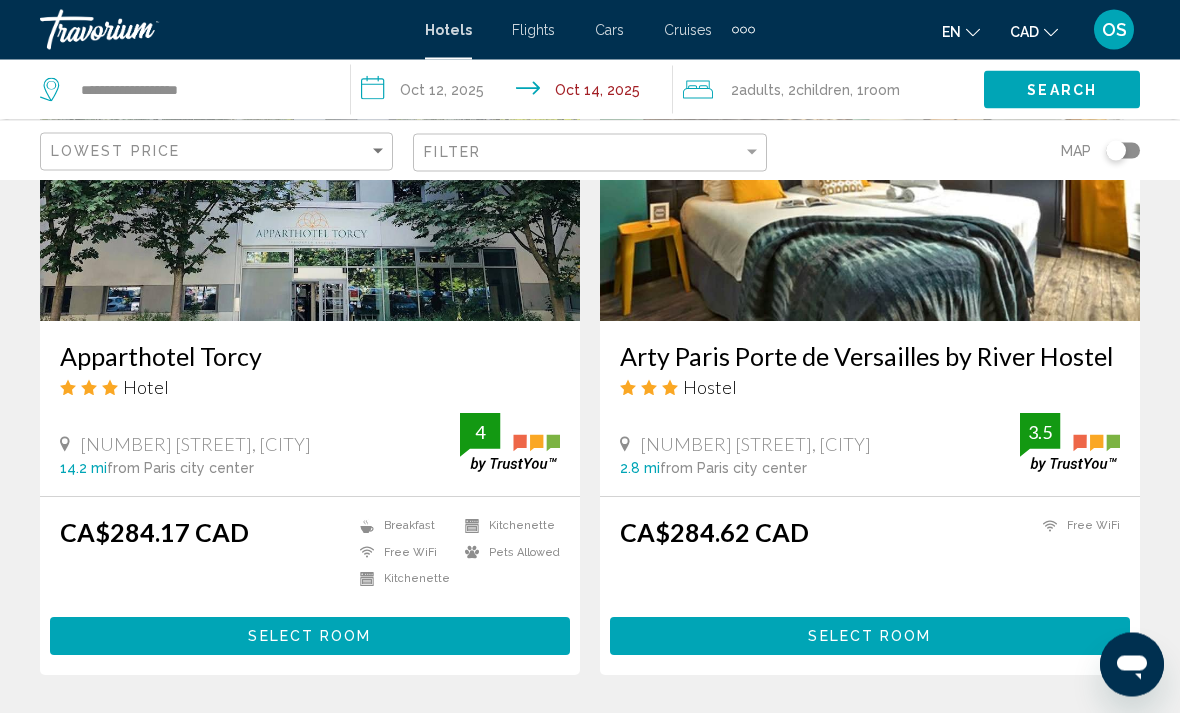 scroll, scrollTop: 995, scrollLeft: 0, axis: vertical 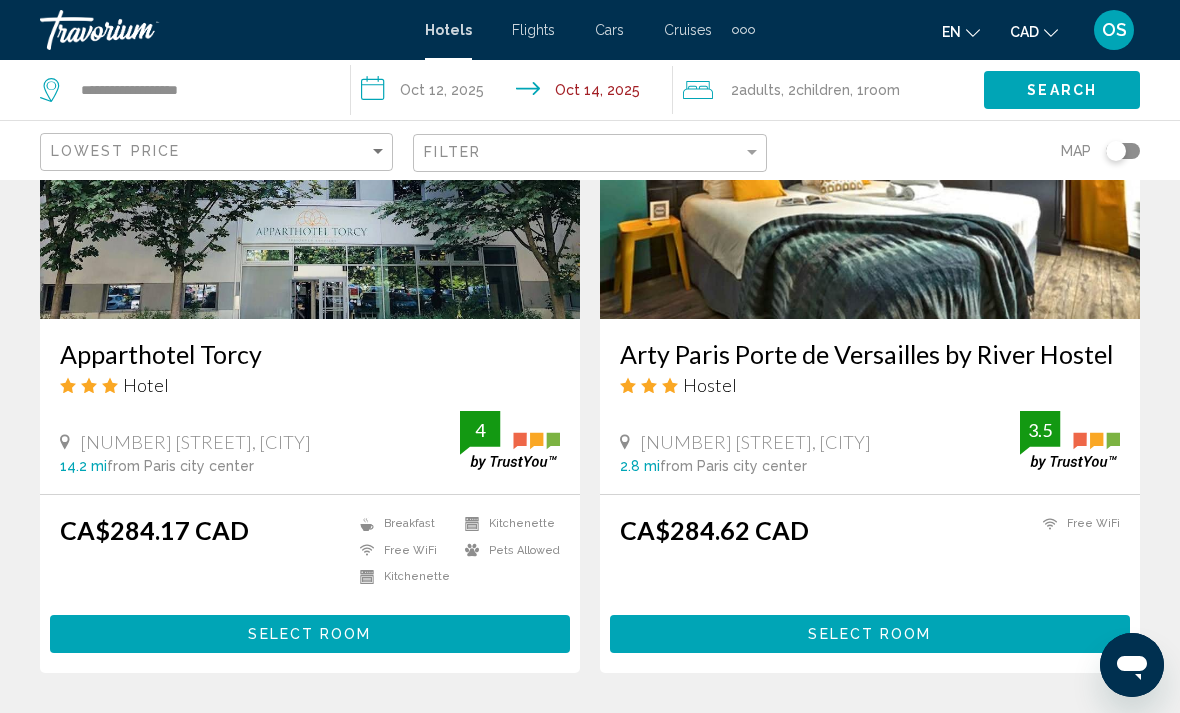 click on "Select Room" at bounding box center [869, 635] 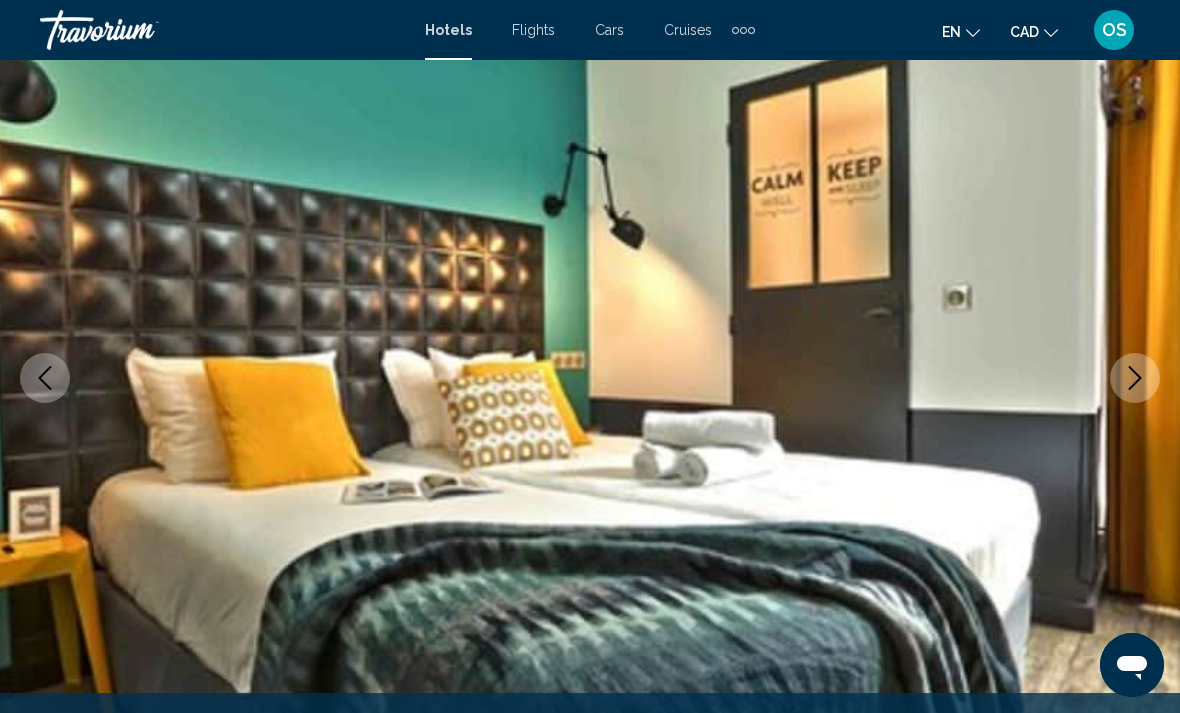 scroll, scrollTop: 156, scrollLeft: 0, axis: vertical 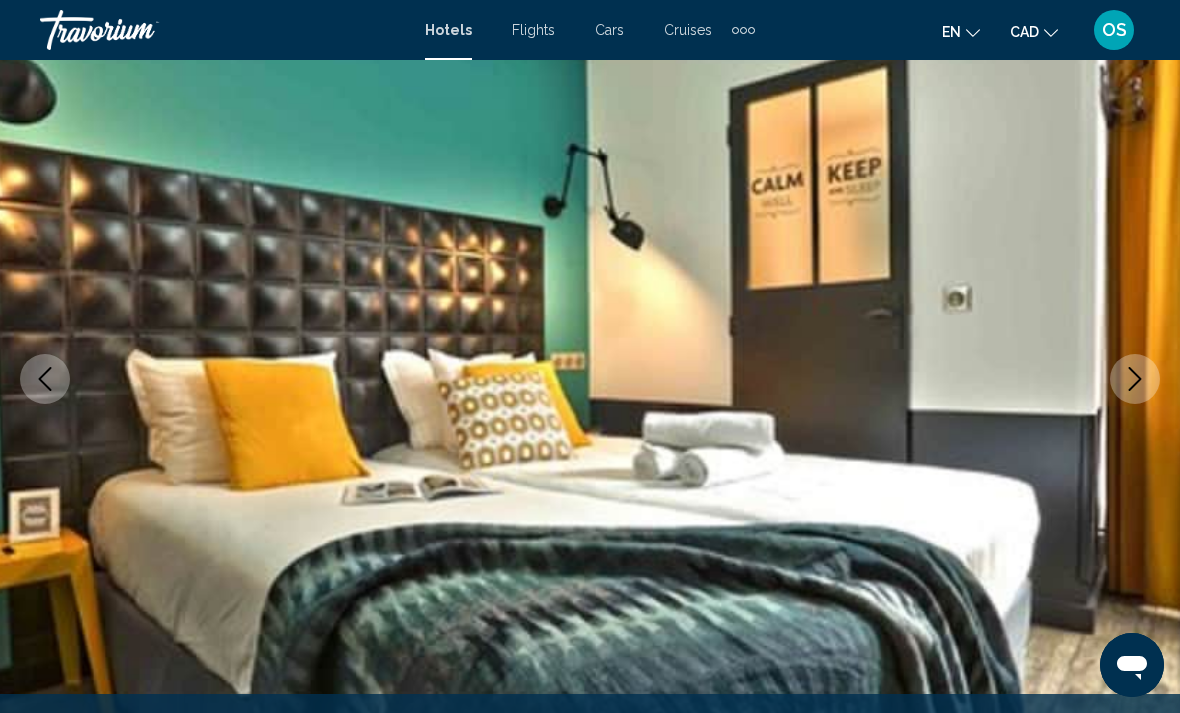 click at bounding box center [1135, 379] 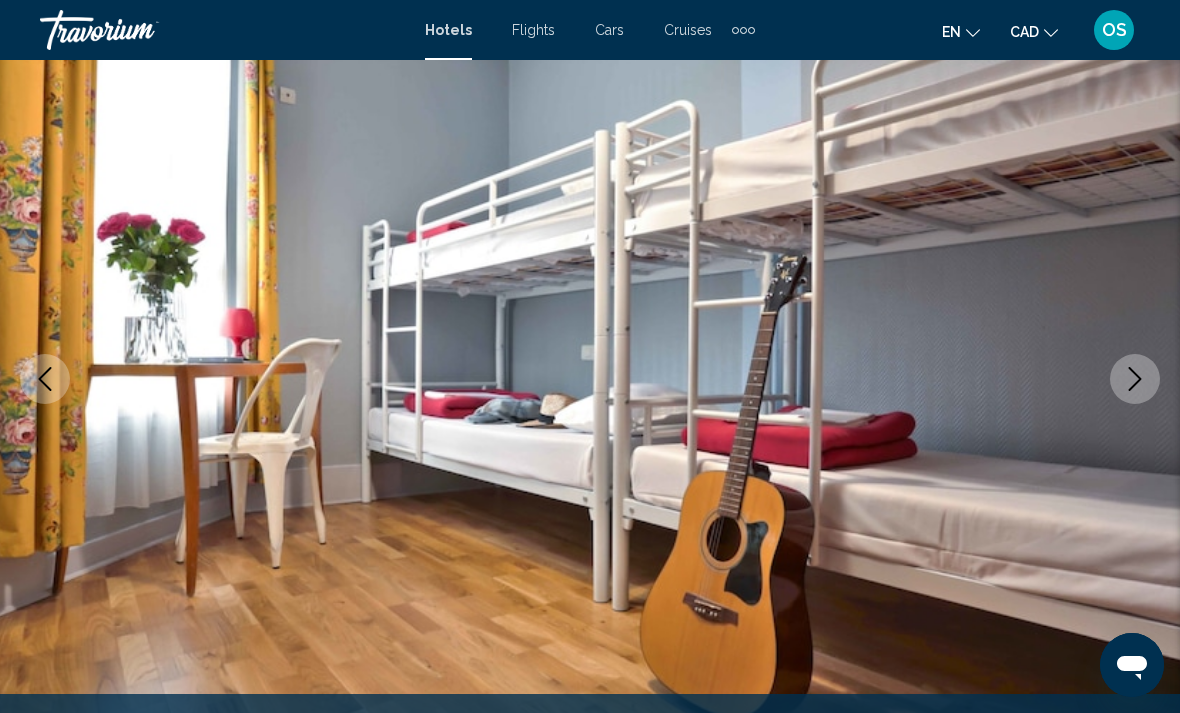 click 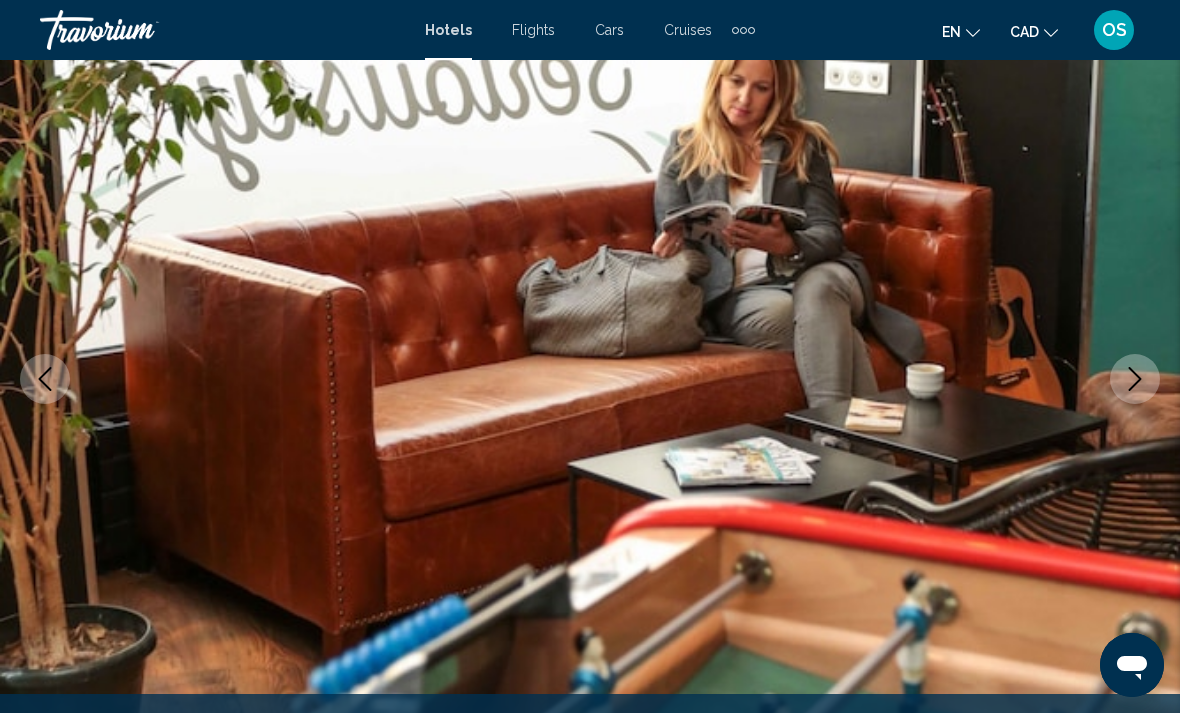 click 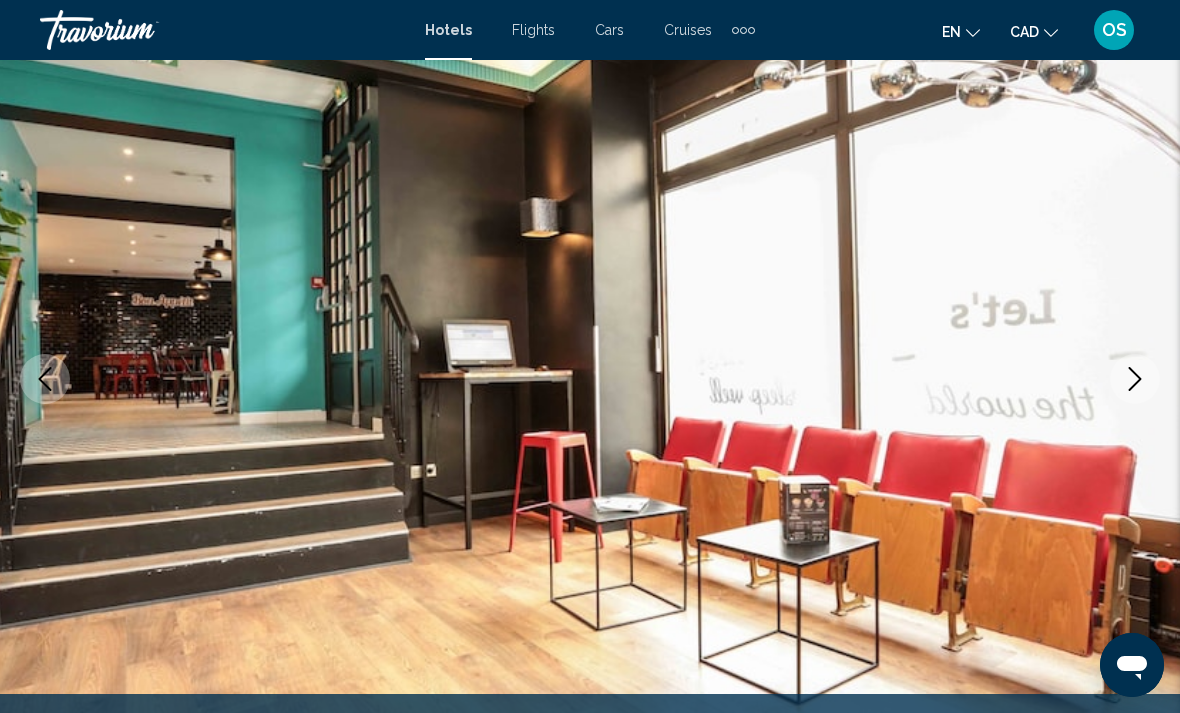 click 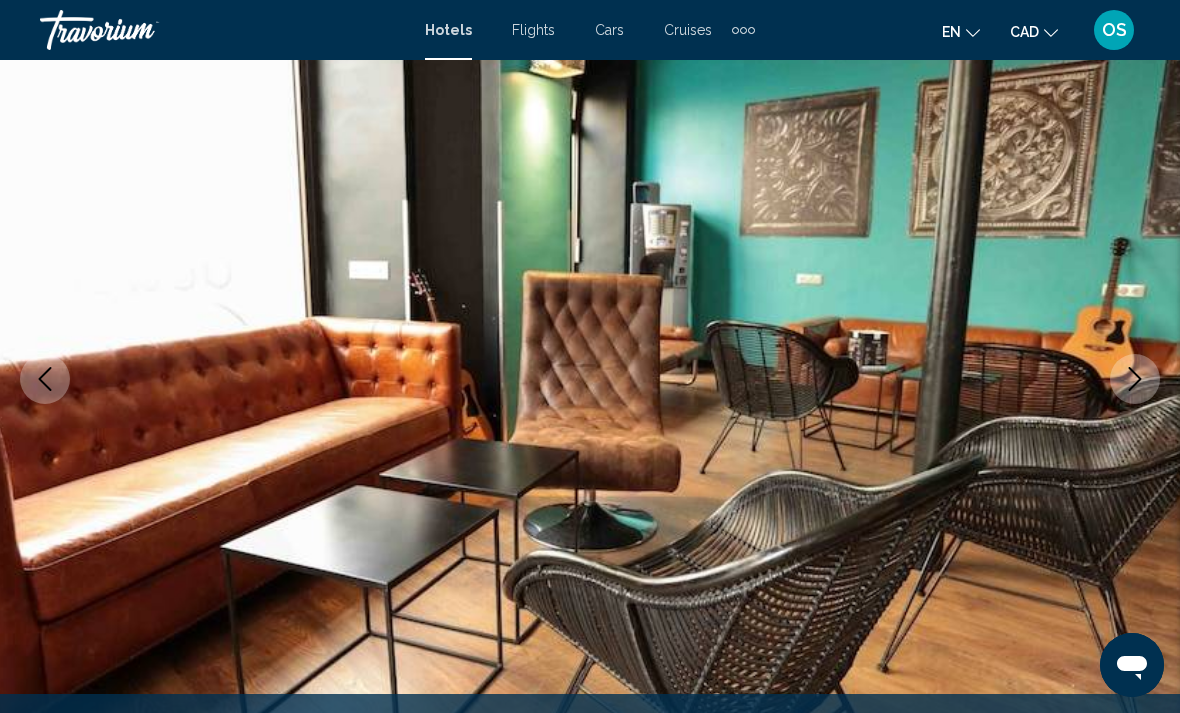click 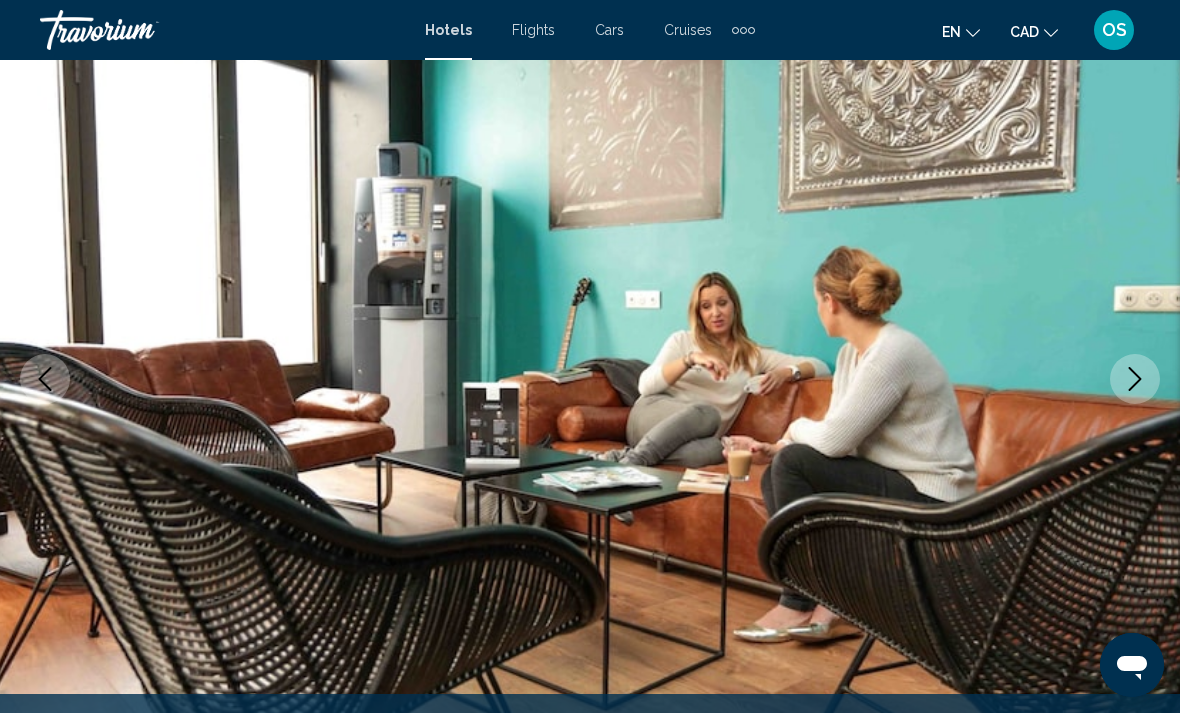 scroll, scrollTop: 153, scrollLeft: 0, axis: vertical 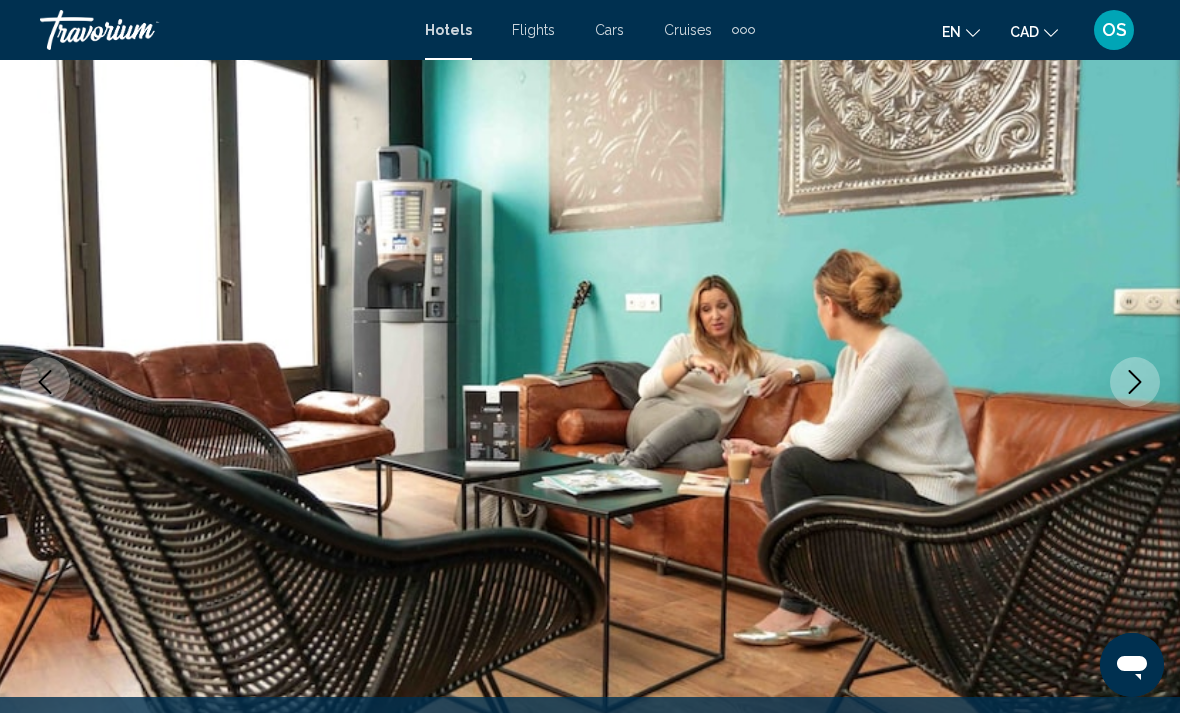 click at bounding box center [1135, 382] 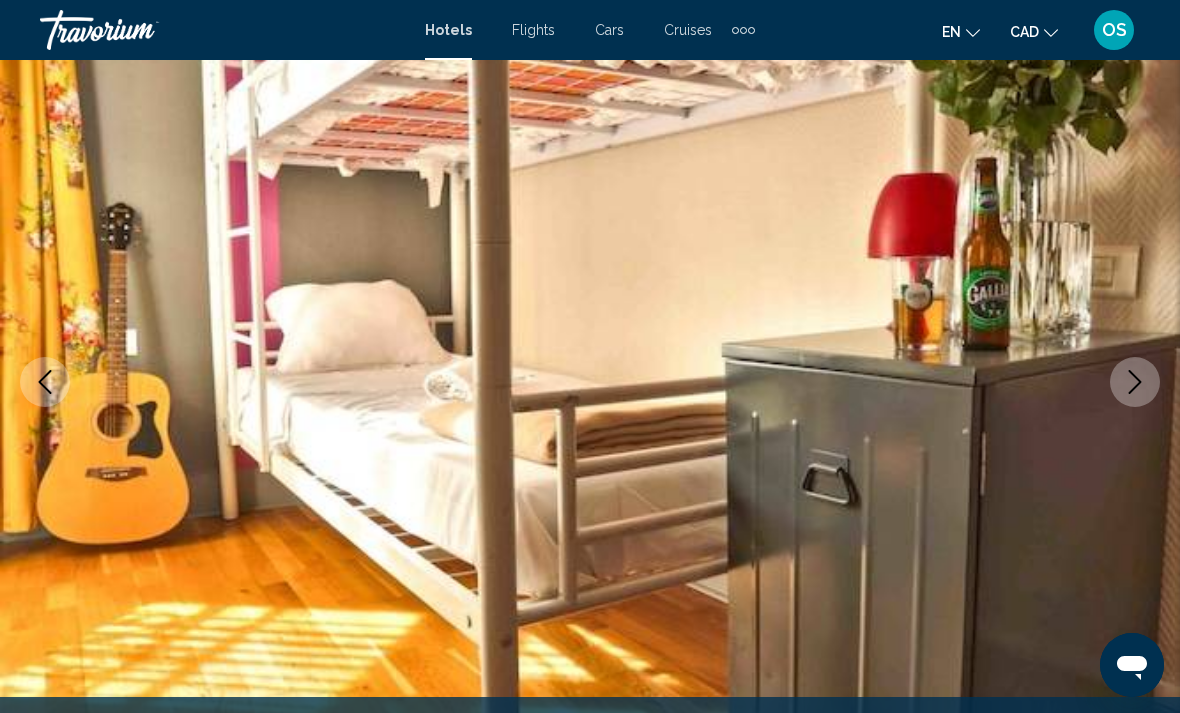 click at bounding box center [1135, 382] 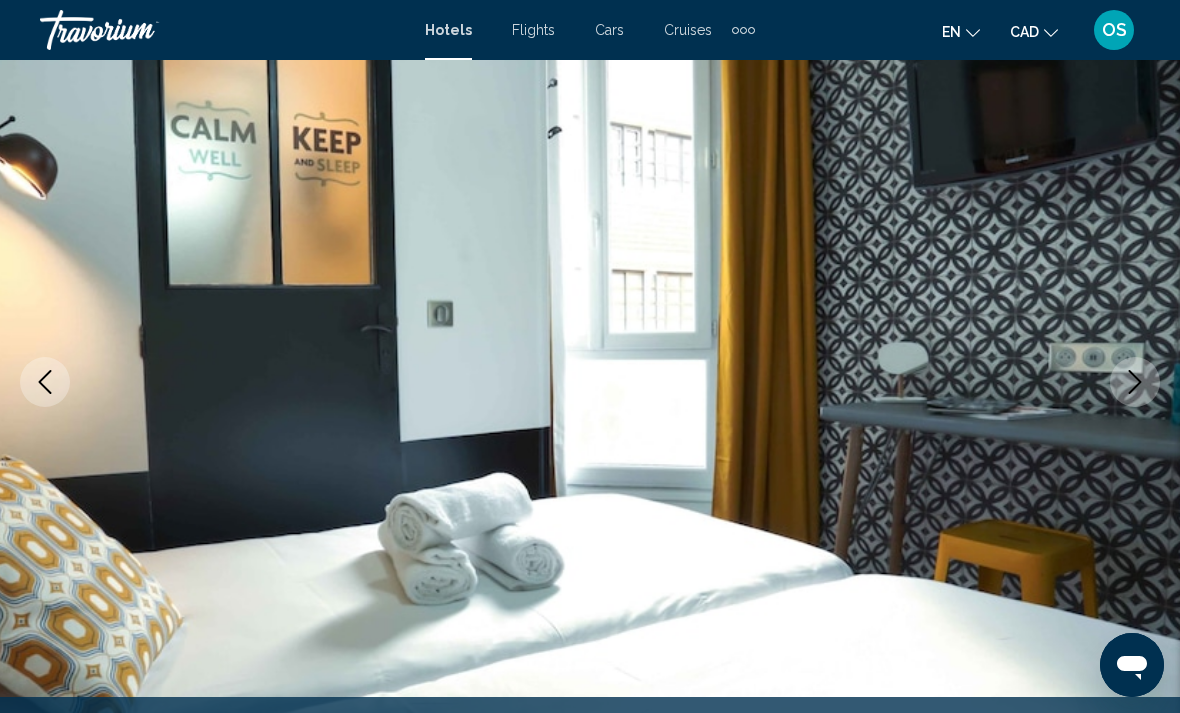 click at bounding box center (1135, 382) 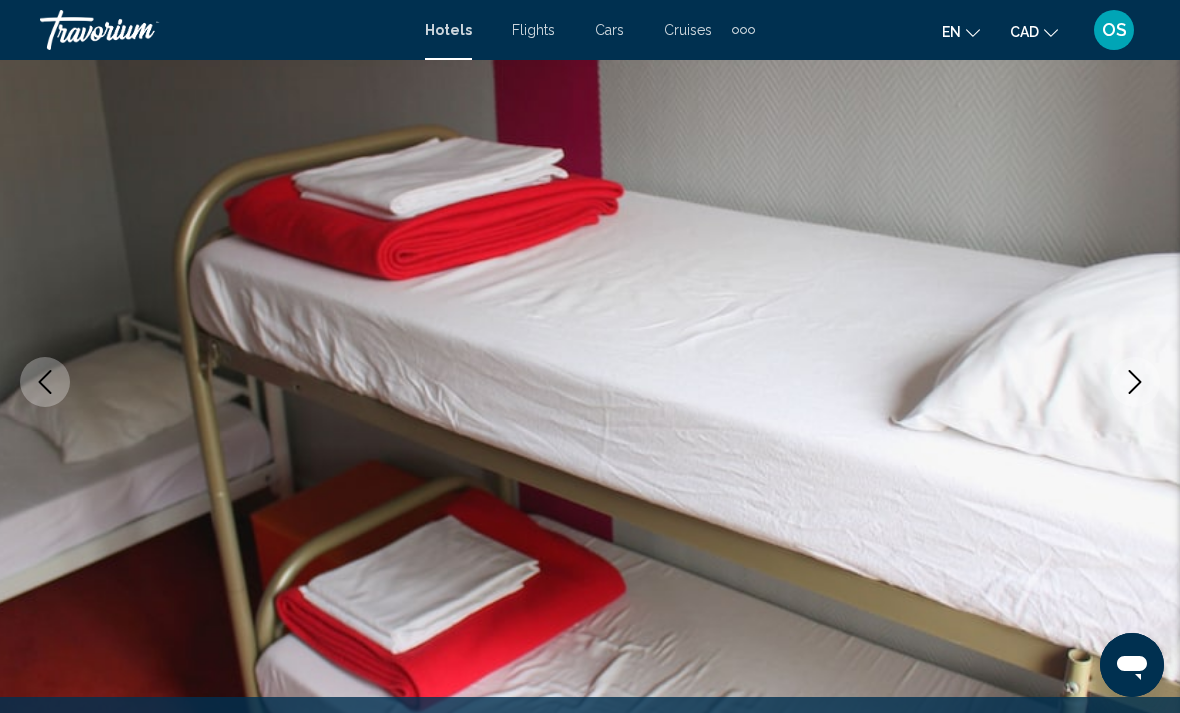 click at bounding box center [590, 382] 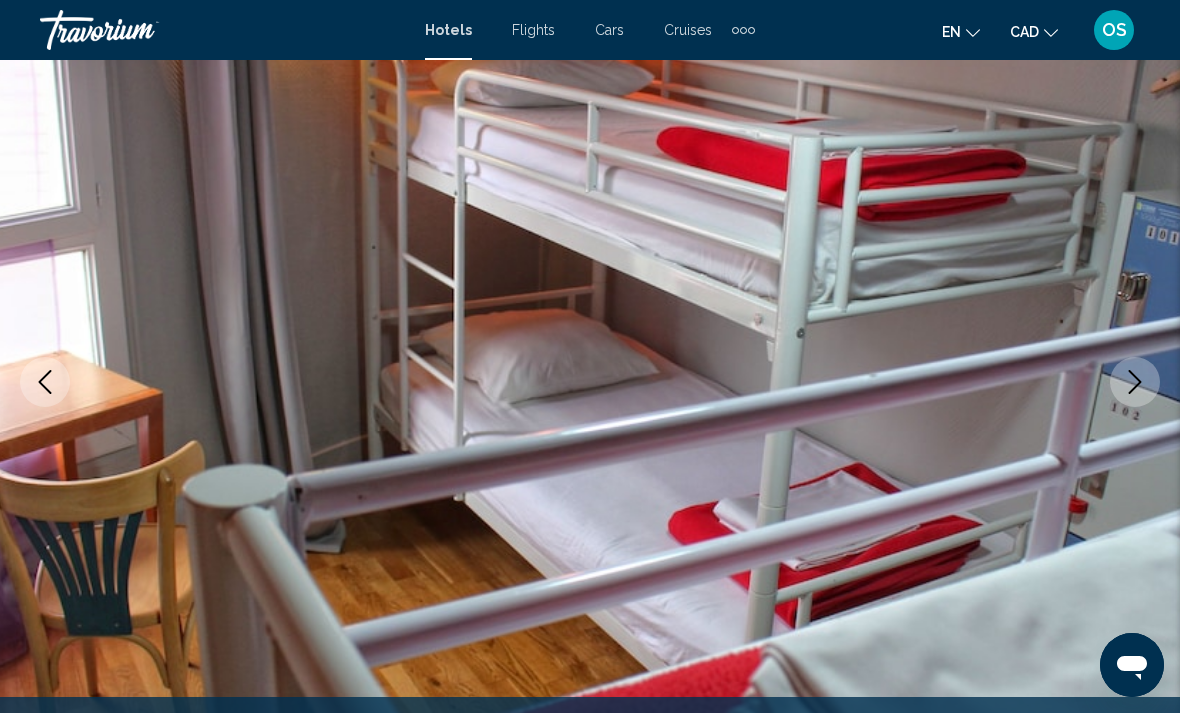 click at bounding box center (1135, 382) 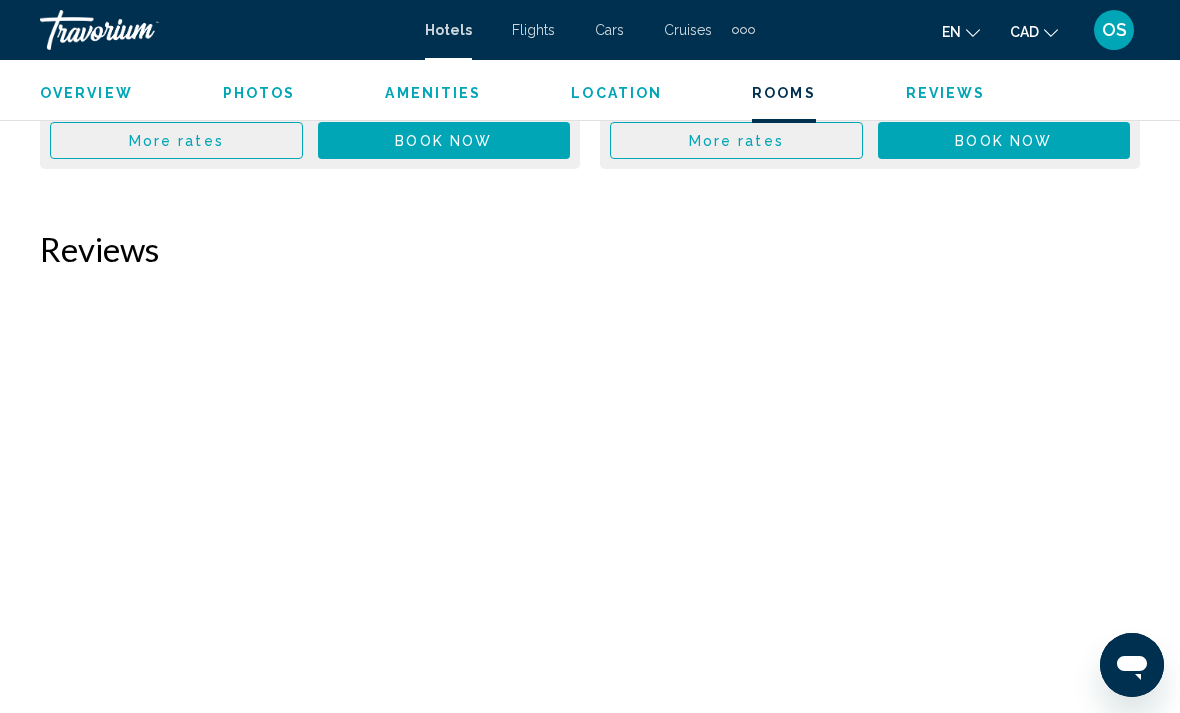 scroll, scrollTop: 3627, scrollLeft: 0, axis: vertical 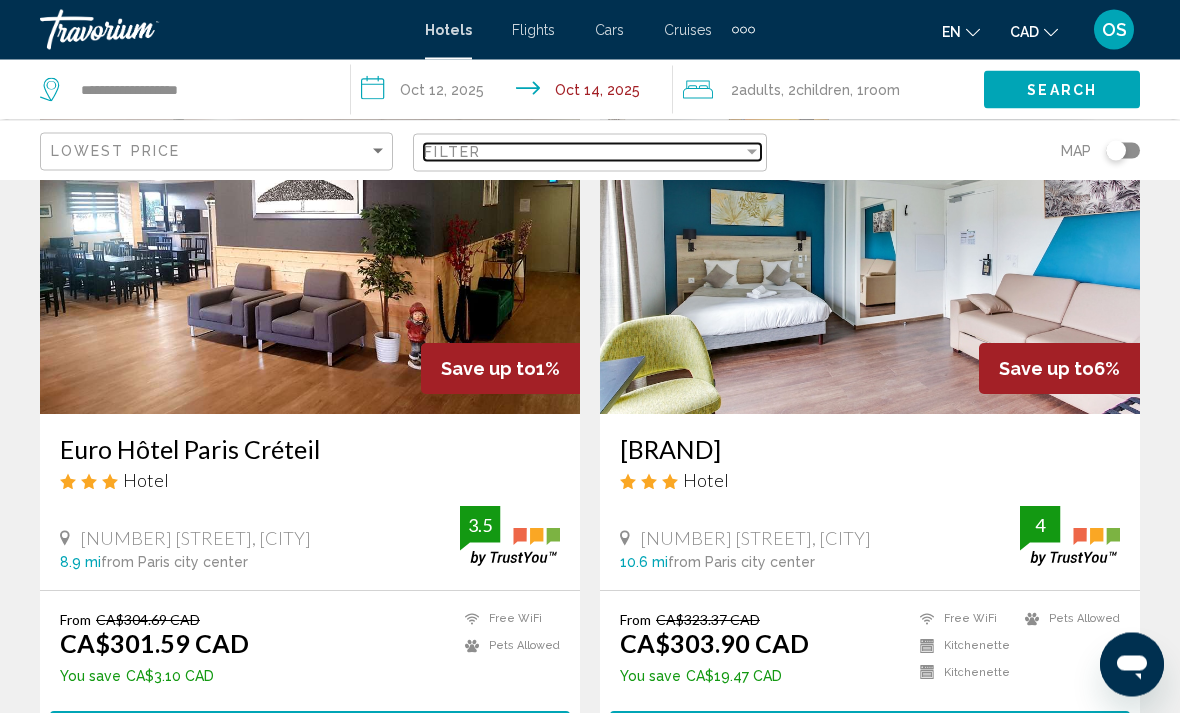 click at bounding box center [752, 152] 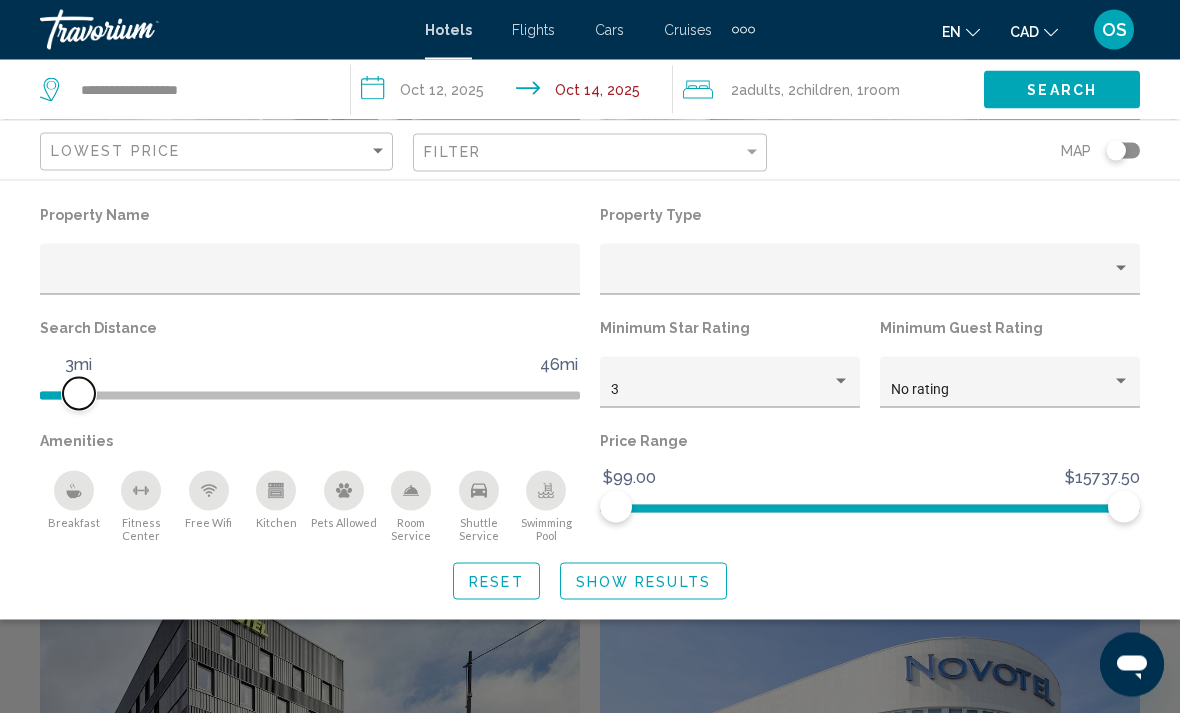 scroll, scrollTop: 3283, scrollLeft: 0, axis: vertical 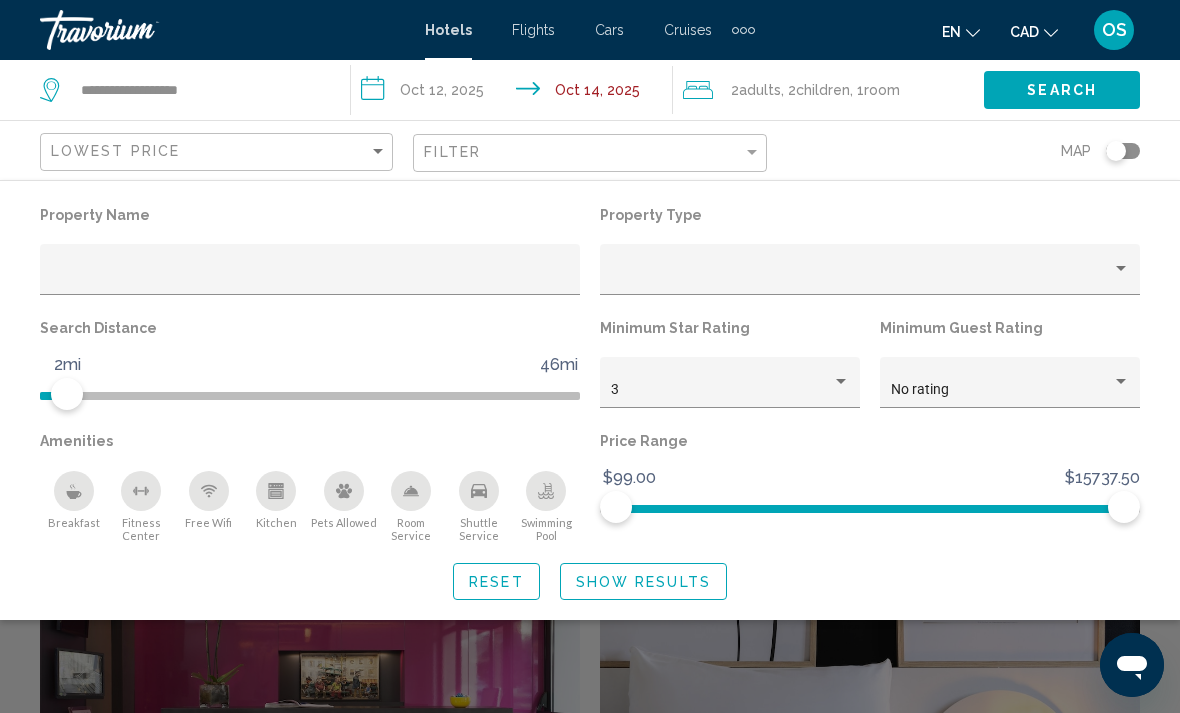 click on "Search" 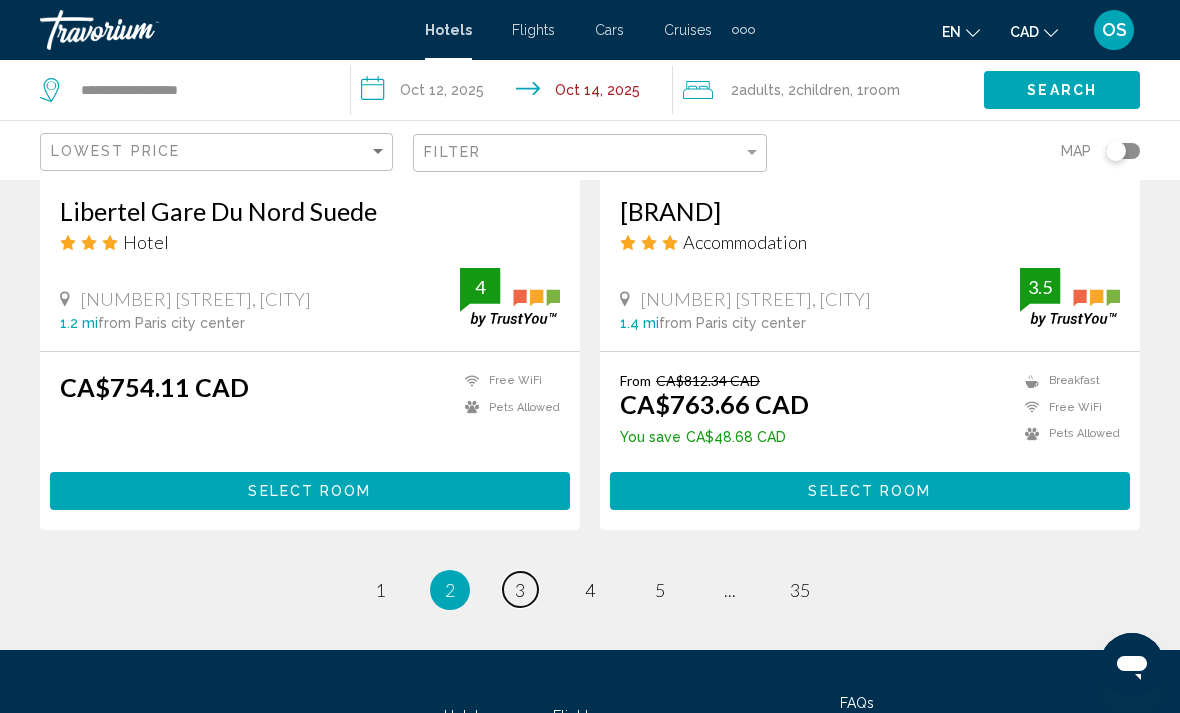 click on "page  3" at bounding box center (520, 589) 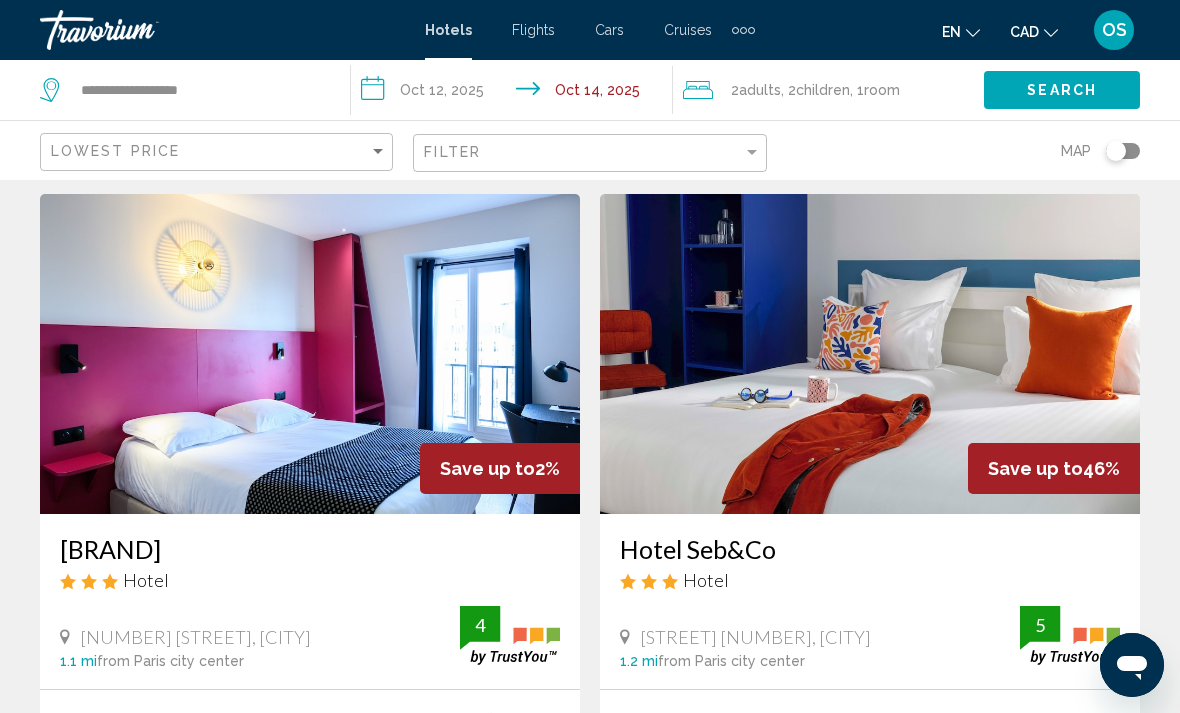 scroll, scrollTop: 0, scrollLeft: 0, axis: both 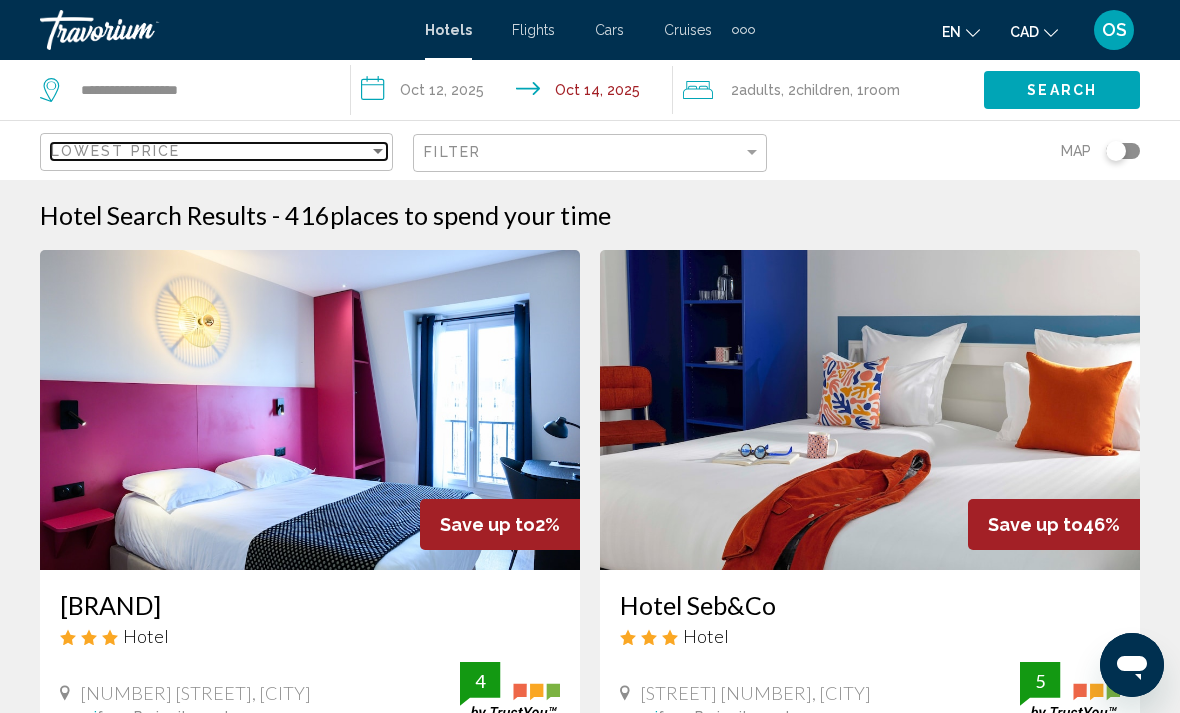 click at bounding box center (378, 151) 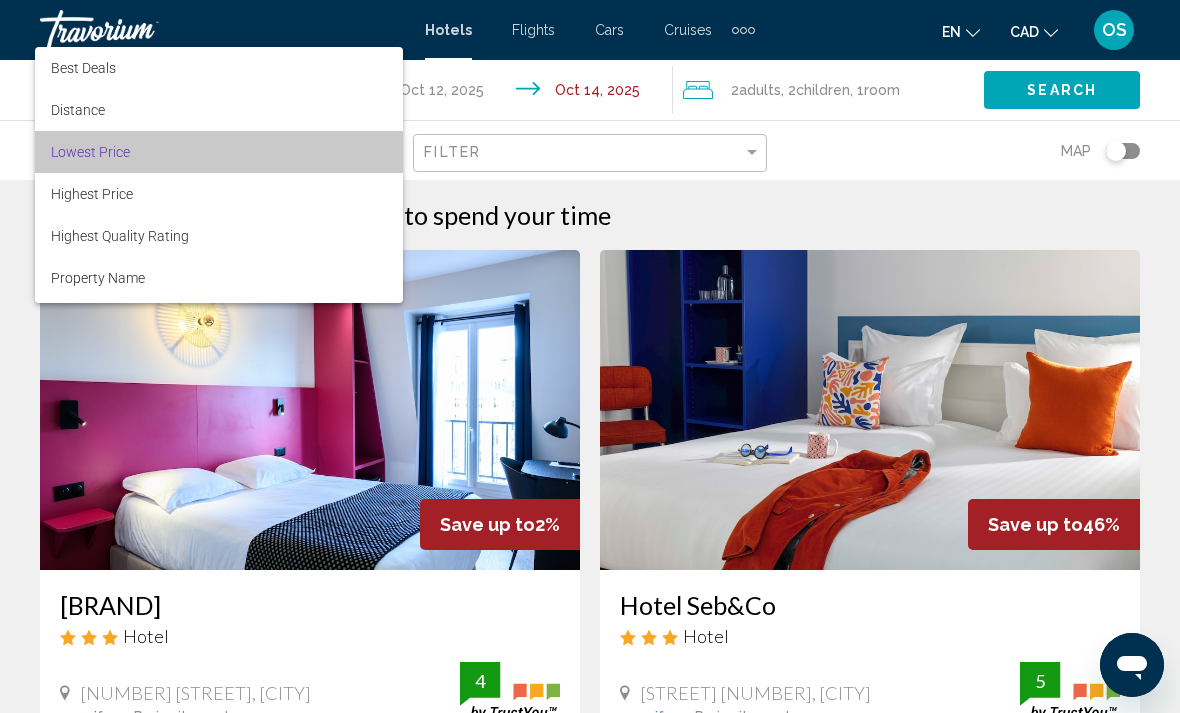 click on "Lowest Price" at bounding box center [219, 152] 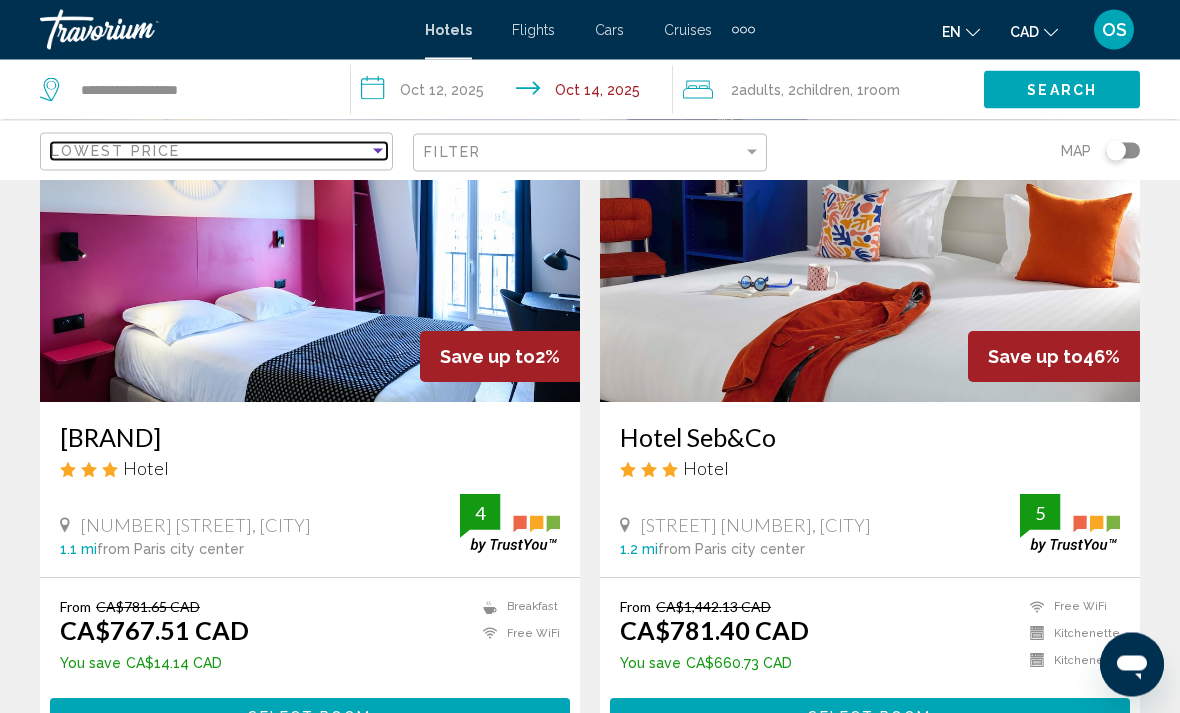 scroll, scrollTop: 0, scrollLeft: 0, axis: both 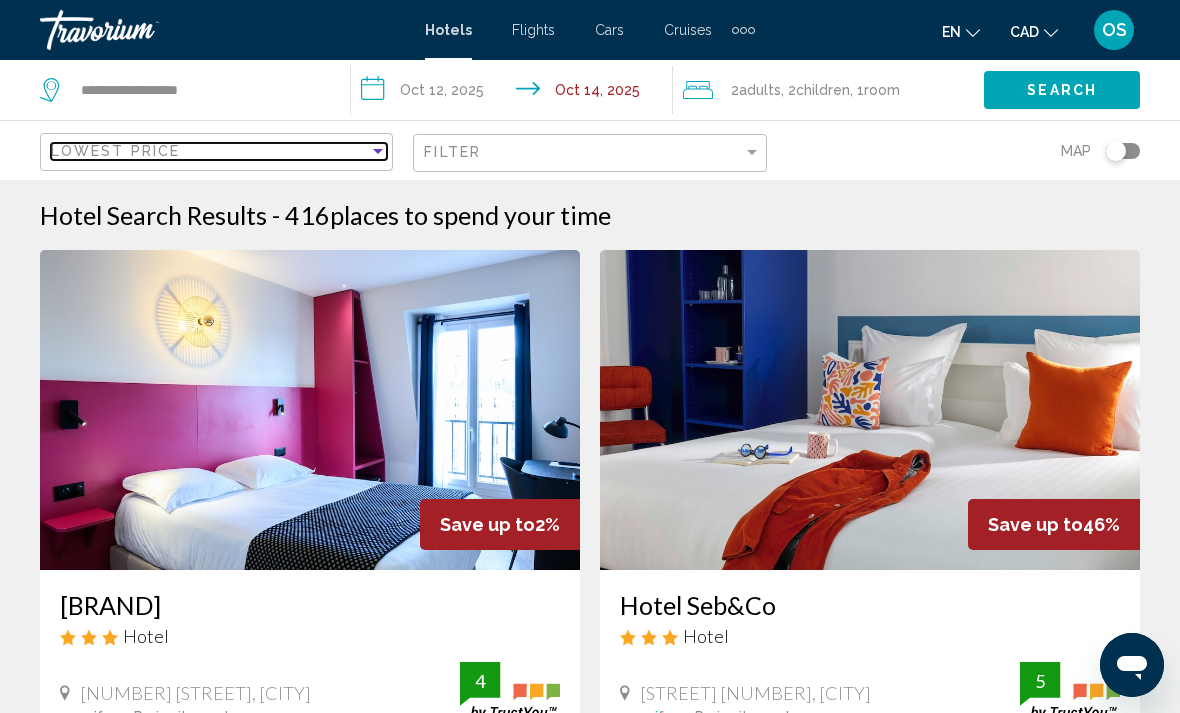 click at bounding box center [378, 151] 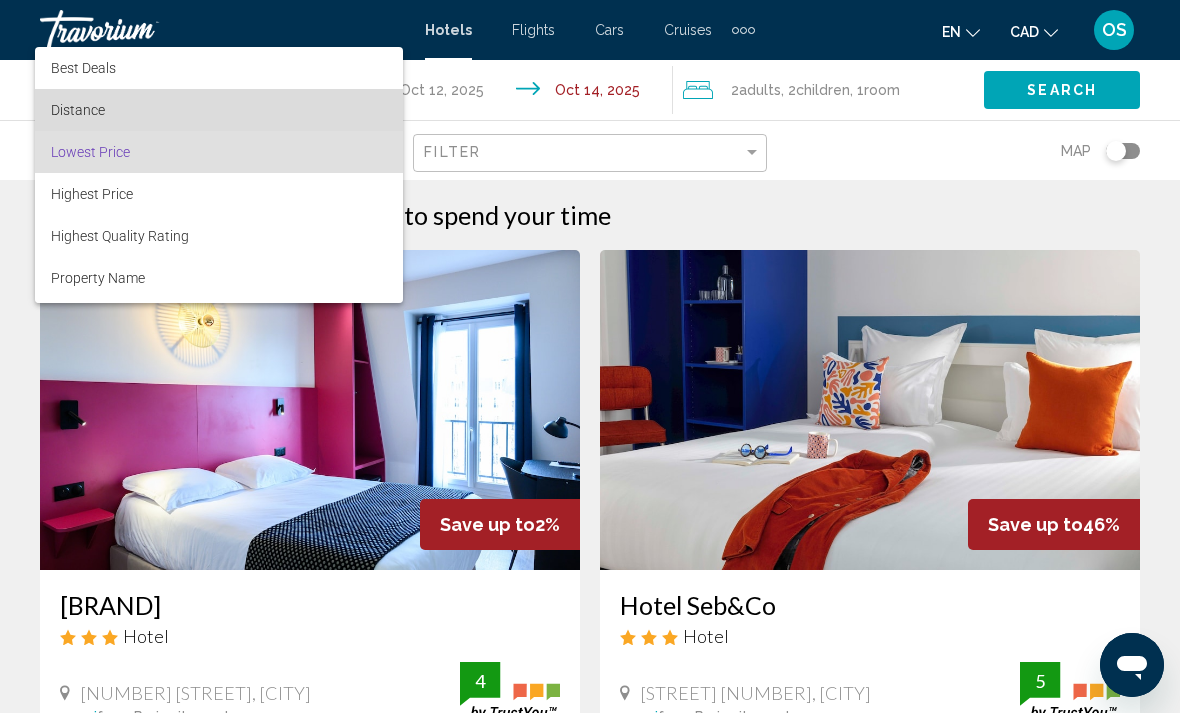 click on "Distance" at bounding box center (78, 110) 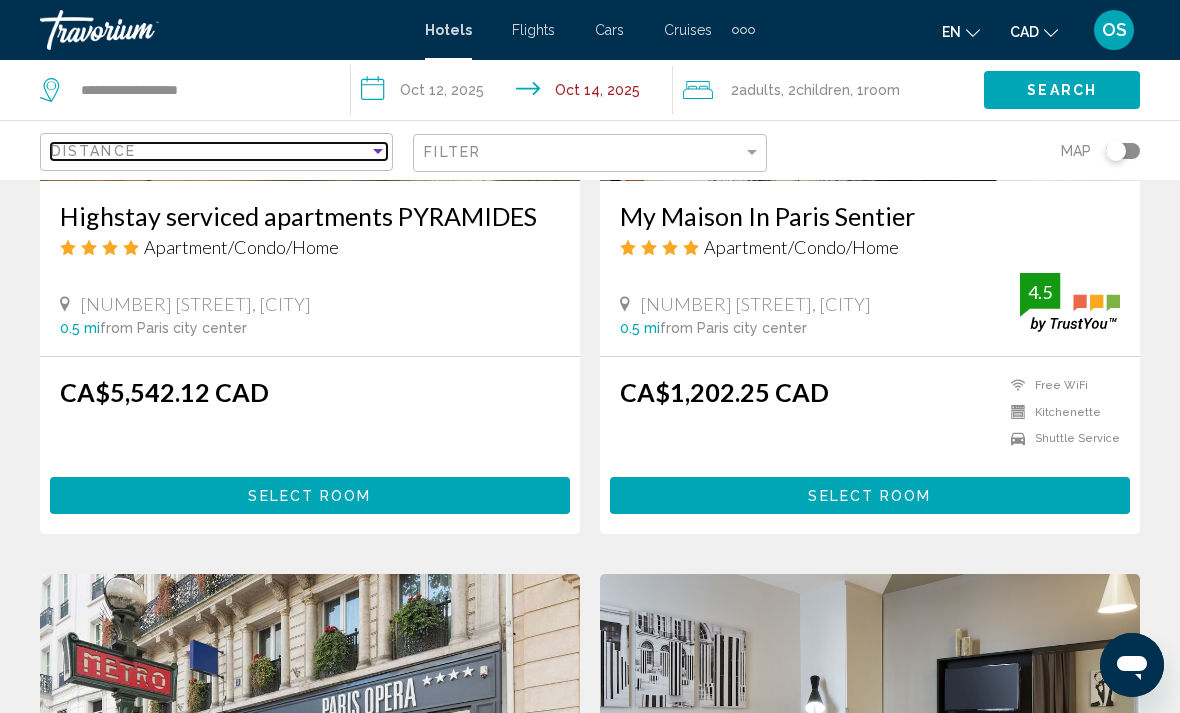scroll, scrollTop: 3249, scrollLeft: 0, axis: vertical 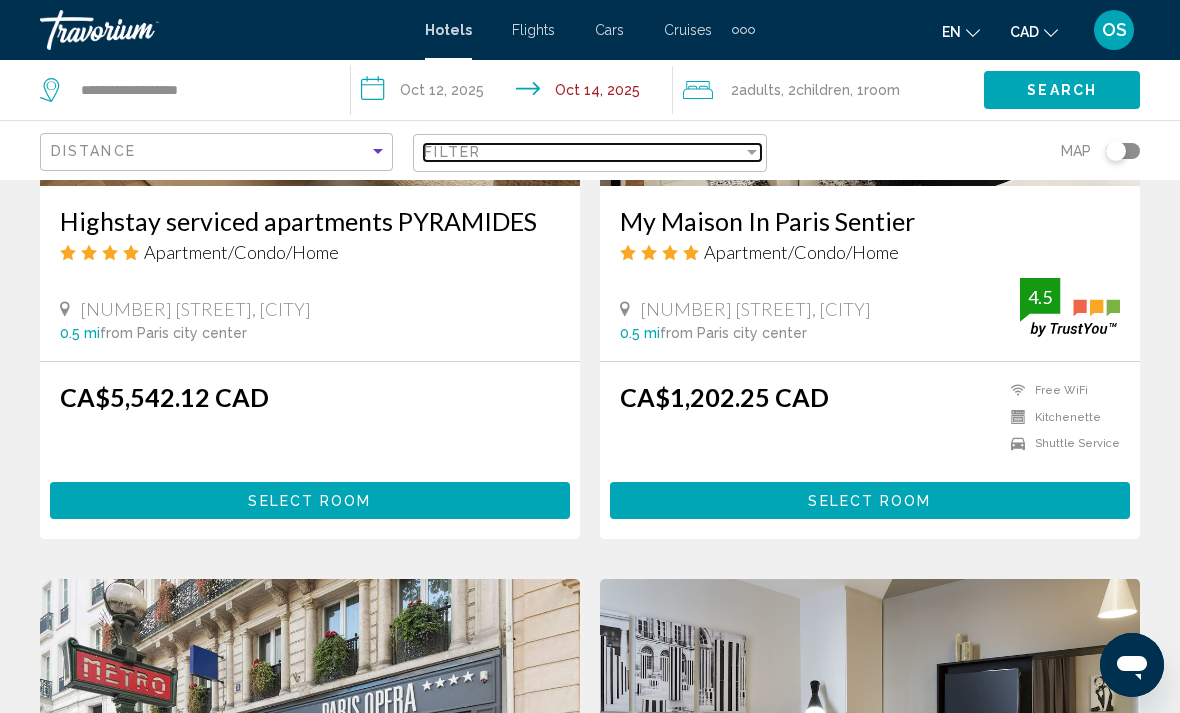 click at bounding box center [752, 152] 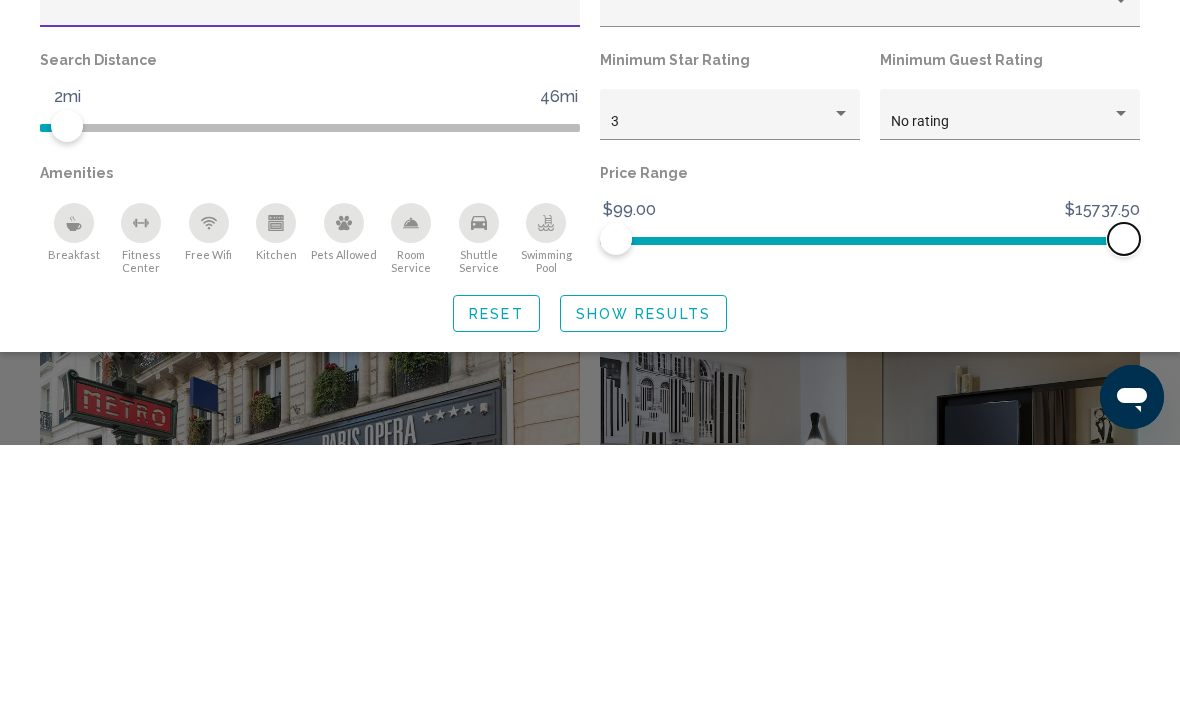 scroll, scrollTop: 3517, scrollLeft: 0, axis: vertical 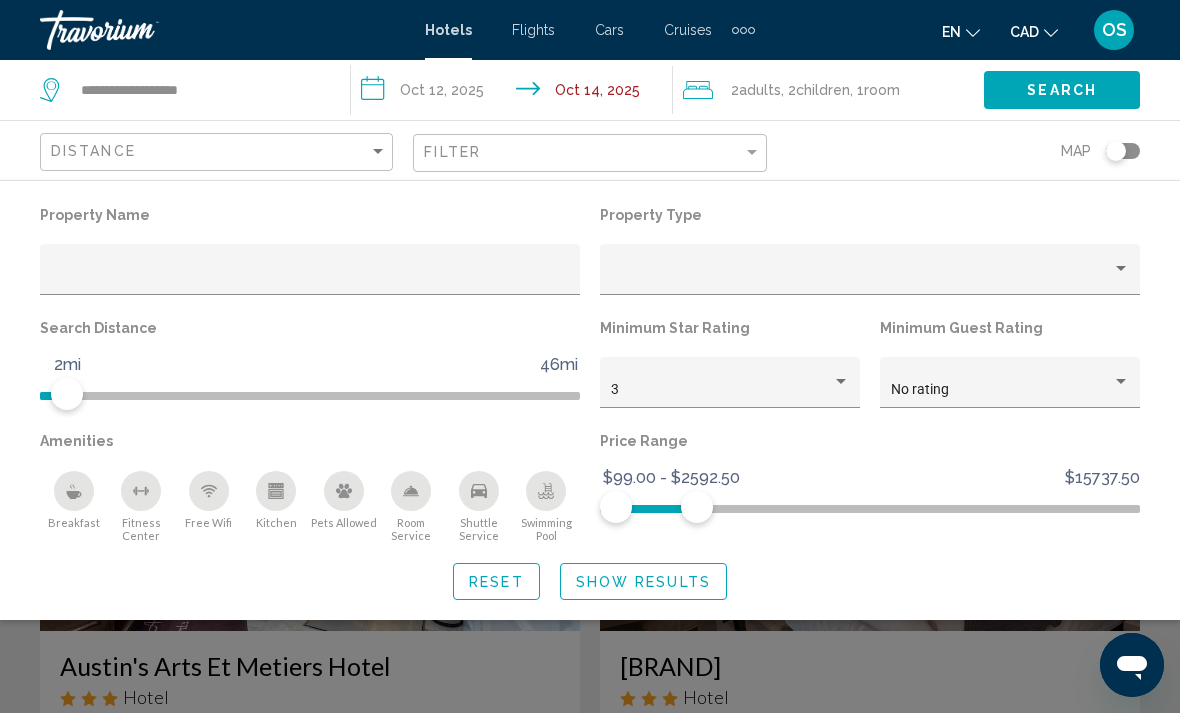 click on "Search" 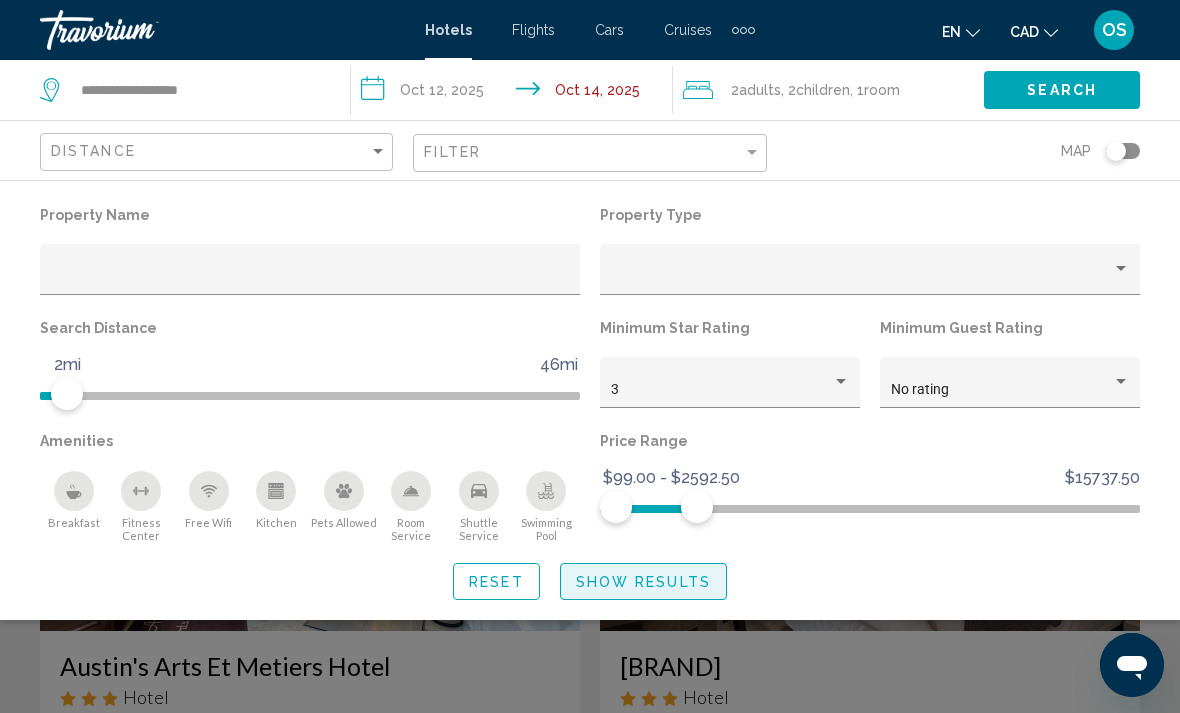 click on "Show Results" 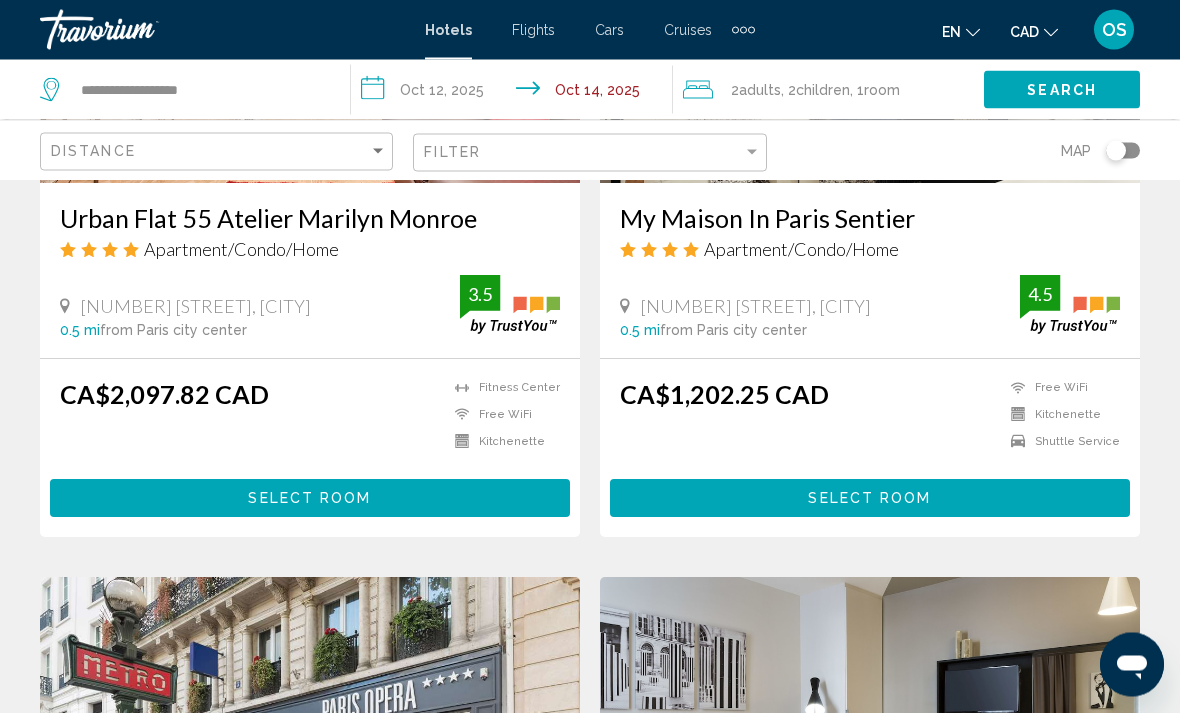 scroll, scrollTop: 2534, scrollLeft: 0, axis: vertical 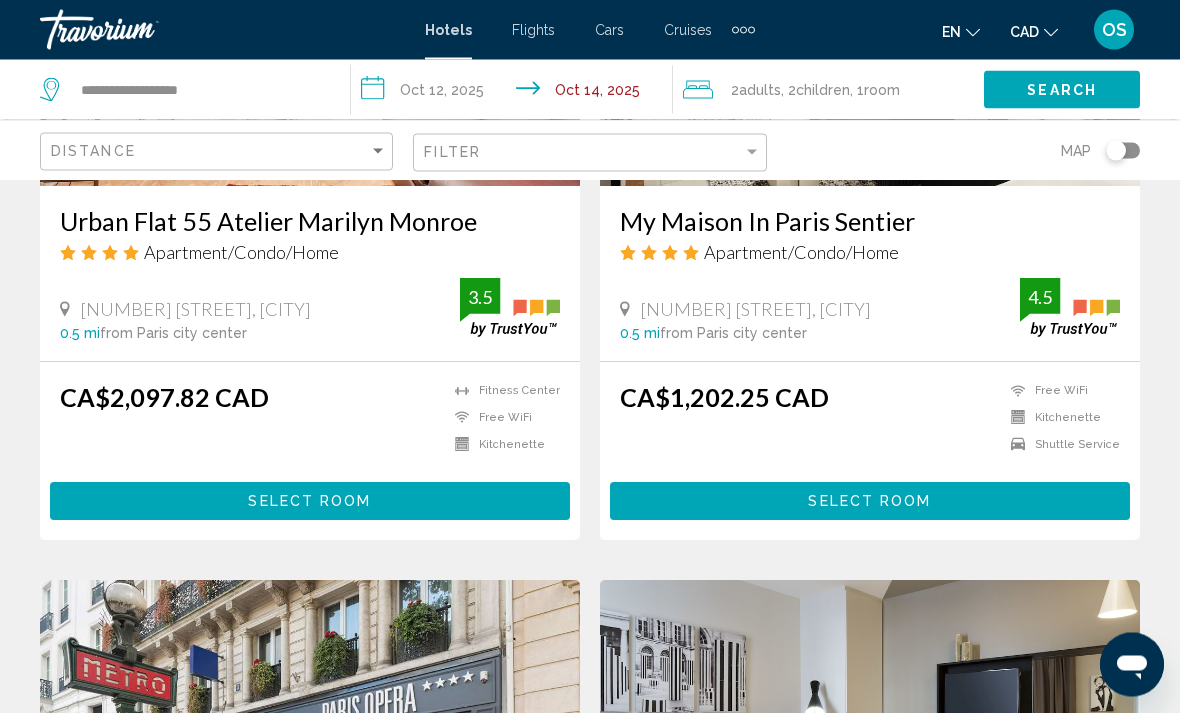 click on "Search" 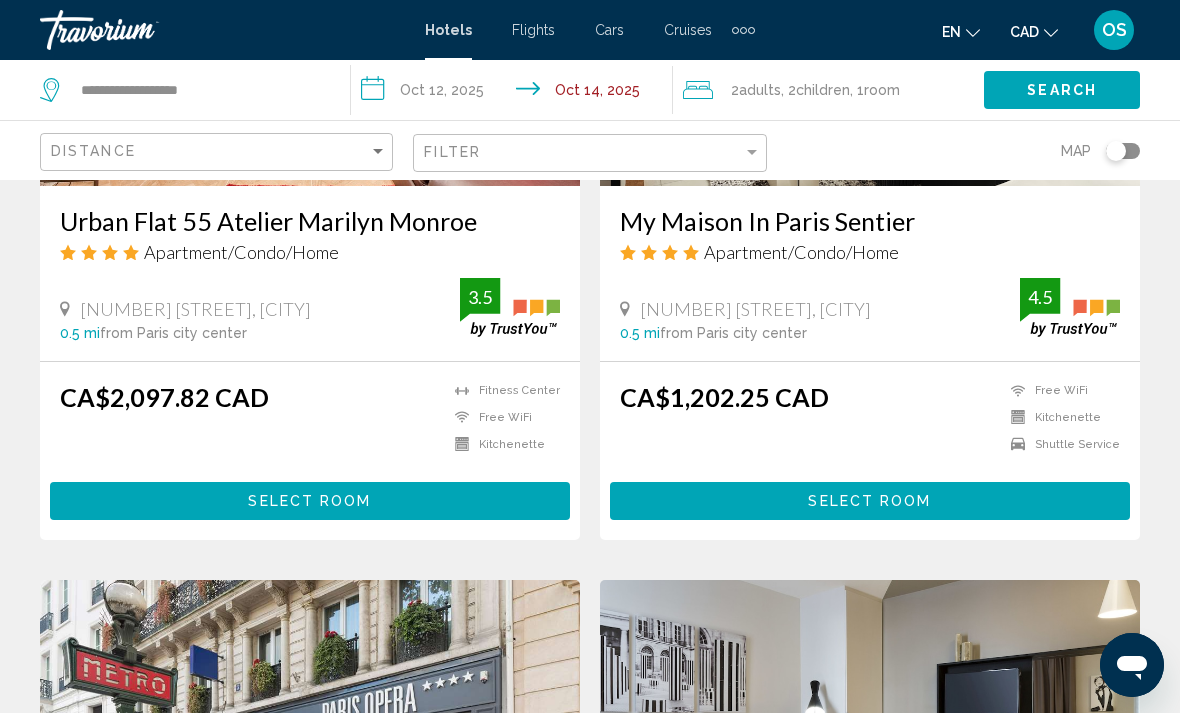 click on "Search" 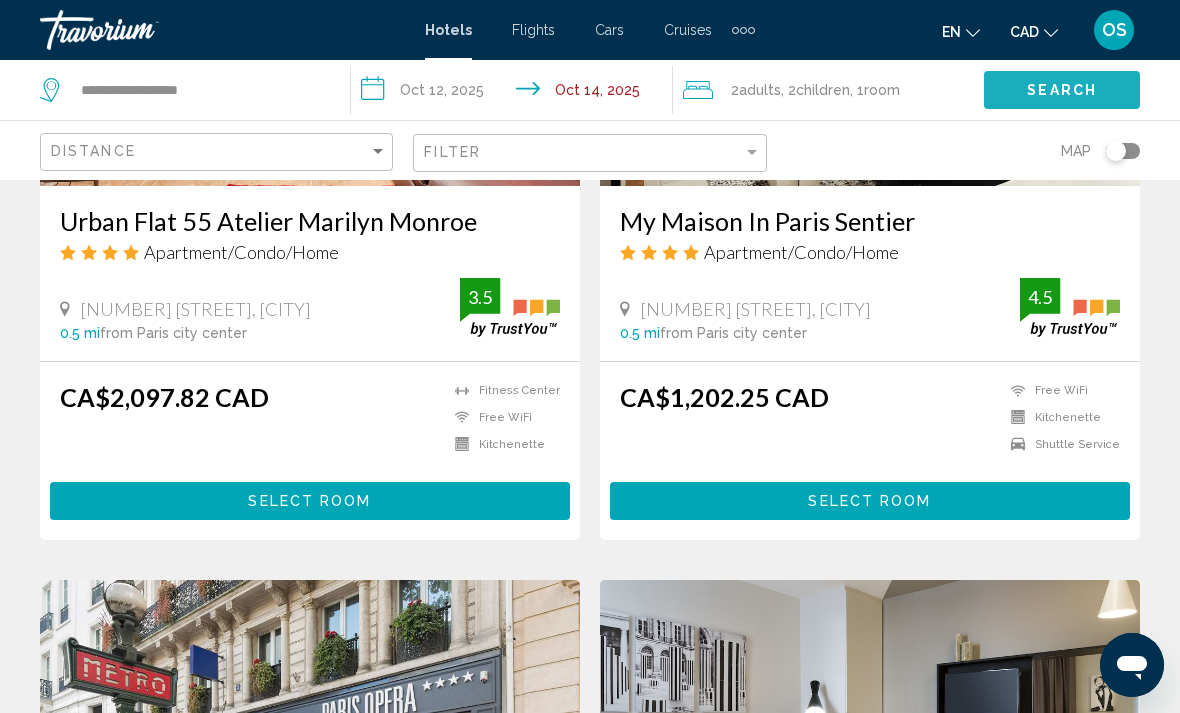 click on "Search" 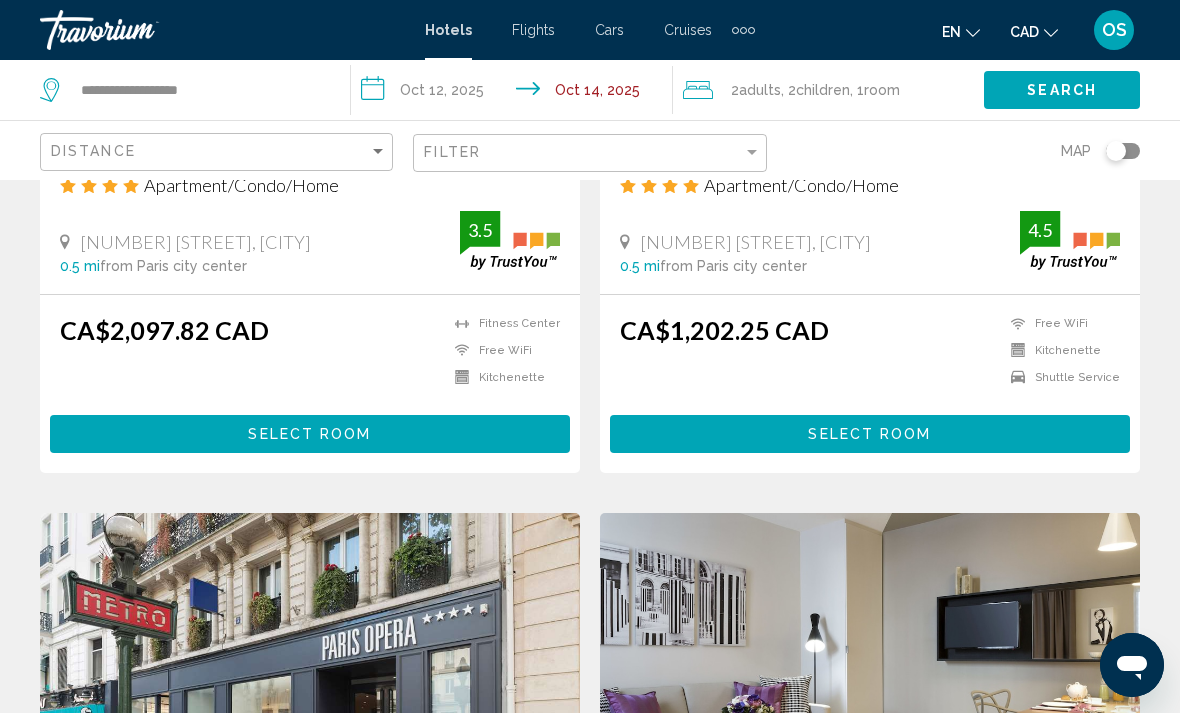 scroll, scrollTop: 2704, scrollLeft: 0, axis: vertical 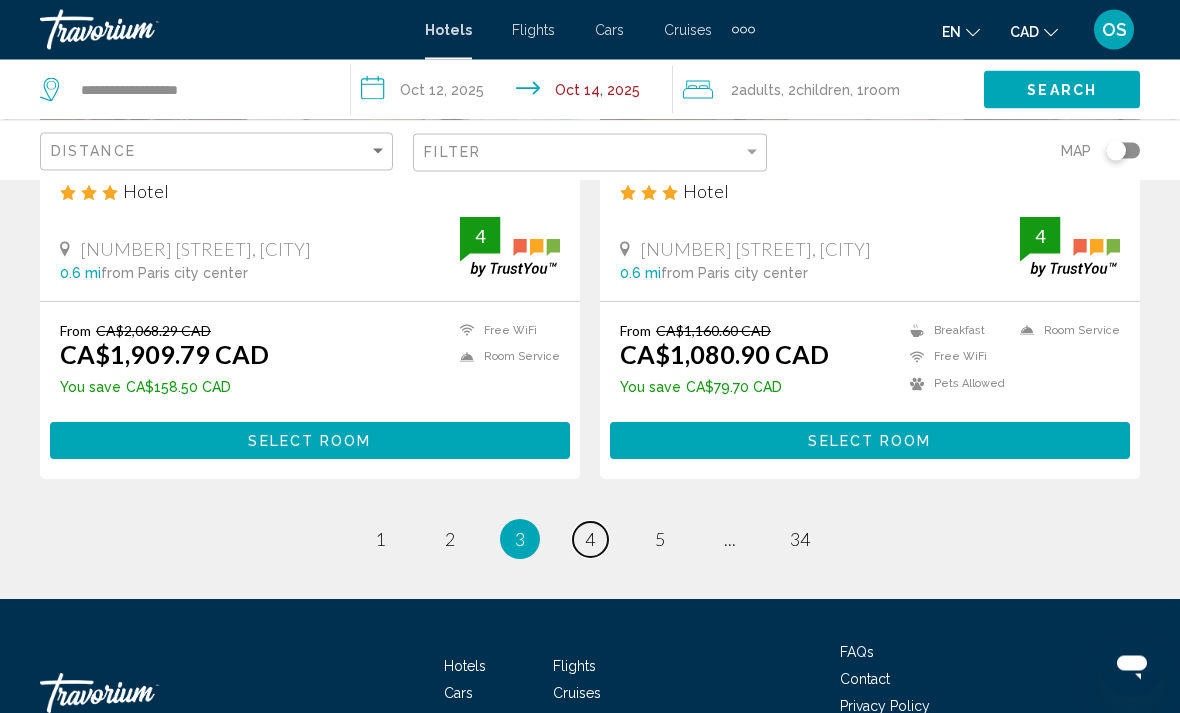 click on "page  4" at bounding box center [590, 540] 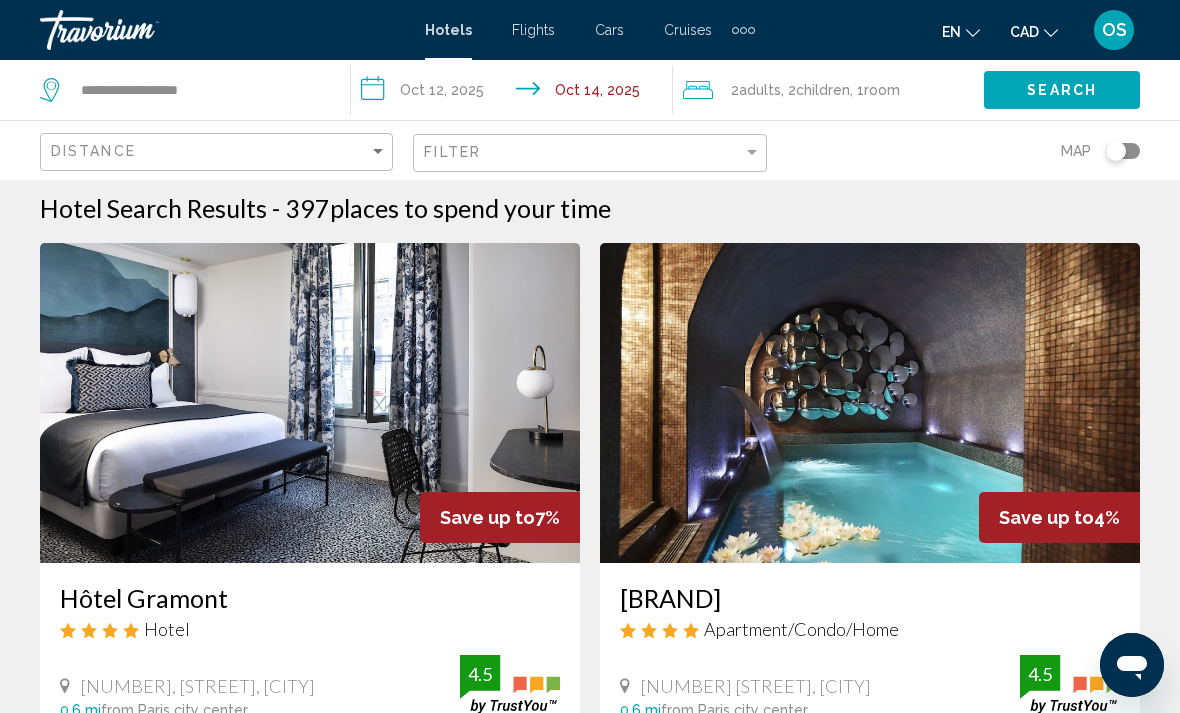 scroll, scrollTop: 0, scrollLeft: 0, axis: both 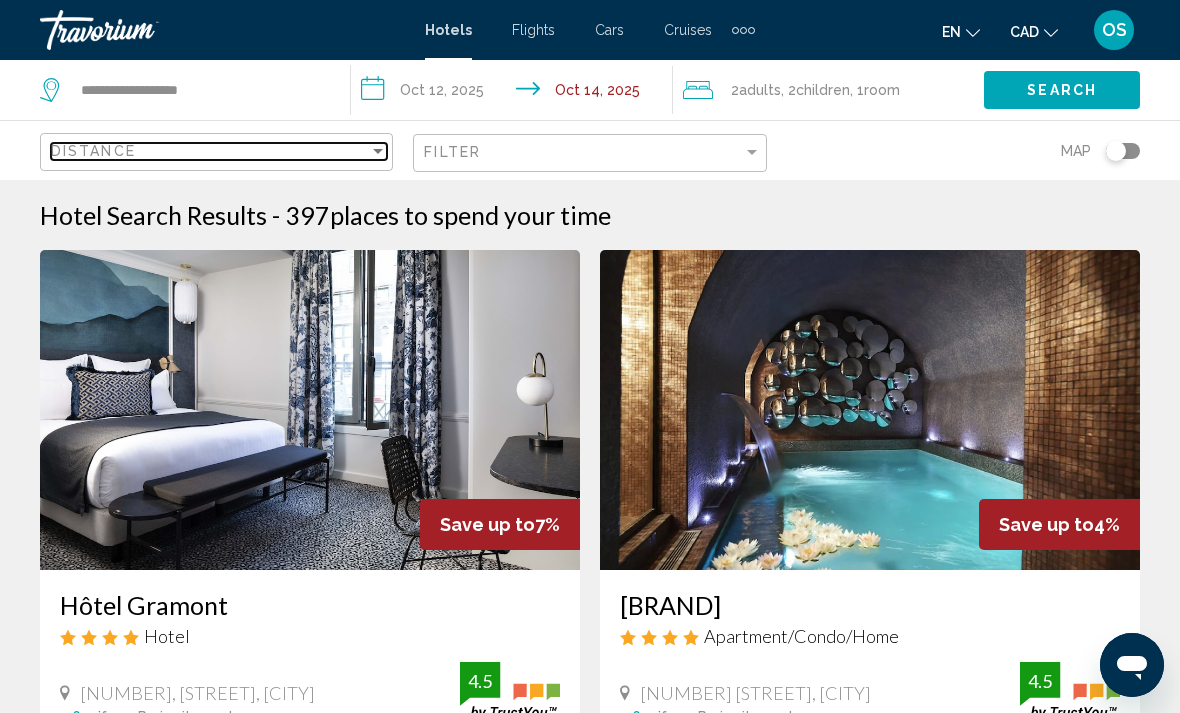 click on "Distance" at bounding box center [93, 151] 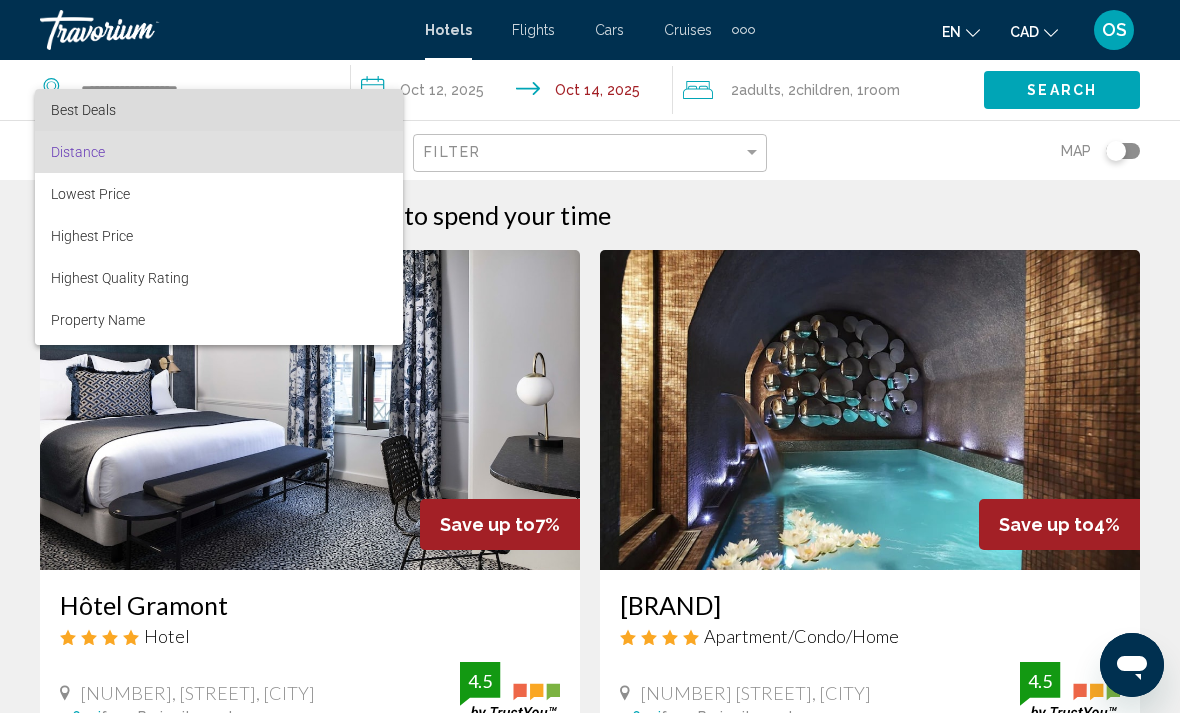 click on "Best Deals" at bounding box center [219, 110] 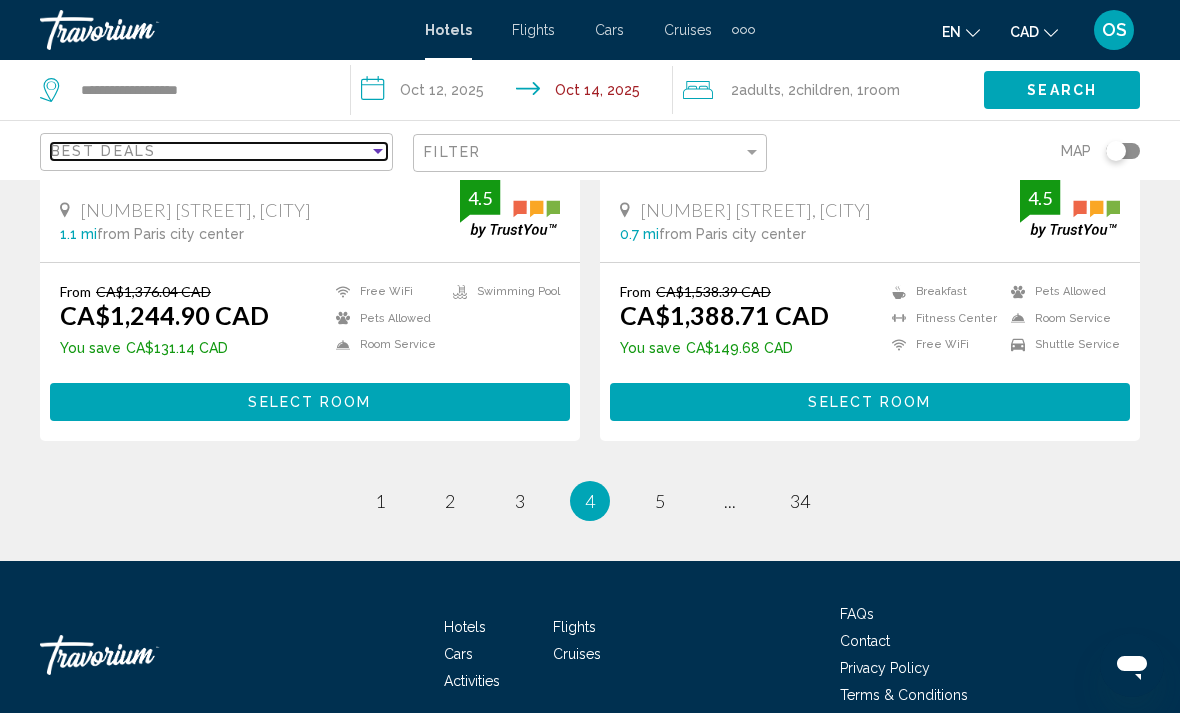 scroll, scrollTop: 4105, scrollLeft: 0, axis: vertical 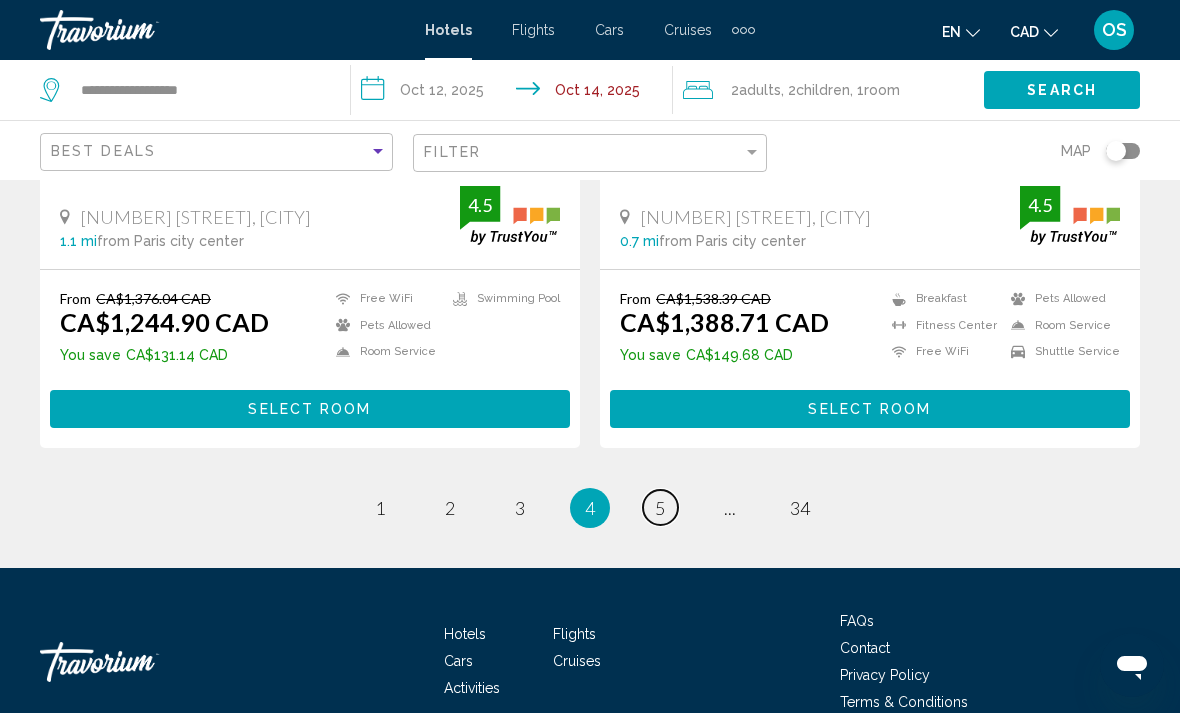 click on "5" at bounding box center (660, 508) 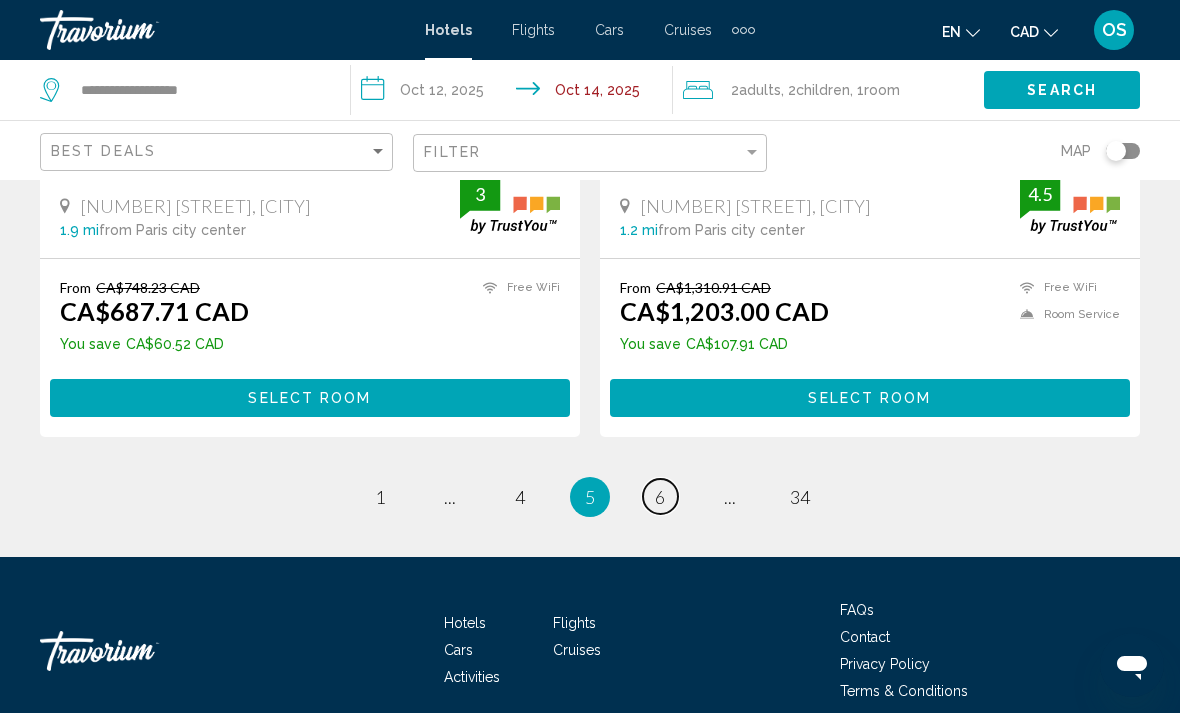 scroll, scrollTop: 4079, scrollLeft: 0, axis: vertical 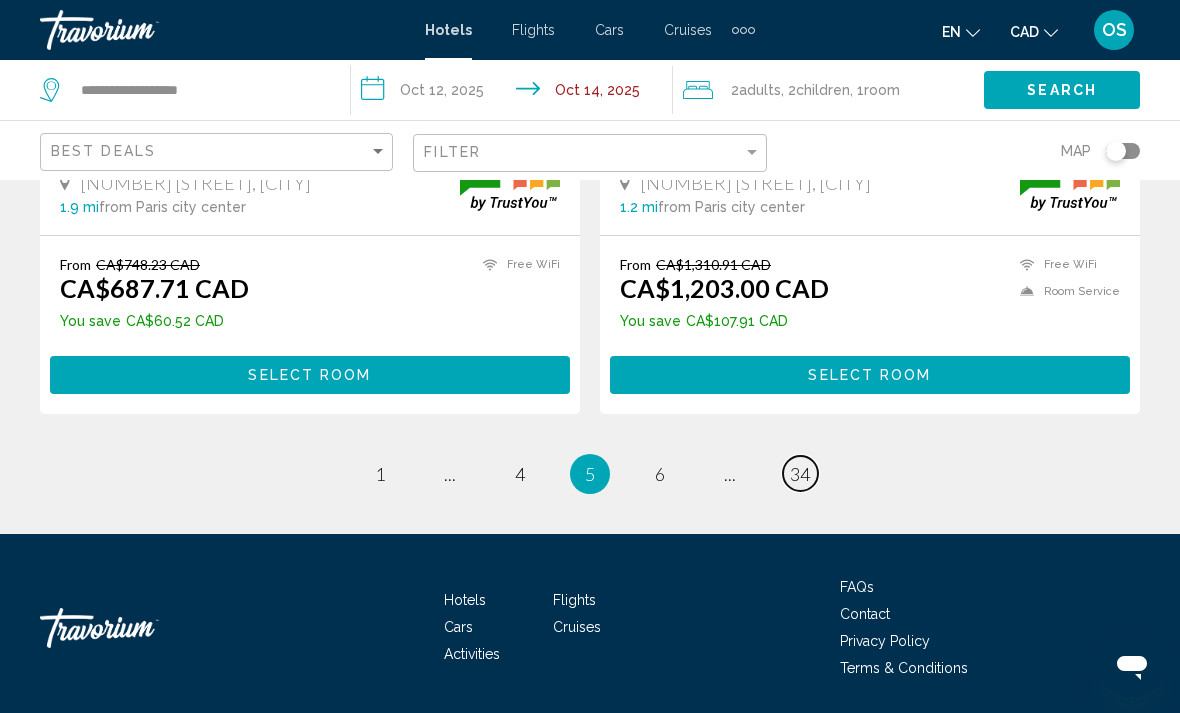 click on "34" at bounding box center [800, 474] 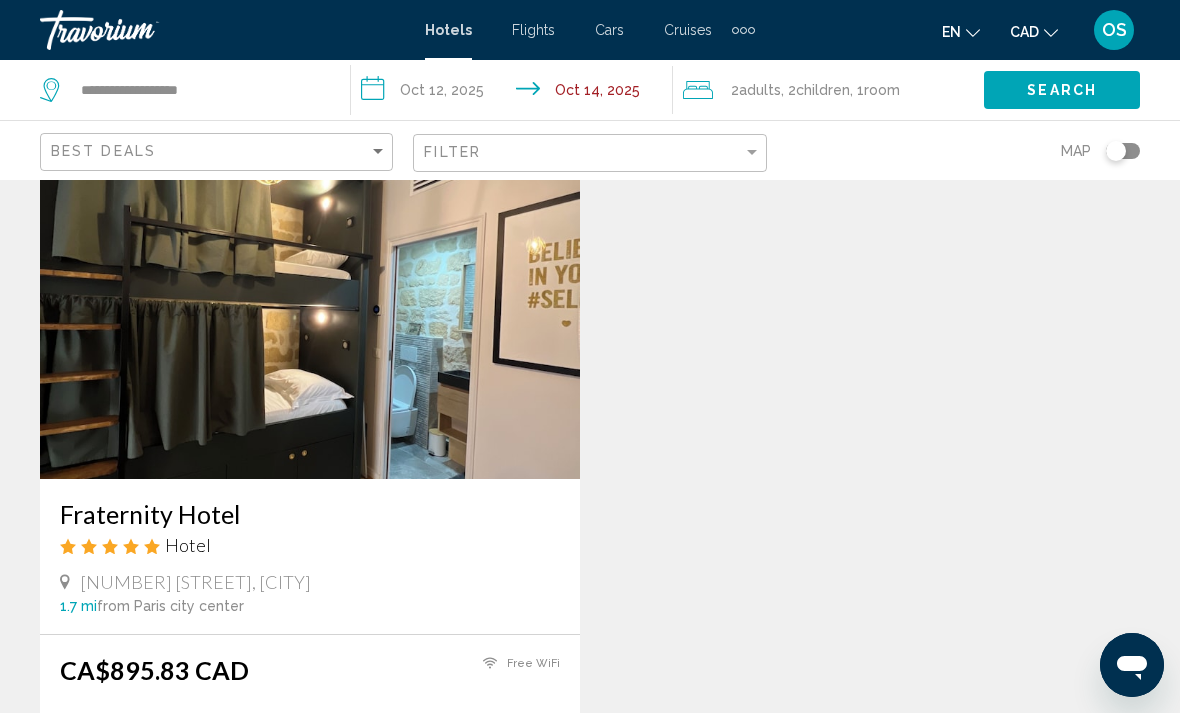 scroll, scrollTop: 492, scrollLeft: 0, axis: vertical 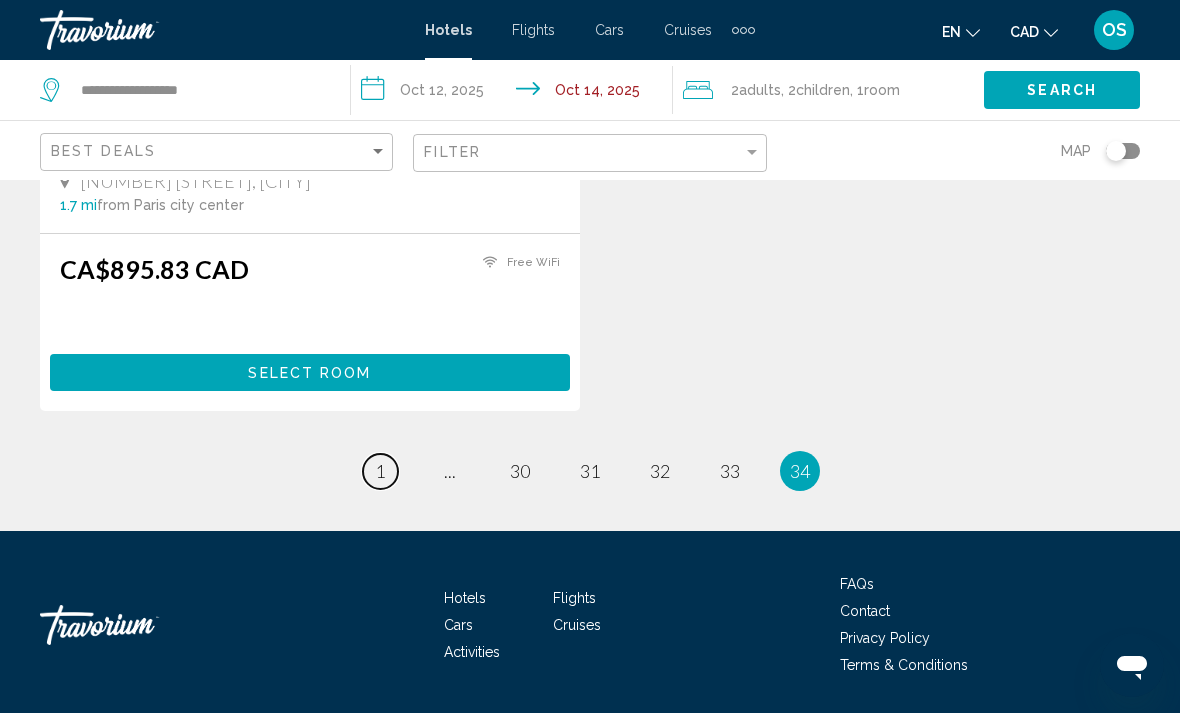 click on "page  1" at bounding box center [380, 471] 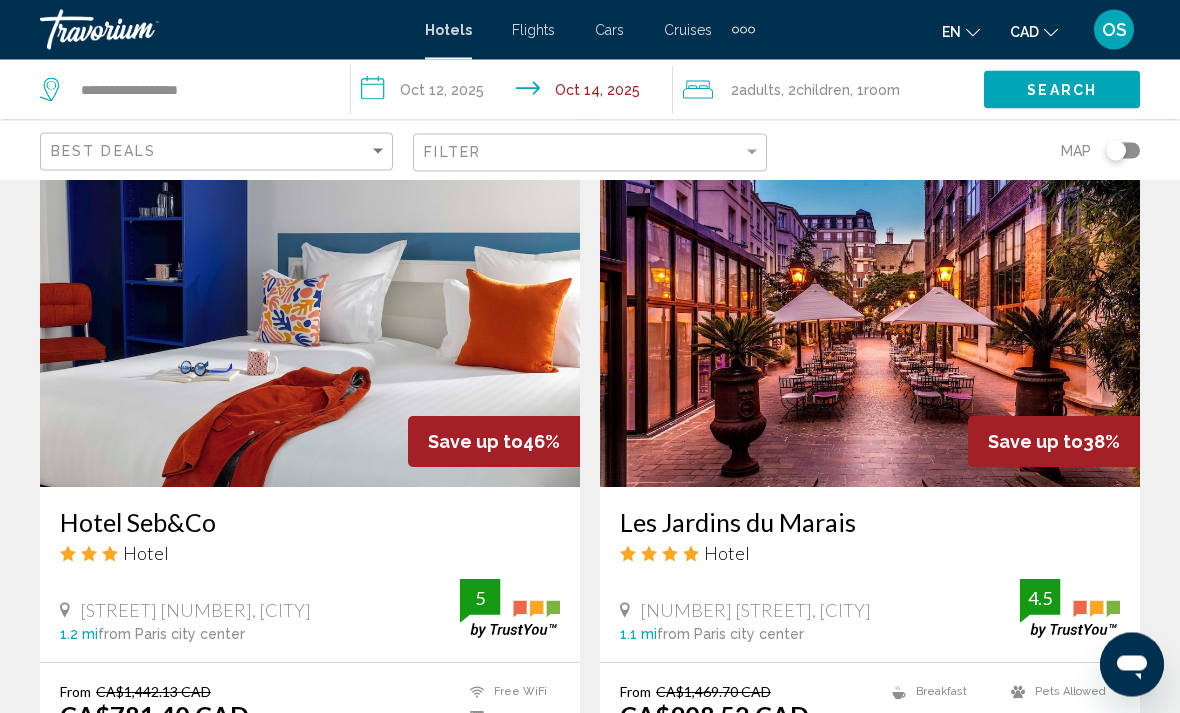 scroll, scrollTop: 798, scrollLeft: 0, axis: vertical 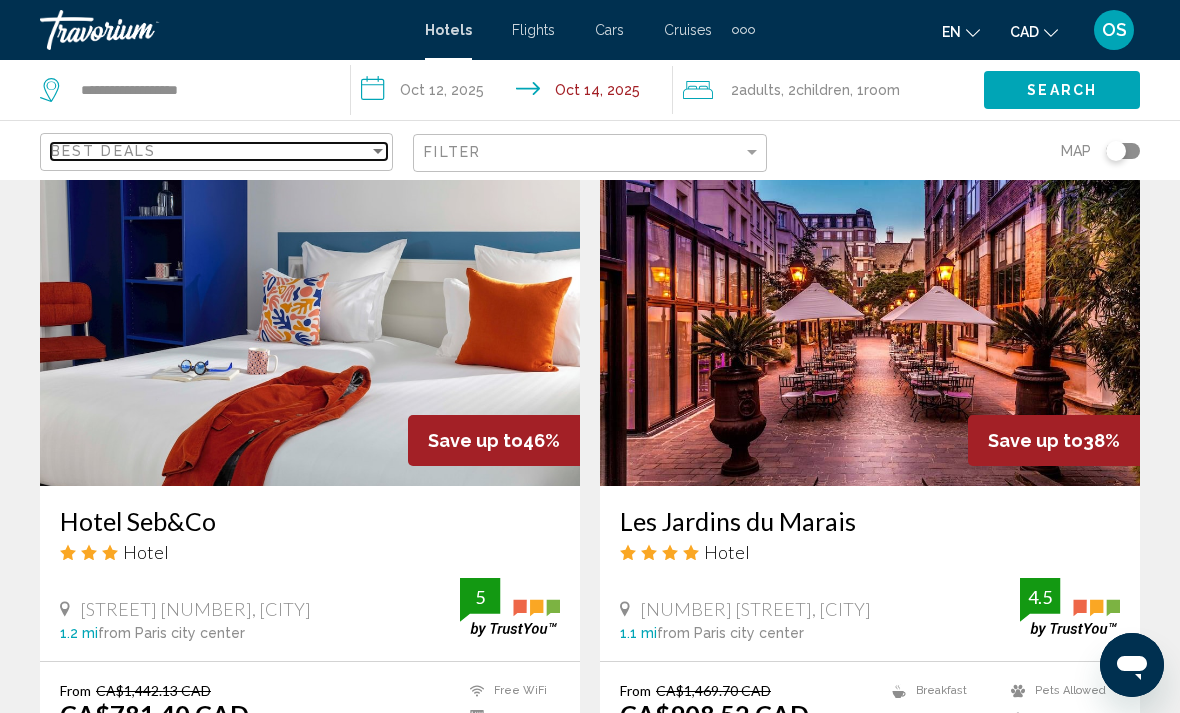 click on "Best Deals" at bounding box center (103, 151) 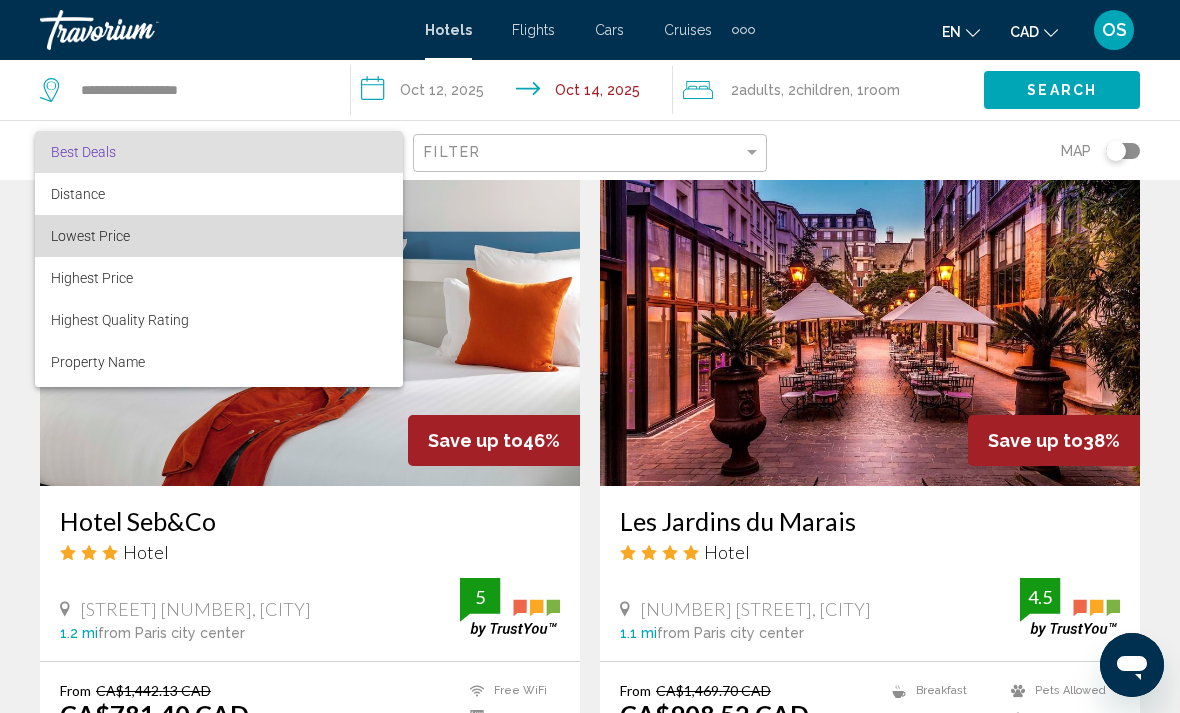 click on "Lowest Price" at bounding box center (219, 236) 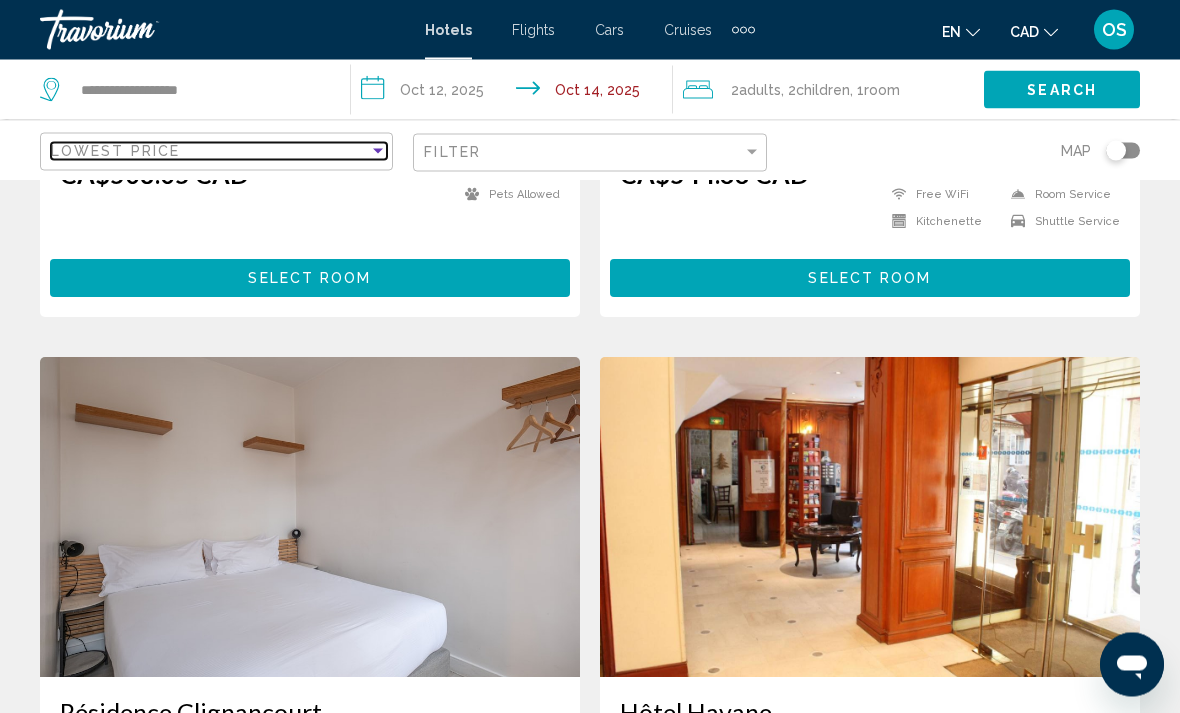 scroll, scrollTop: 621, scrollLeft: 0, axis: vertical 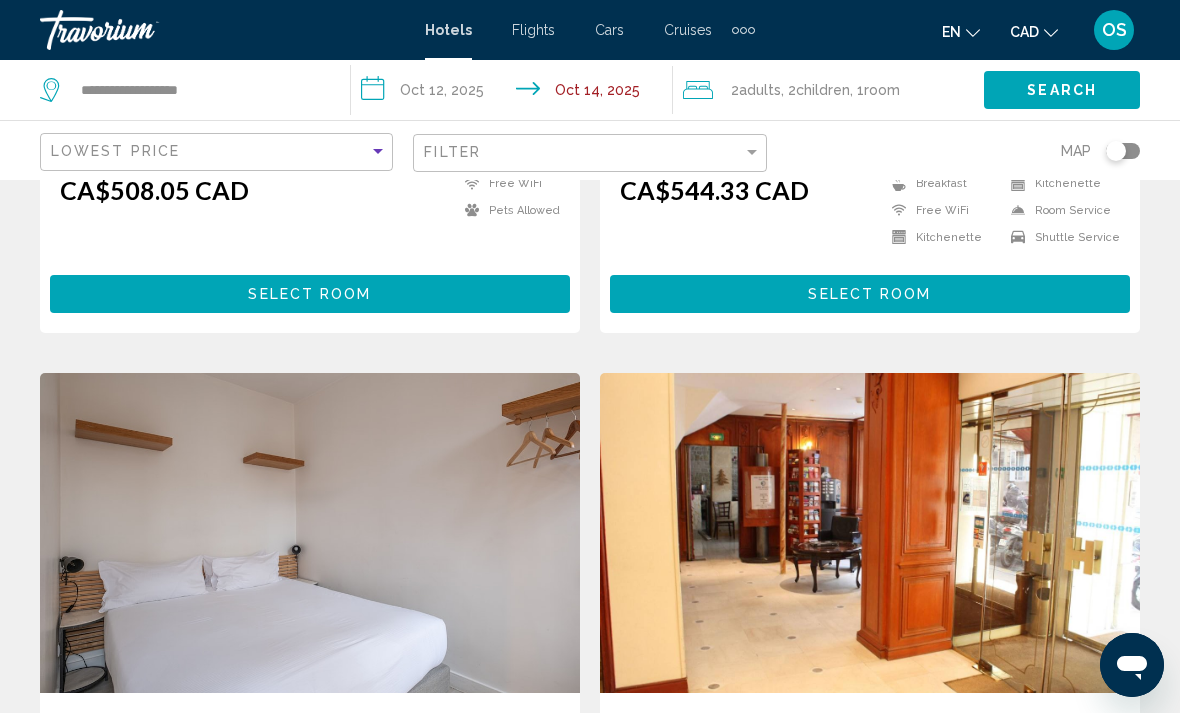 click on "Search" 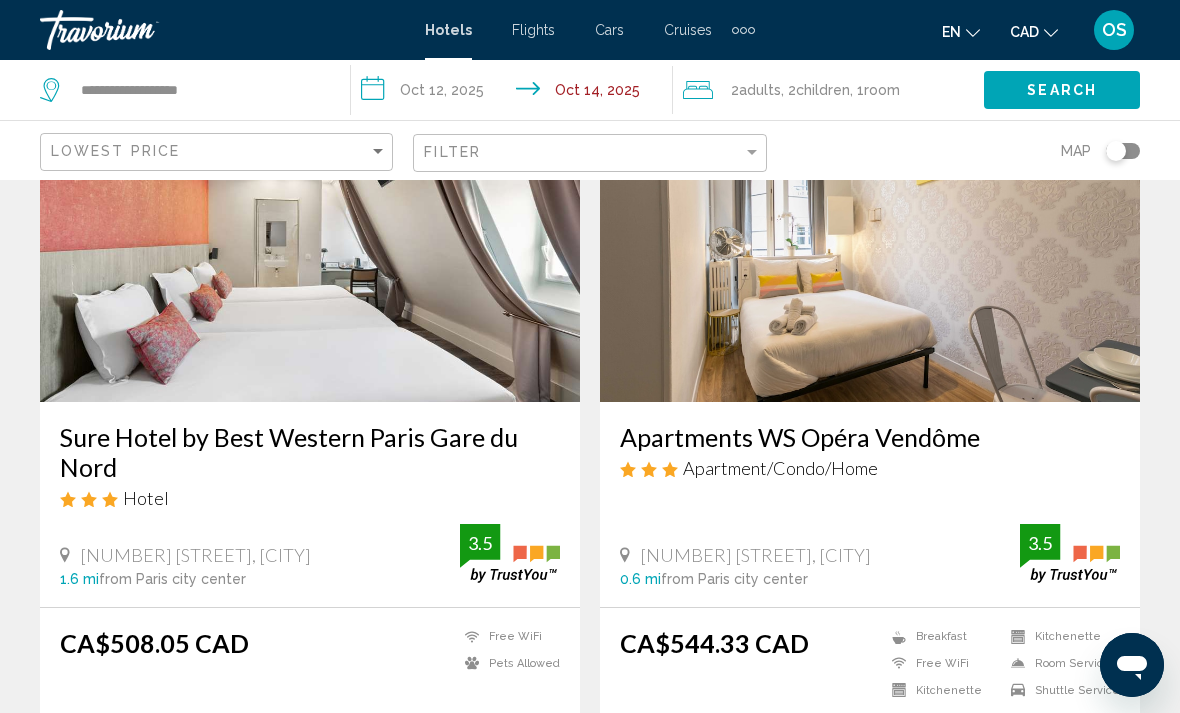 scroll, scrollTop: 0, scrollLeft: 0, axis: both 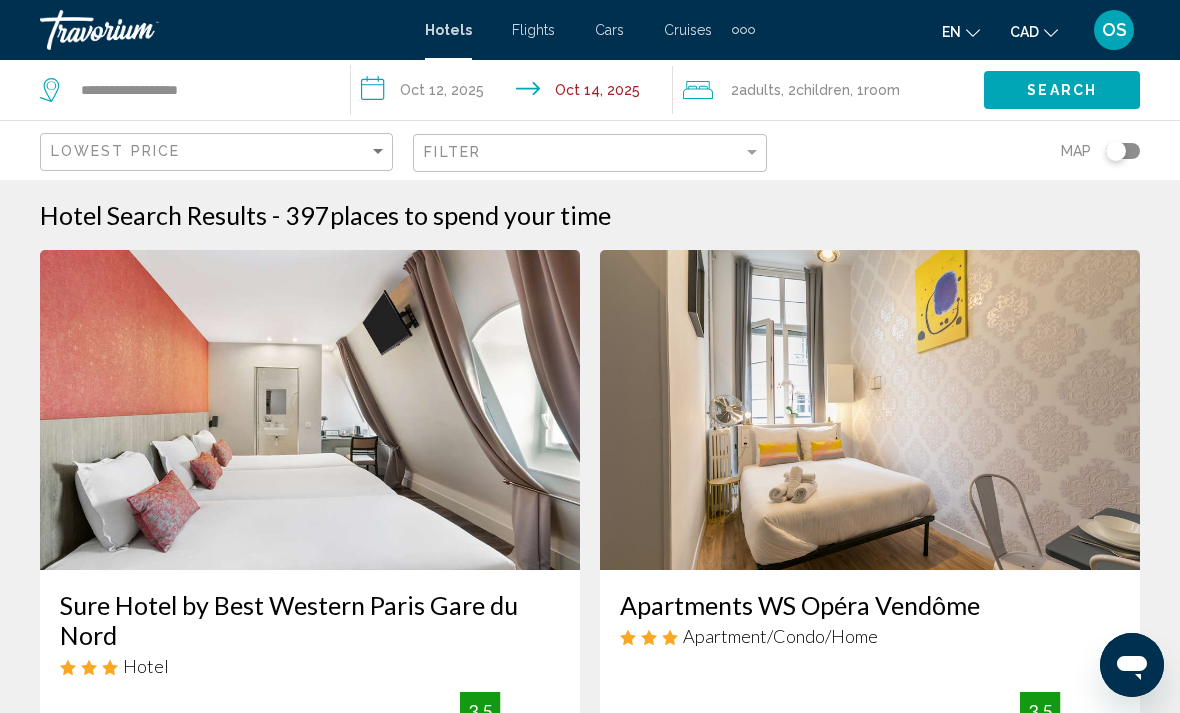 click on "**********" at bounding box center (515, 93) 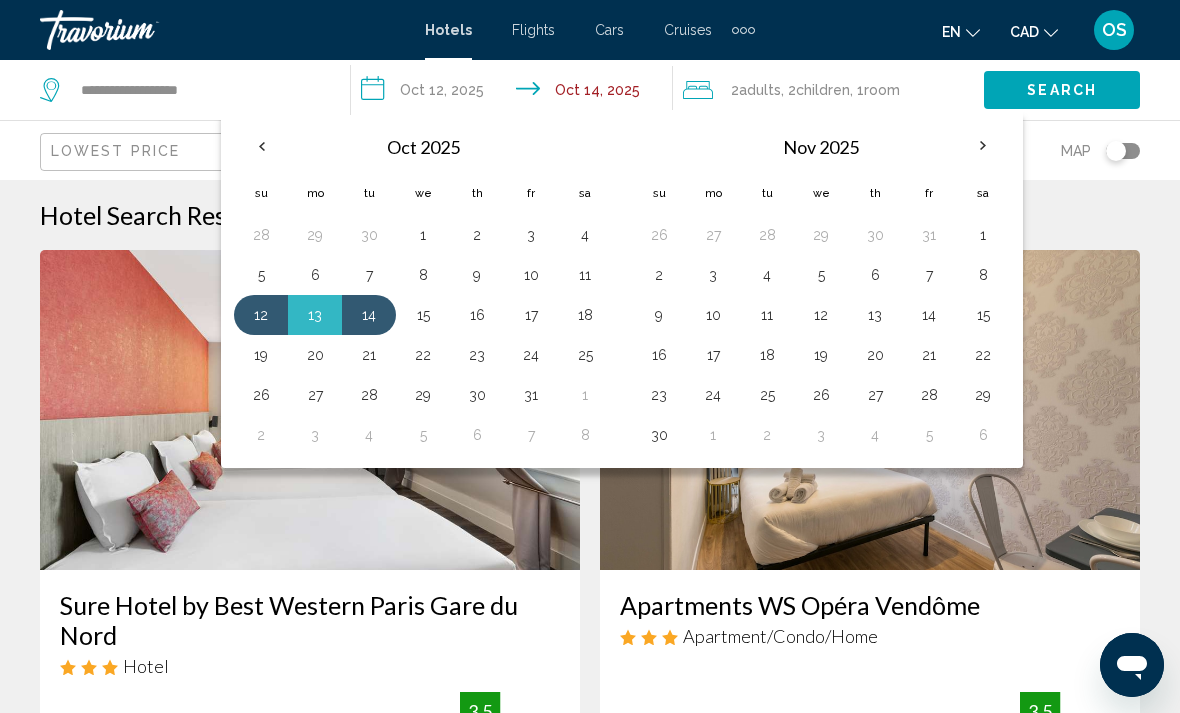 click on "14" at bounding box center (369, 315) 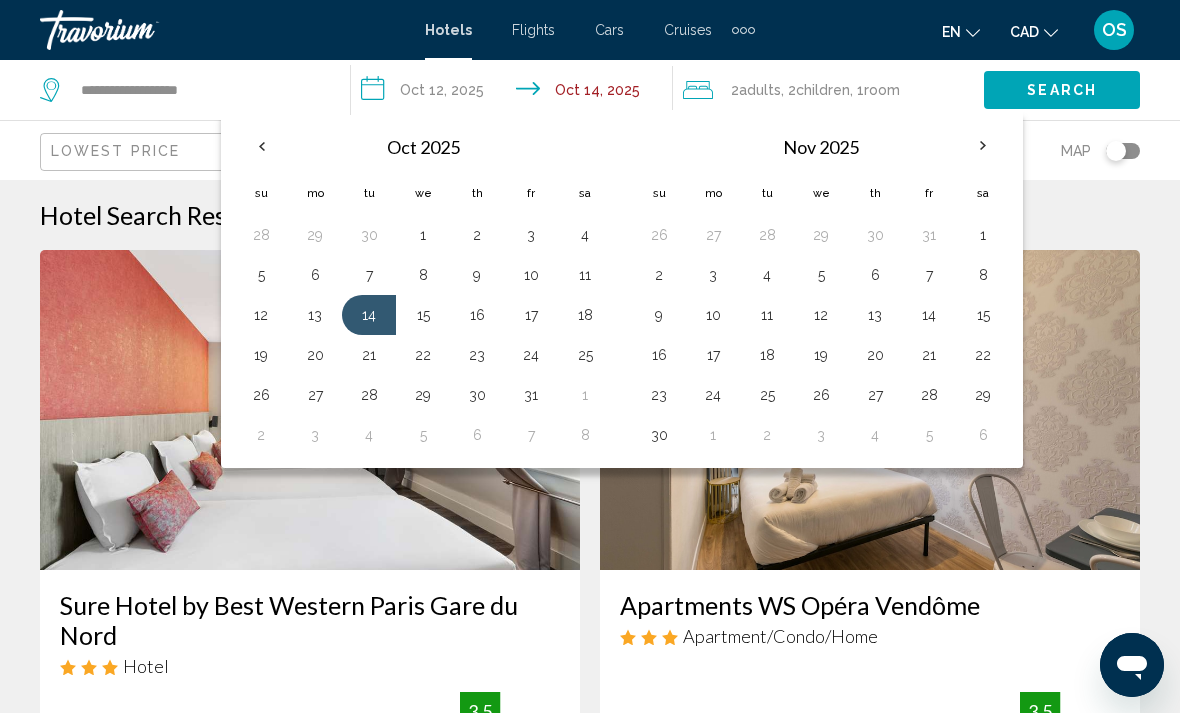click on "12" at bounding box center (261, 315) 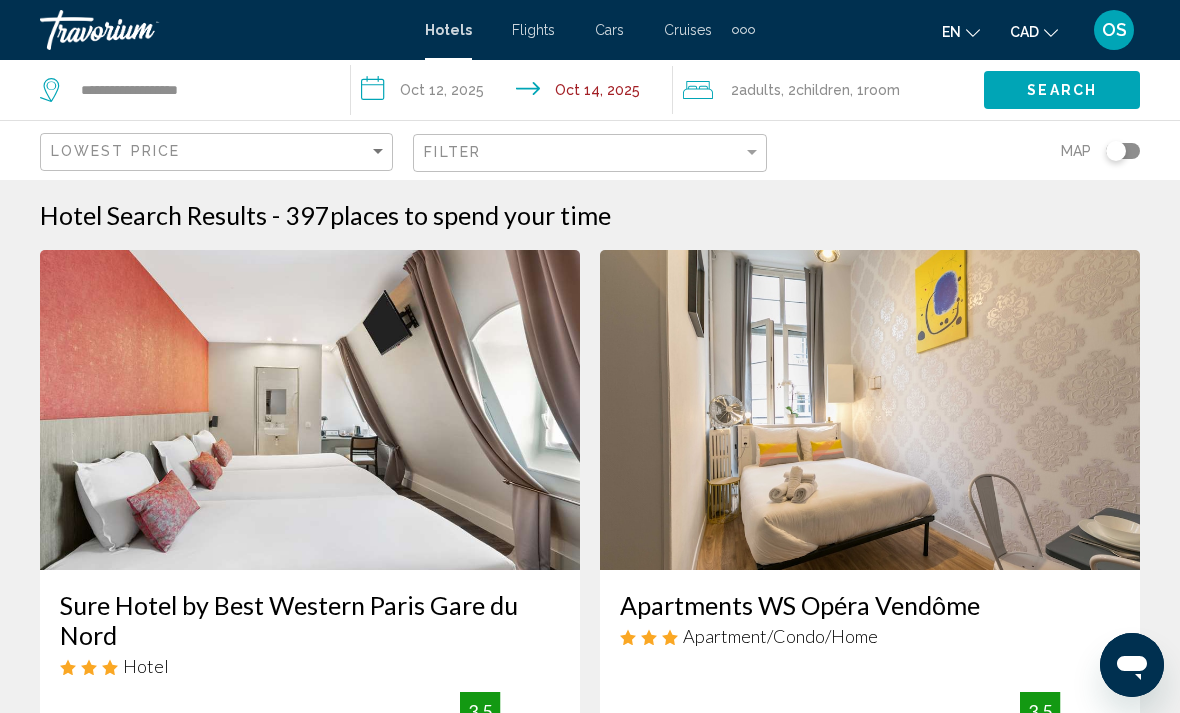 click on "**********" at bounding box center (515, 93) 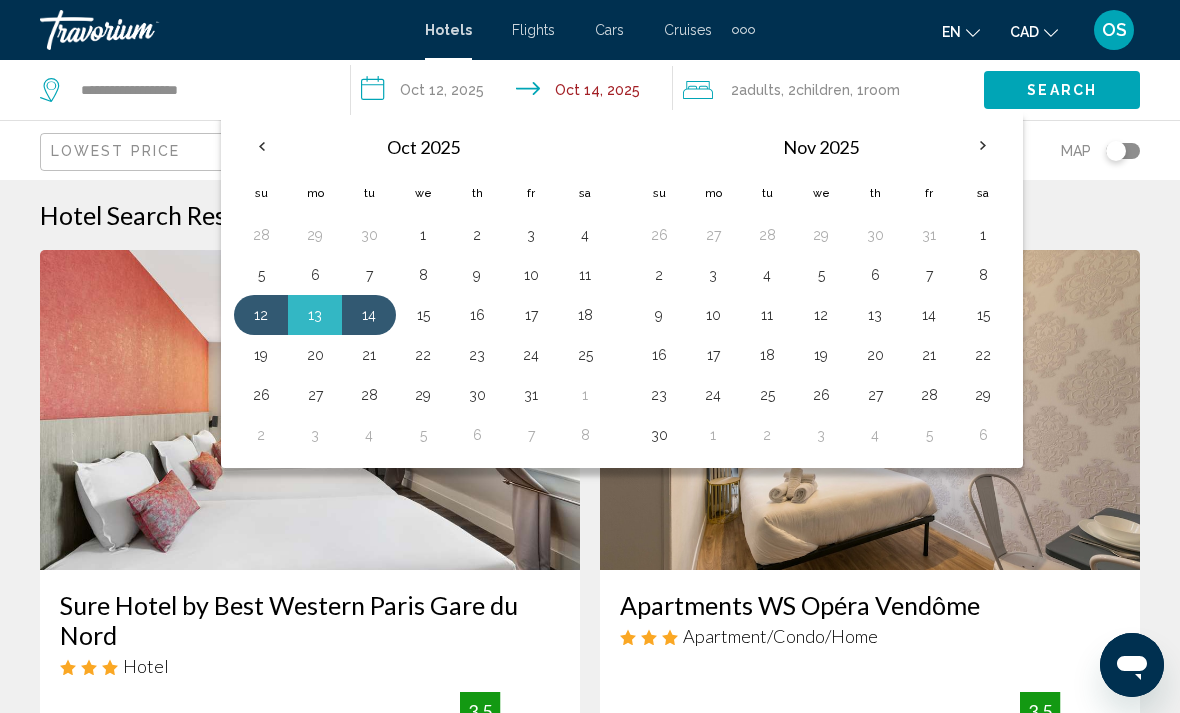 click on "14" at bounding box center (369, 315) 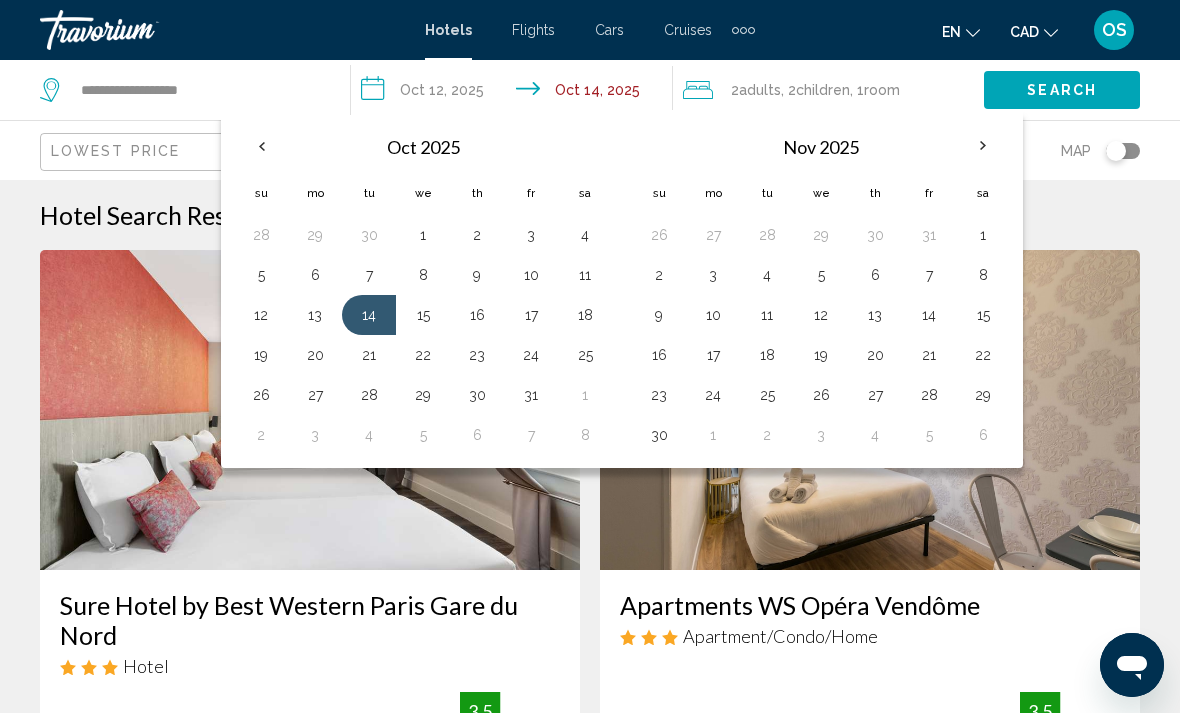 click on "12" at bounding box center [261, 315] 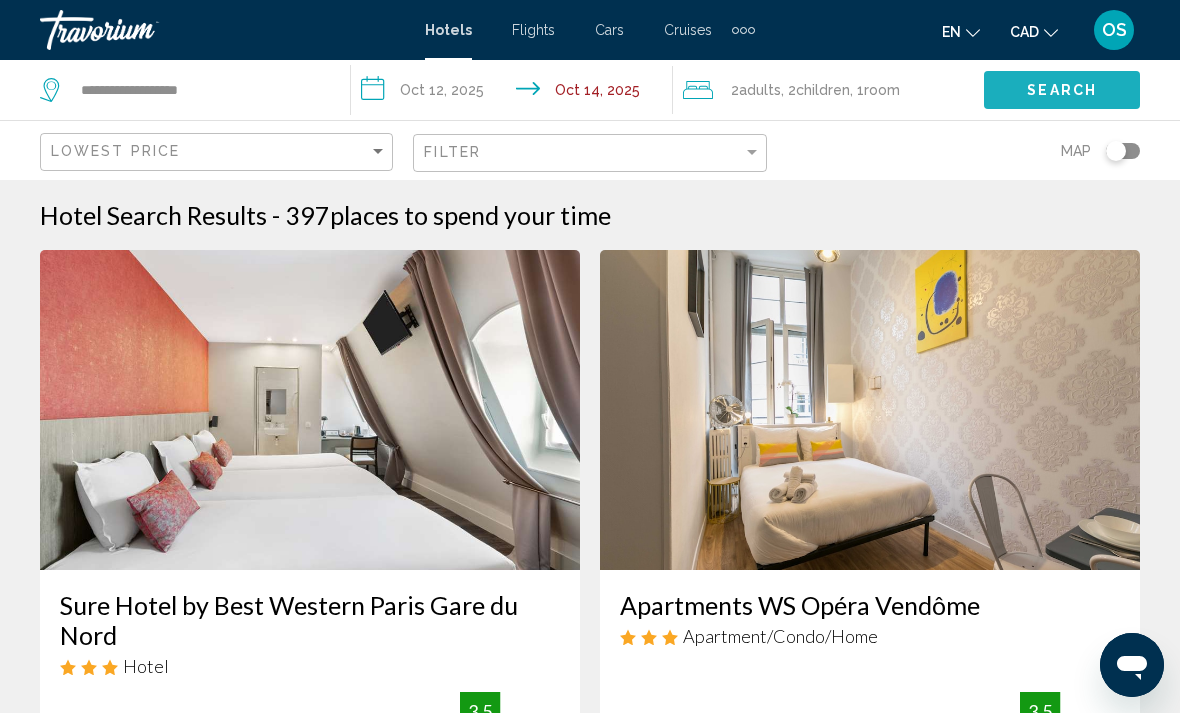click on "Search" 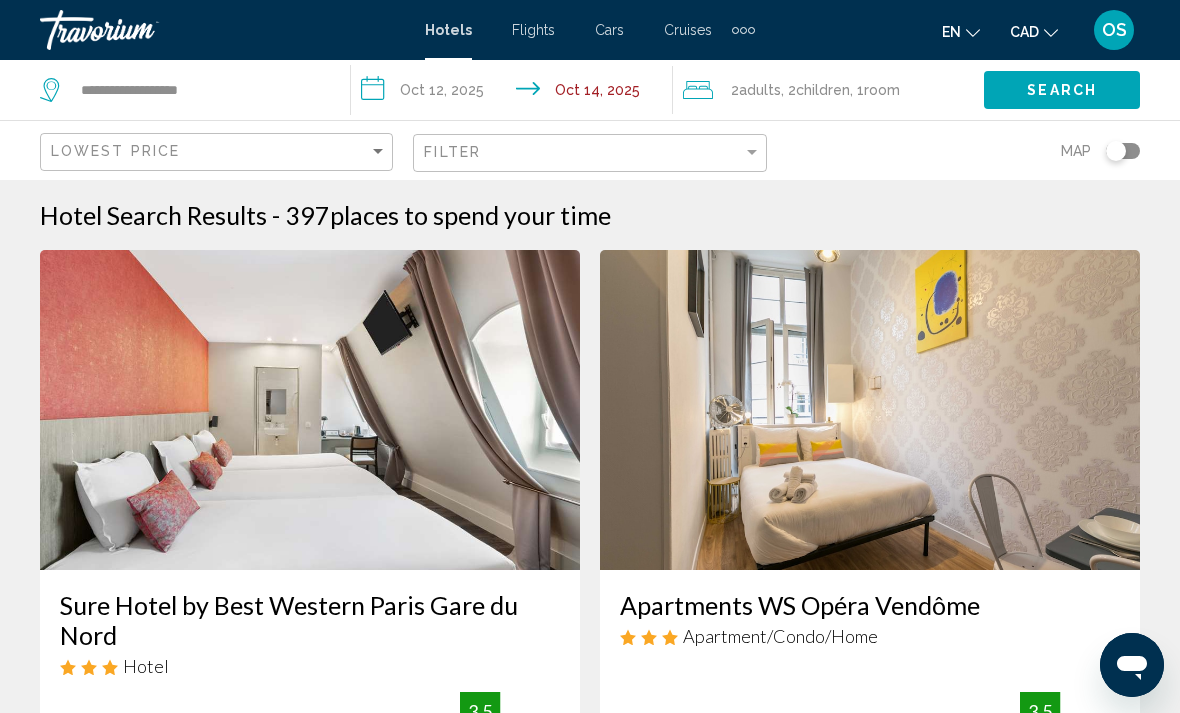 click on "Search" 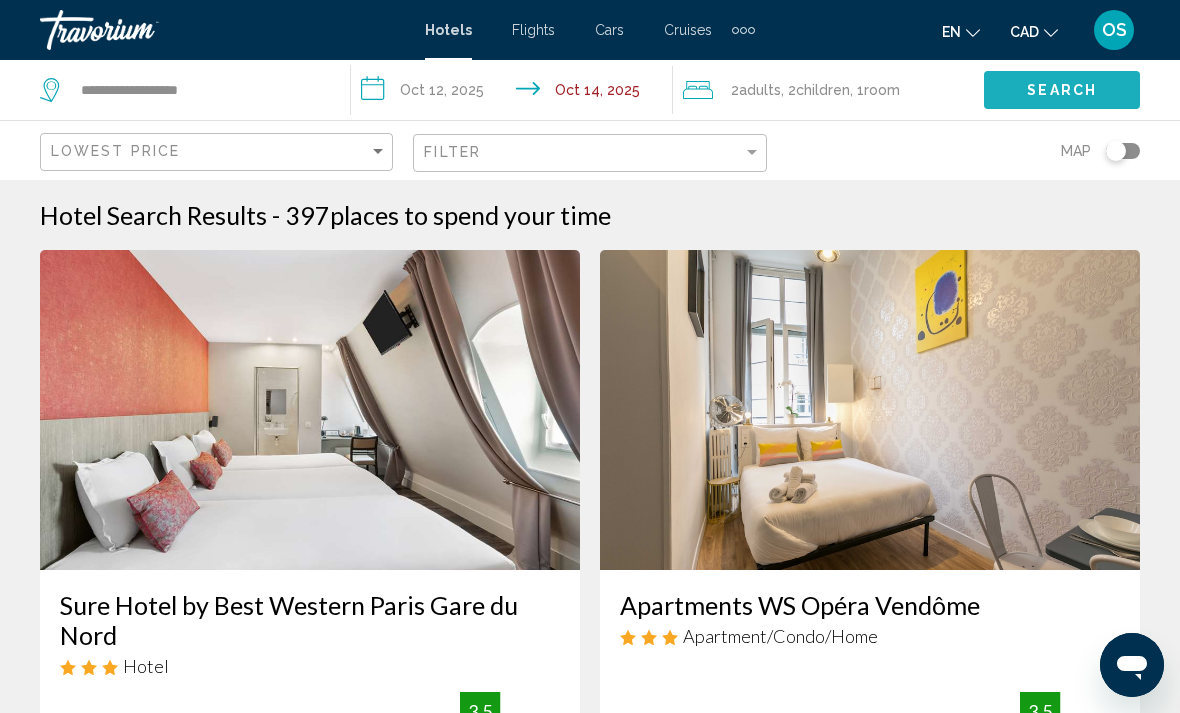 click on "Search" 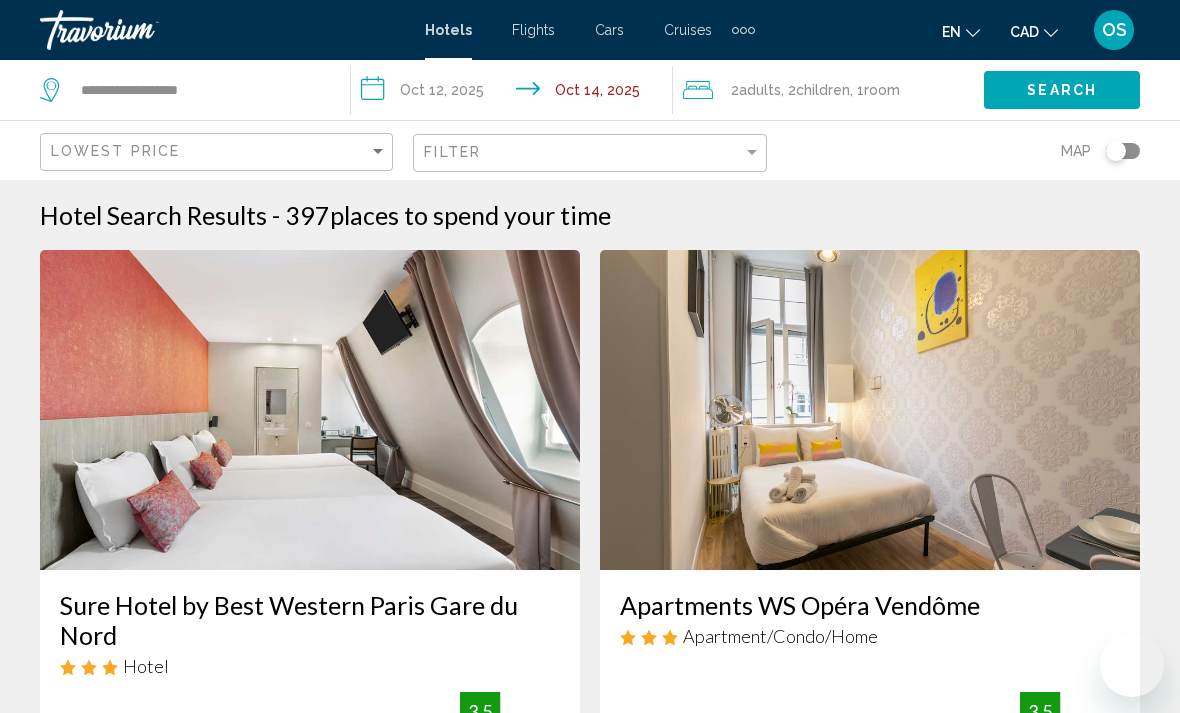 scroll, scrollTop: 0, scrollLeft: 0, axis: both 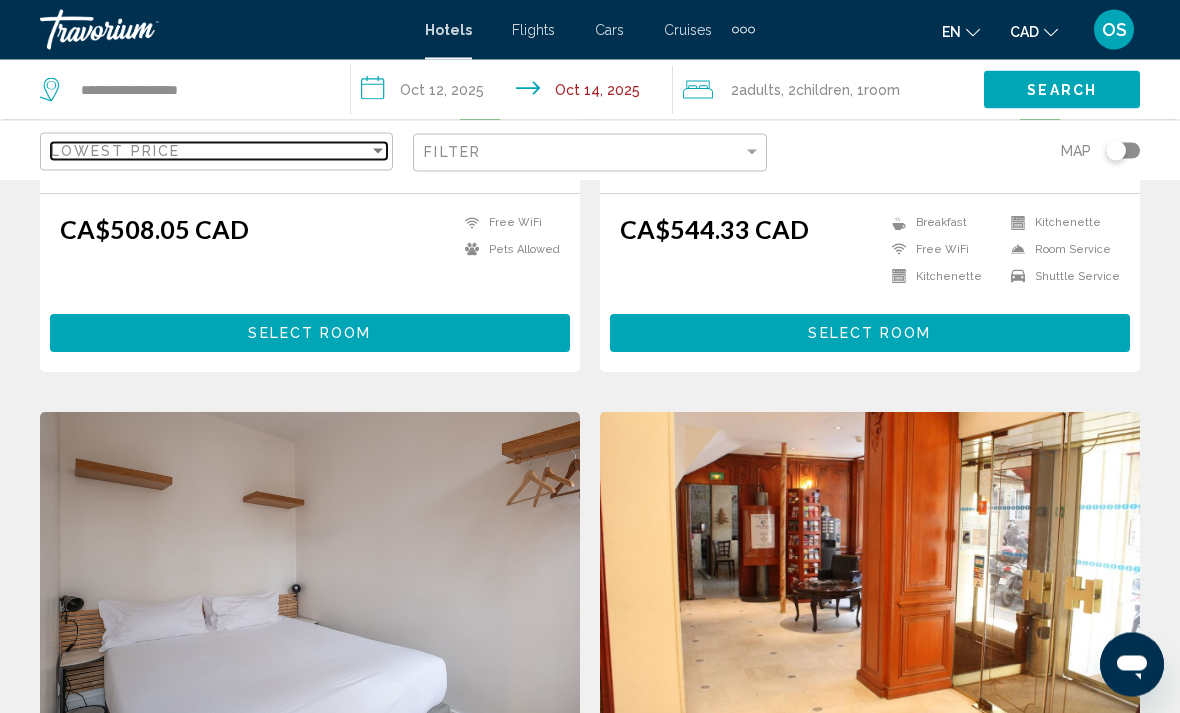 click at bounding box center [378, 151] 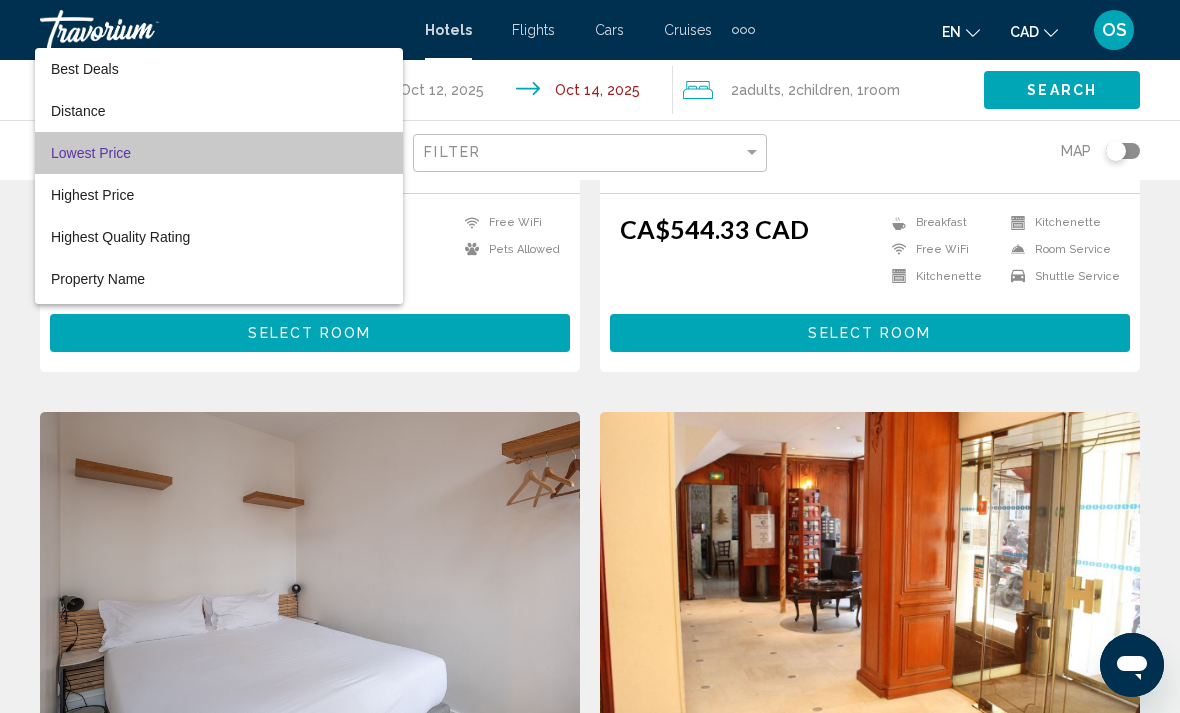 click on "Lowest Price" at bounding box center [219, 153] 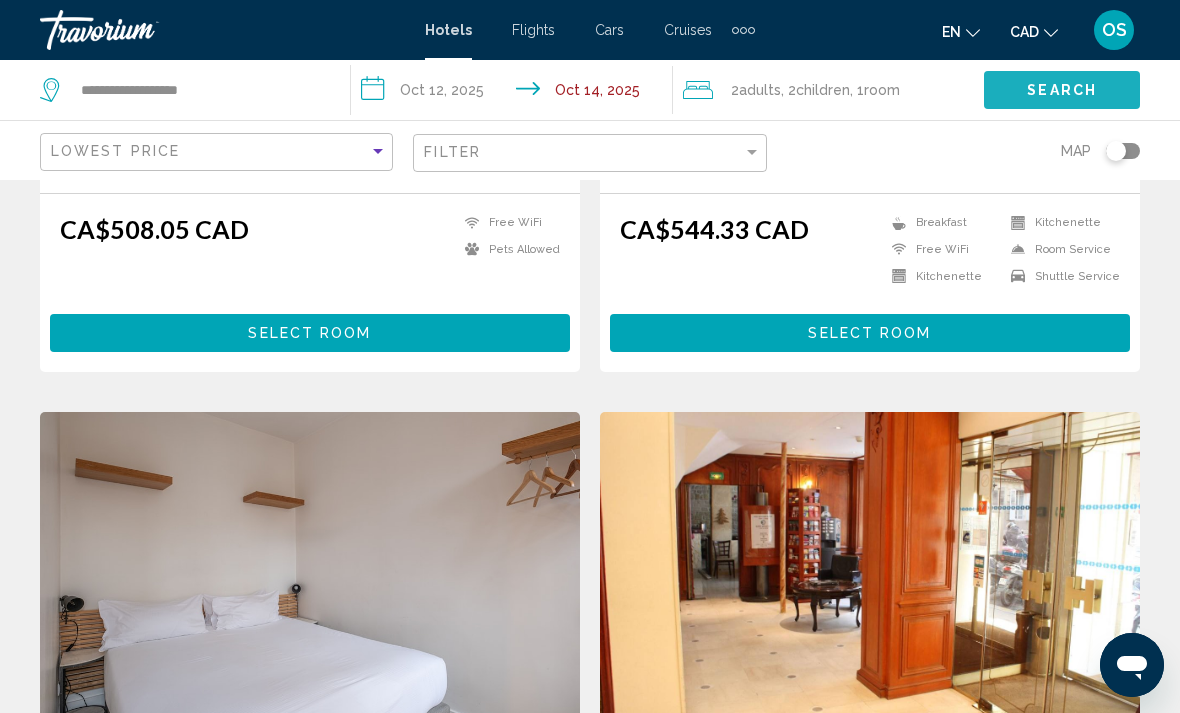 click on "Search" 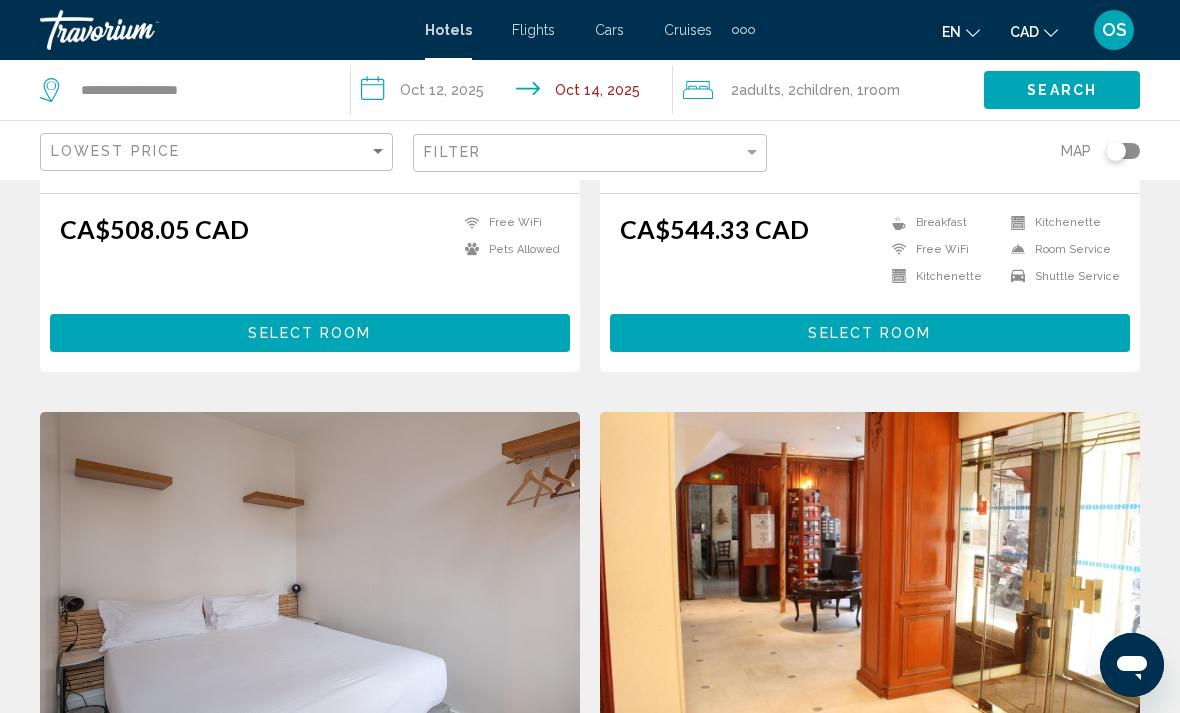 click on "Search" 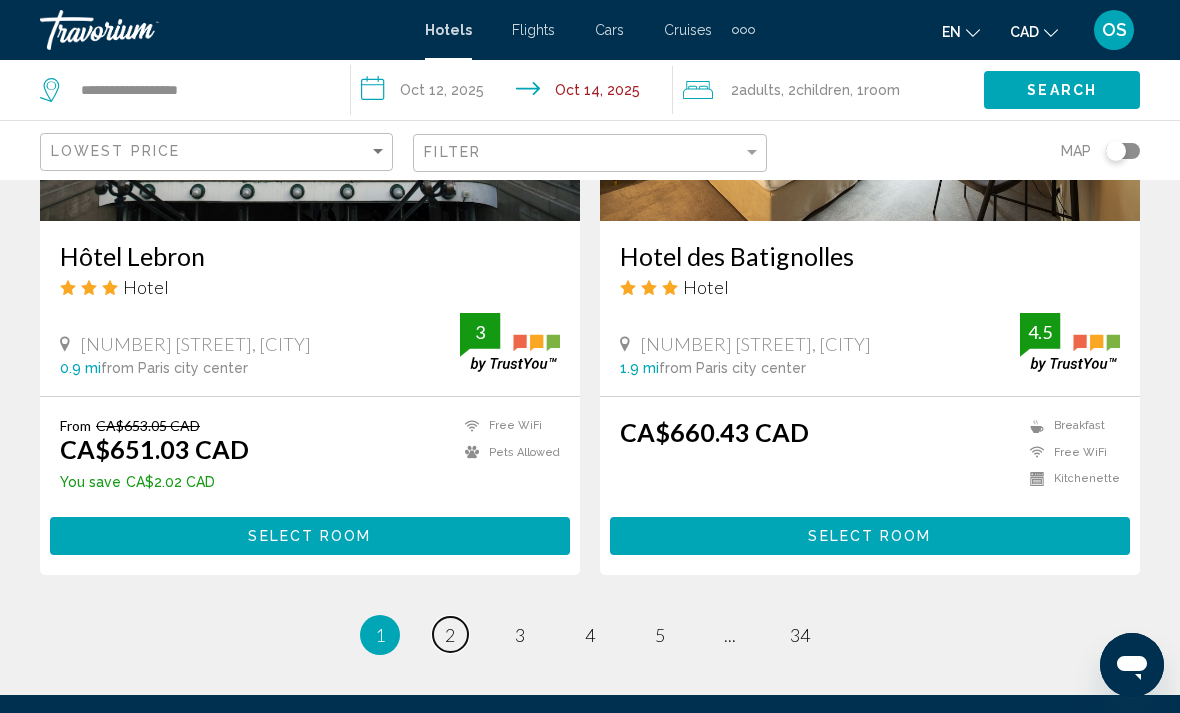 click on "2" at bounding box center [450, 635] 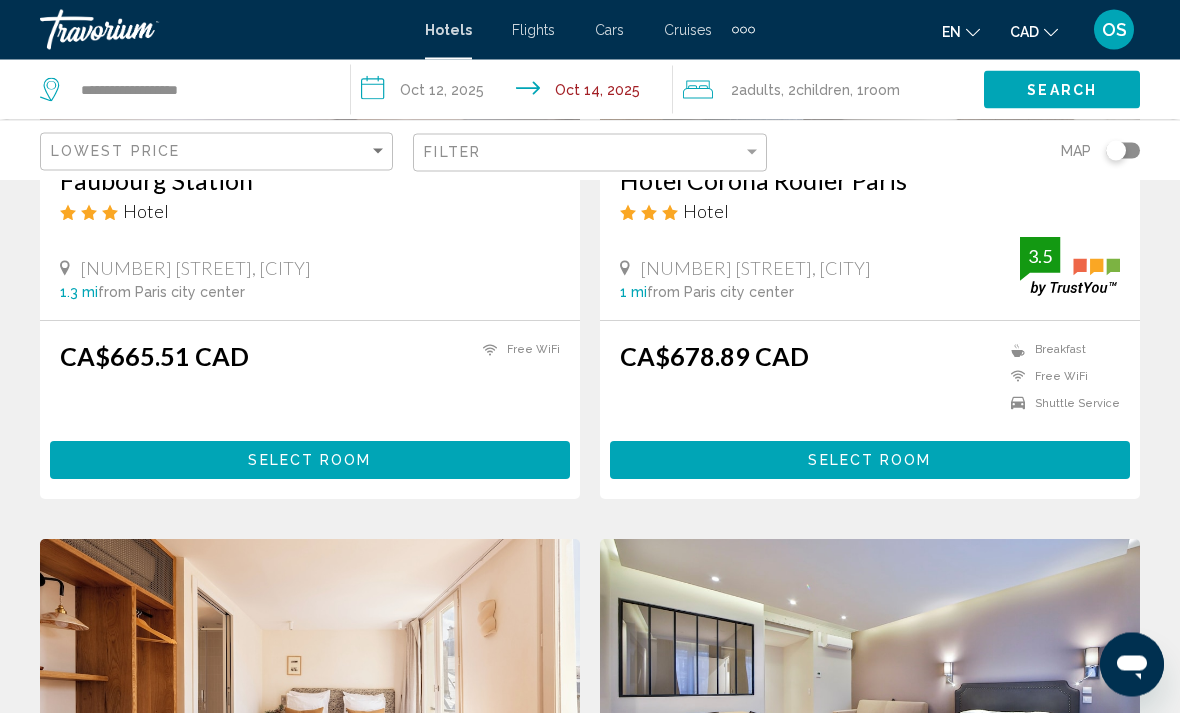 scroll, scrollTop: 0, scrollLeft: 0, axis: both 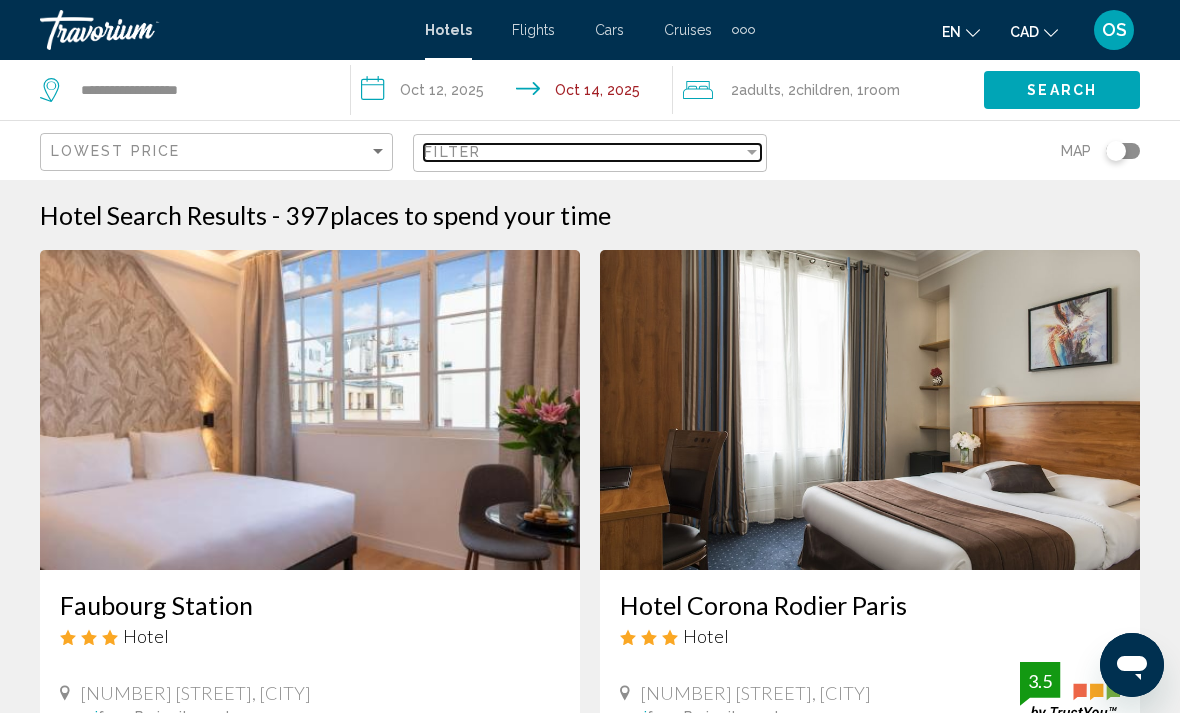 click at bounding box center [752, 152] 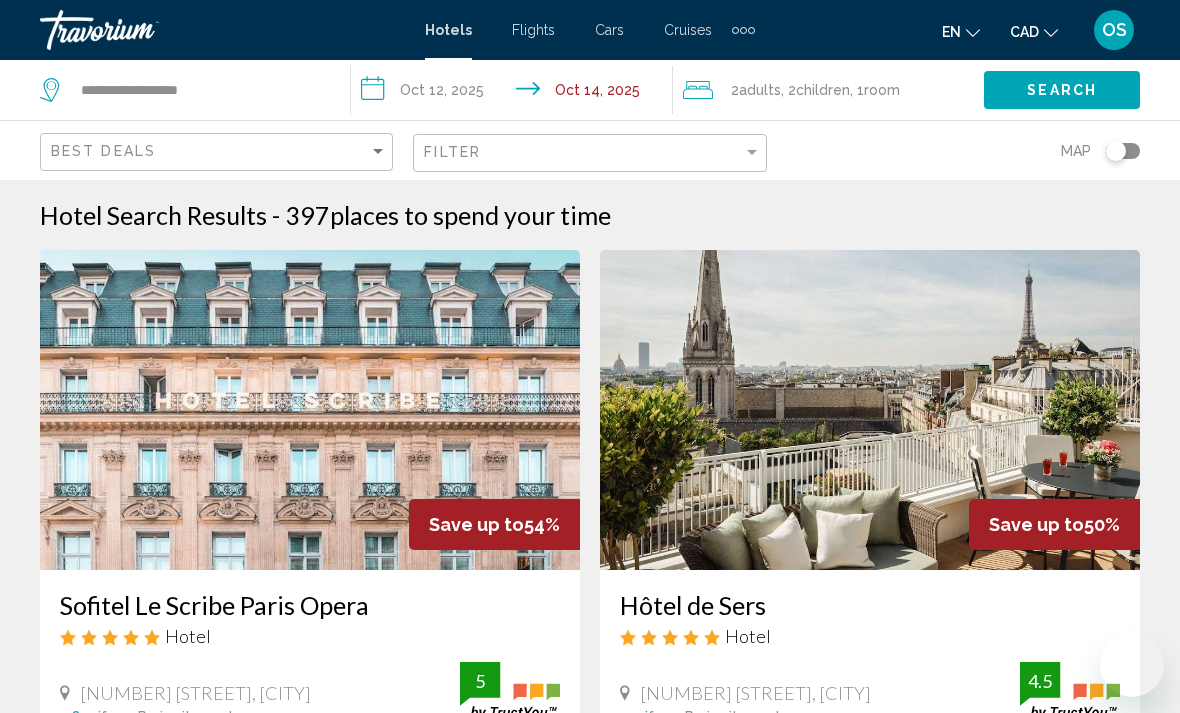 scroll, scrollTop: 0, scrollLeft: 0, axis: both 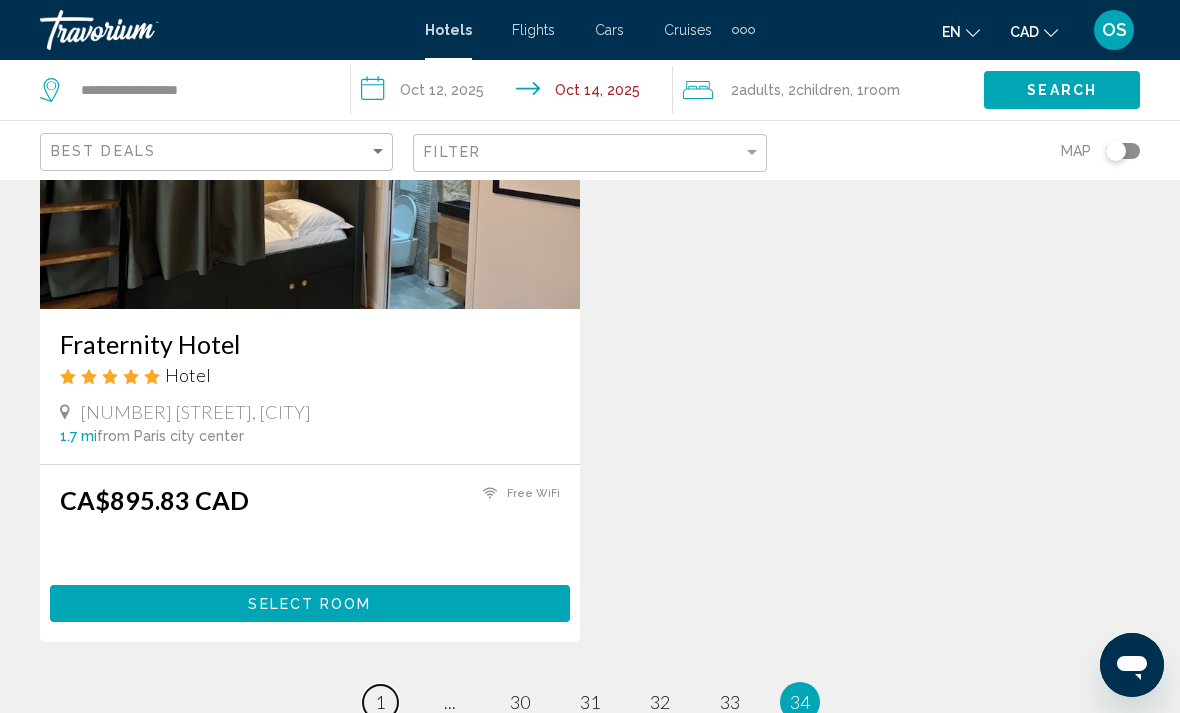 click on "1" at bounding box center (380, 702) 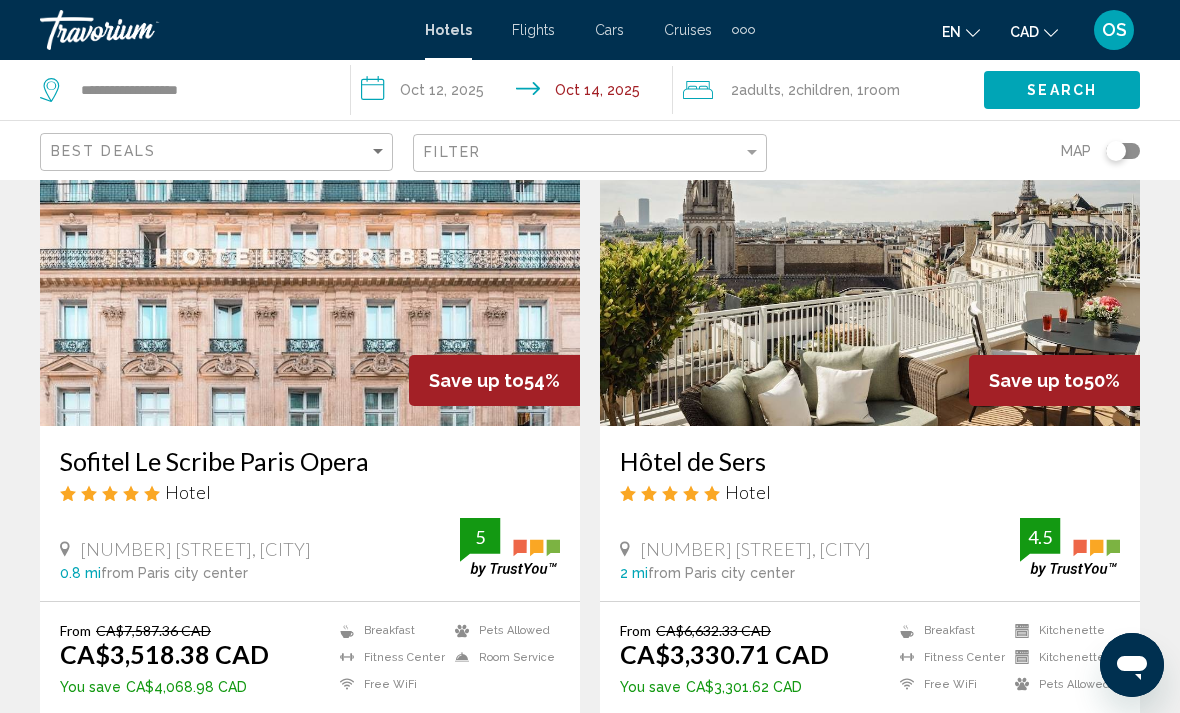 scroll, scrollTop: 0, scrollLeft: 0, axis: both 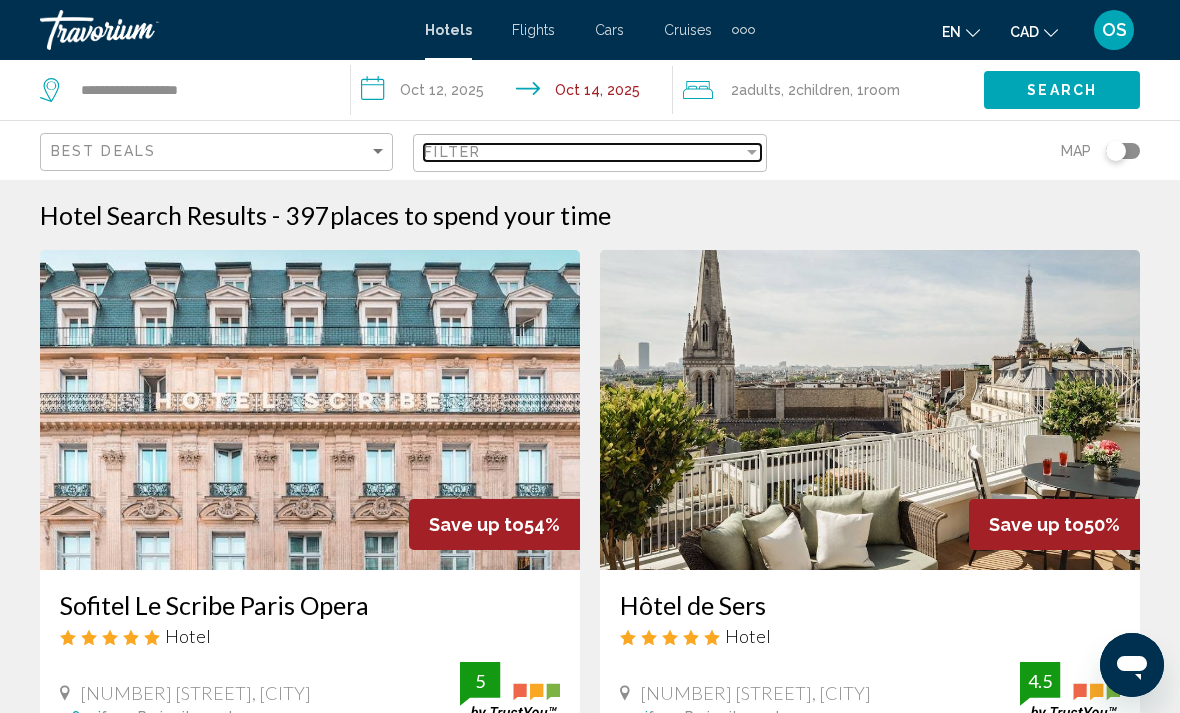 click on "Filter" at bounding box center (583, 152) 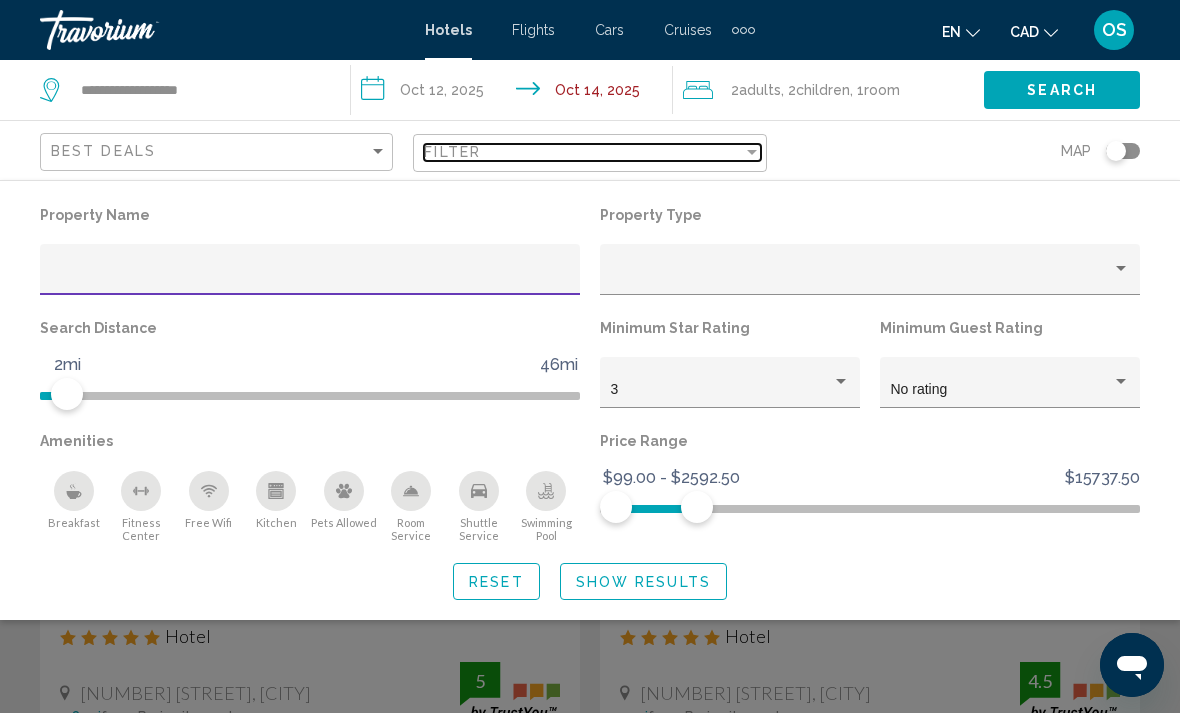 click at bounding box center [752, 152] 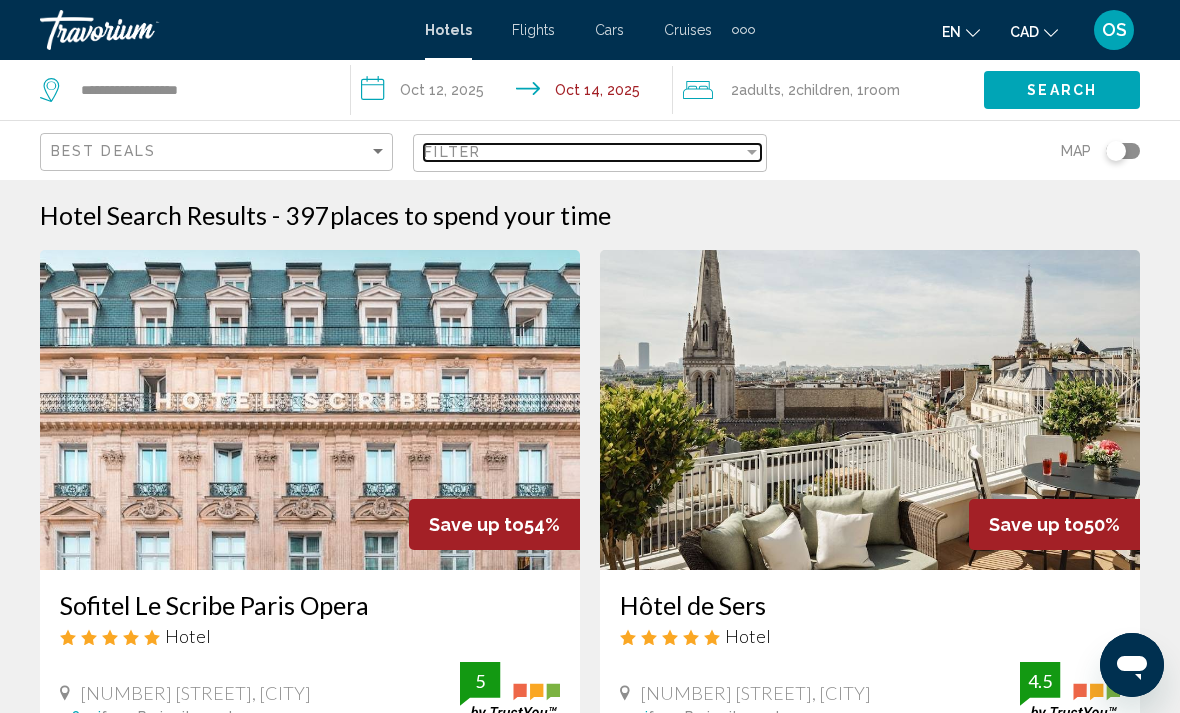click at bounding box center [752, 152] 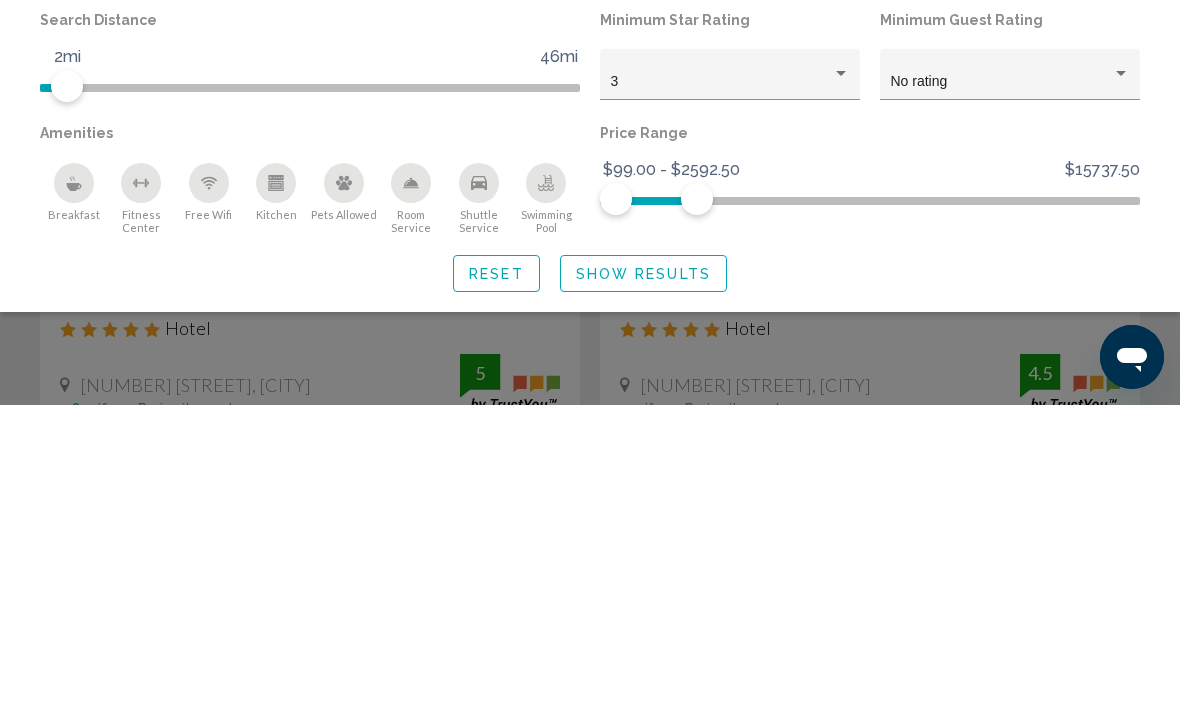 click on "Reset" 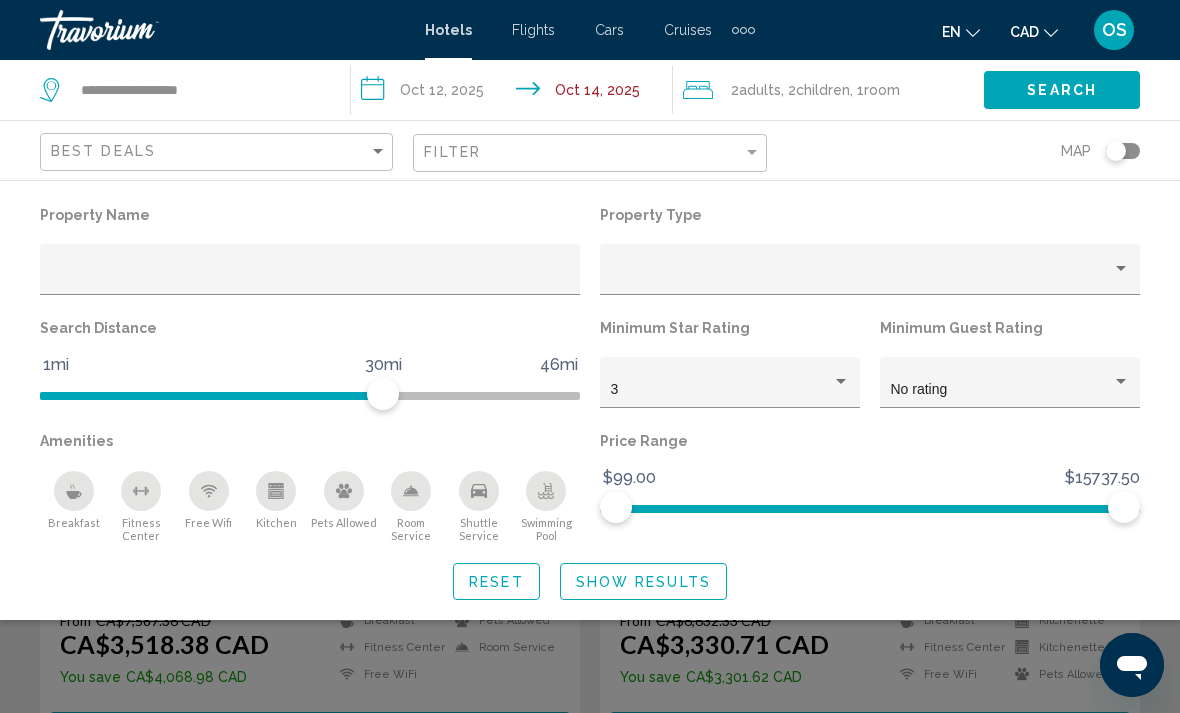 scroll, scrollTop: 0, scrollLeft: 0, axis: both 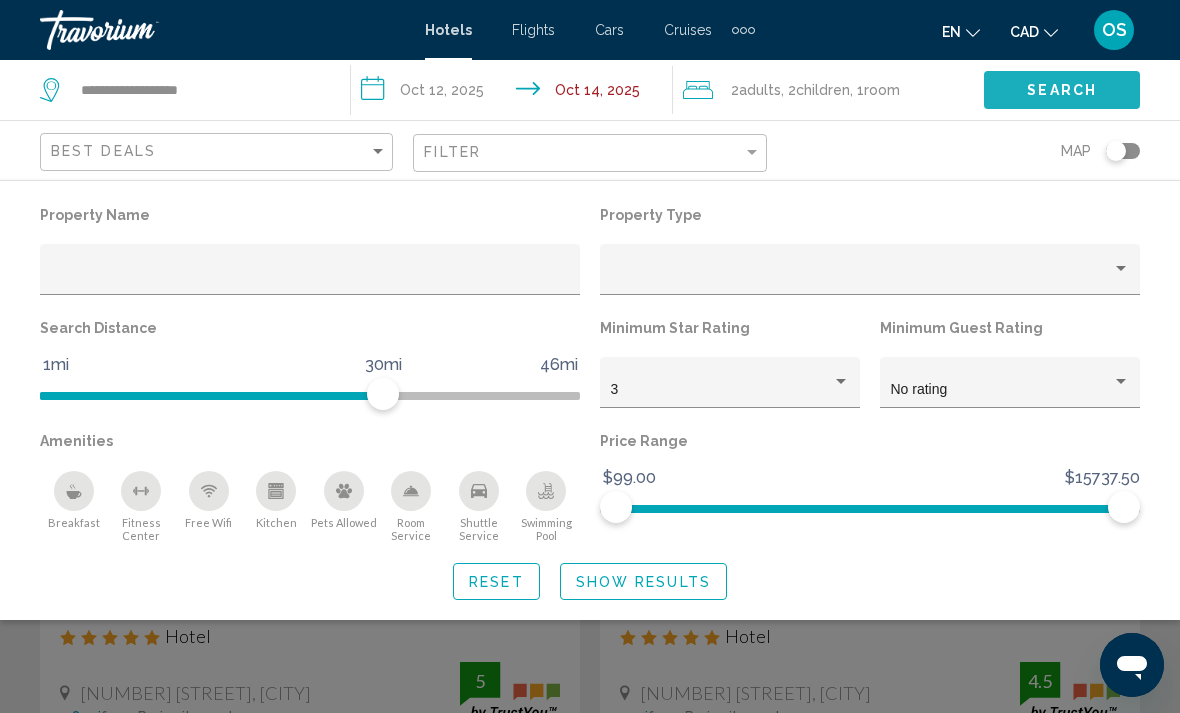 click on "Search" 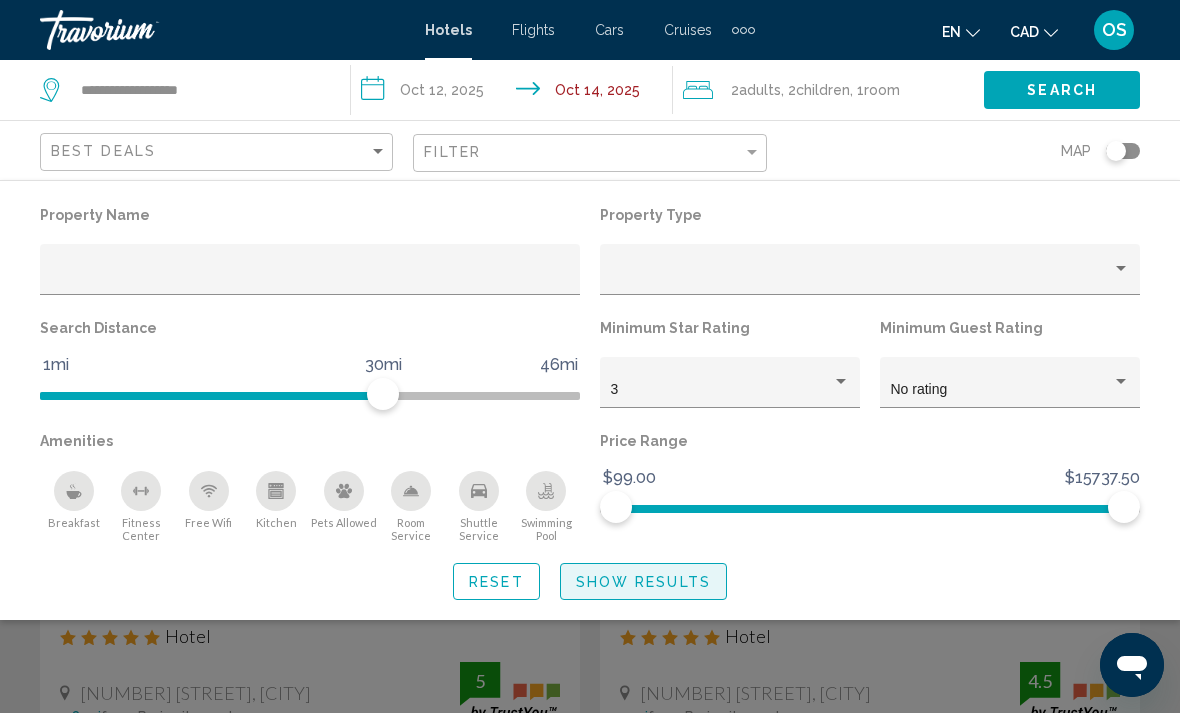 click on "Show Results" 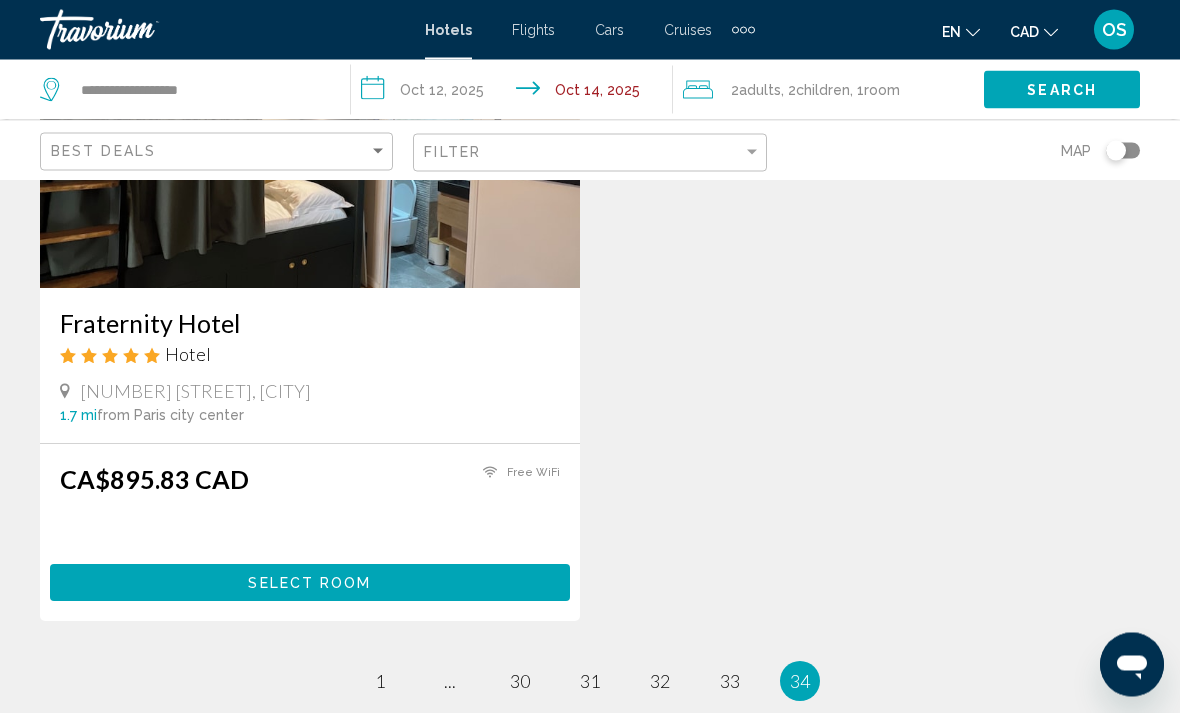 scroll, scrollTop: 295, scrollLeft: 0, axis: vertical 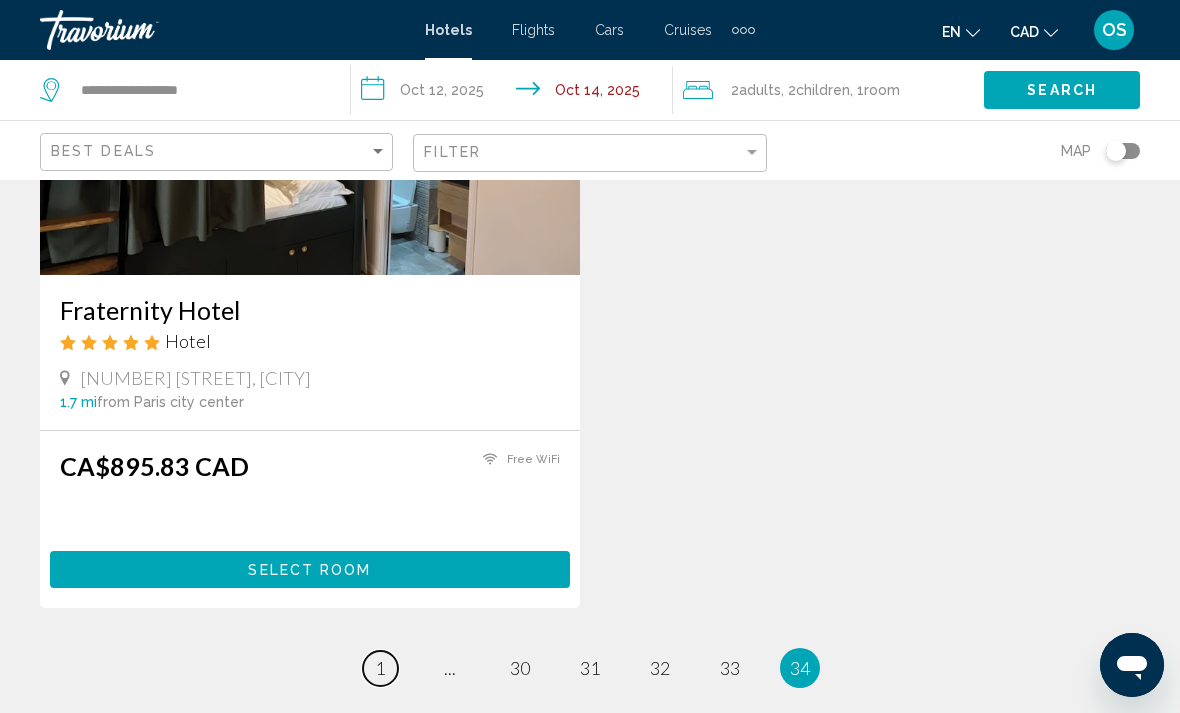 click on "page  1" at bounding box center [380, 668] 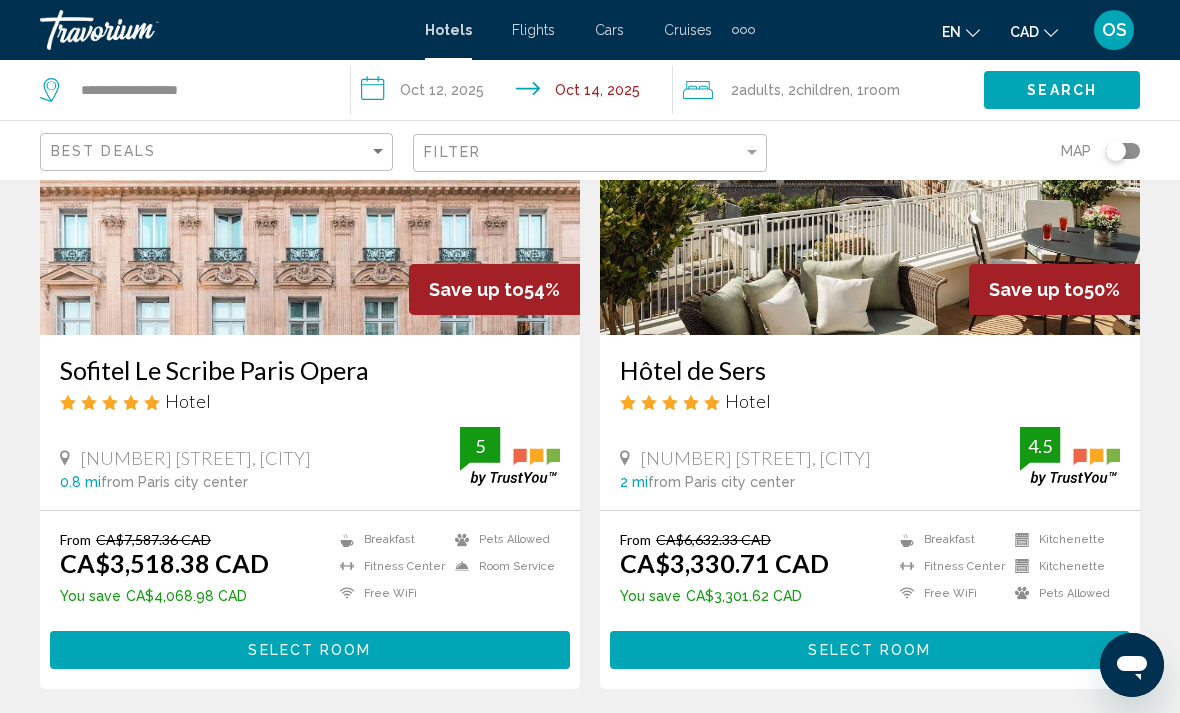 scroll, scrollTop: 0, scrollLeft: 0, axis: both 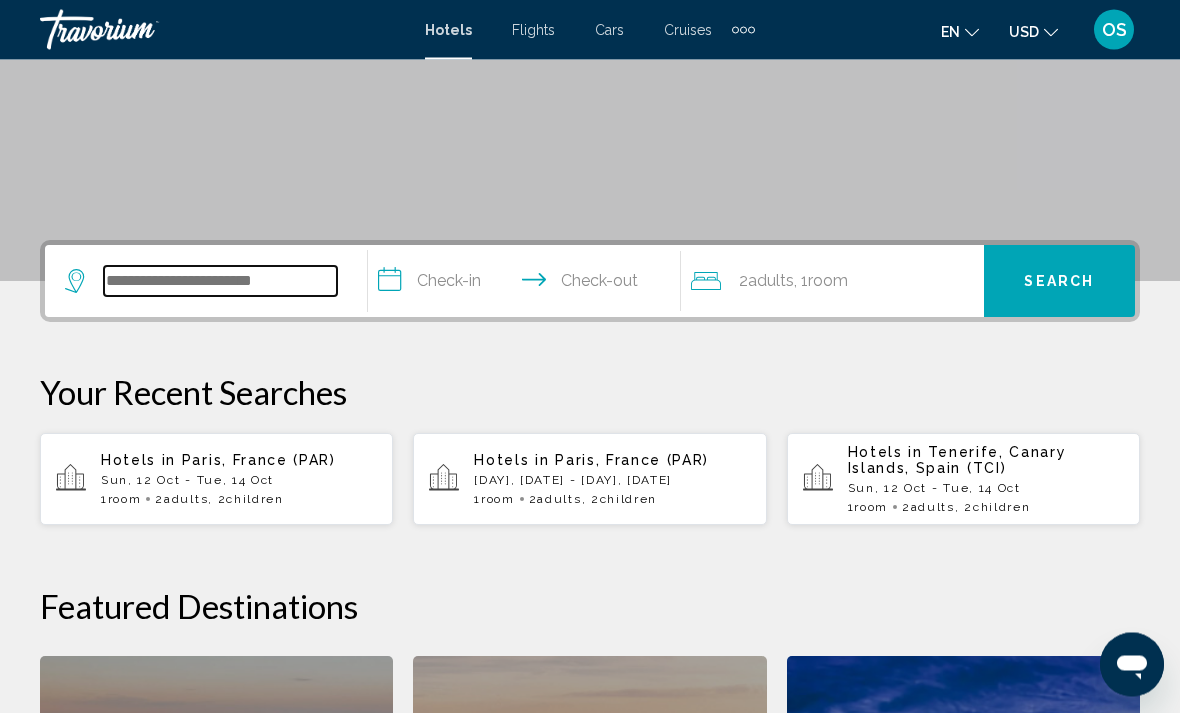 click at bounding box center [220, 282] 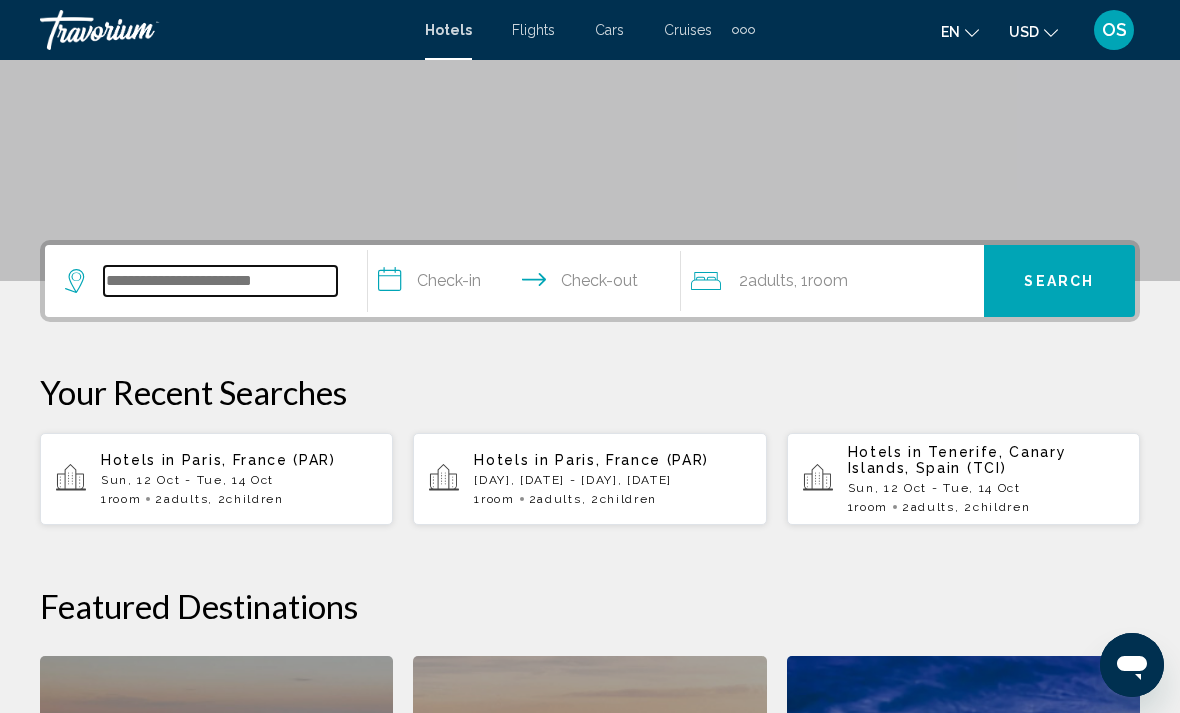 scroll, scrollTop: 318, scrollLeft: 0, axis: vertical 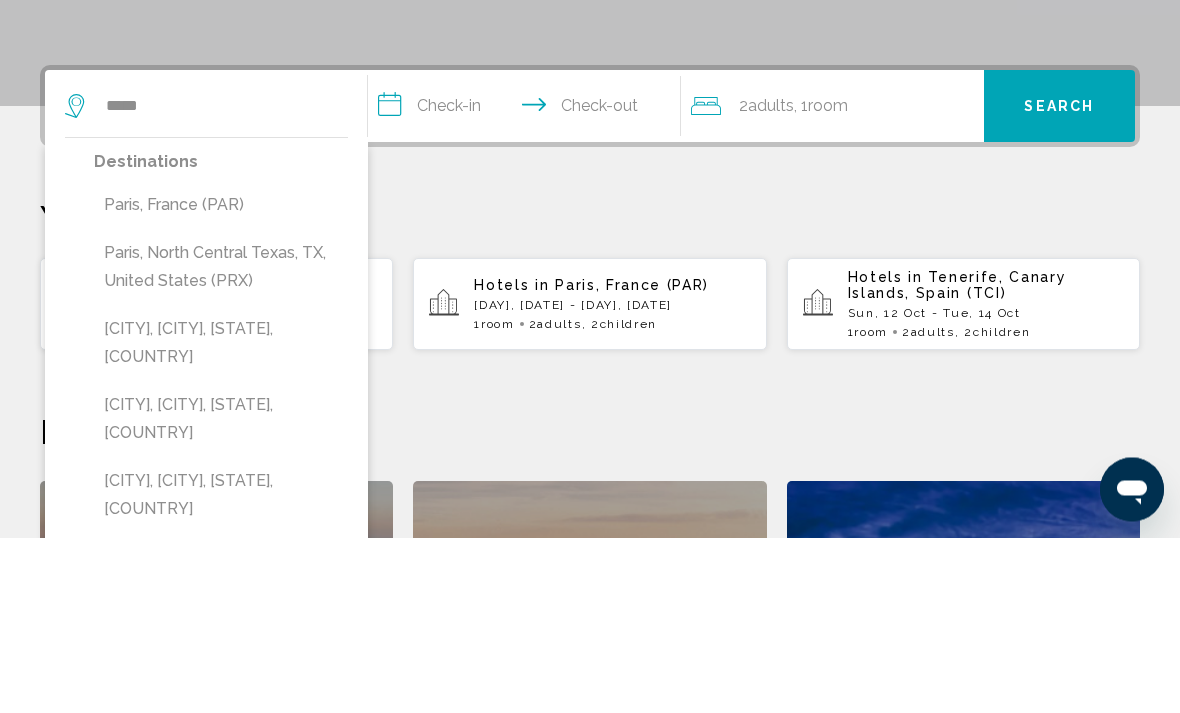 click on "Paris, France (PAR)" at bounding box center [221, 381] 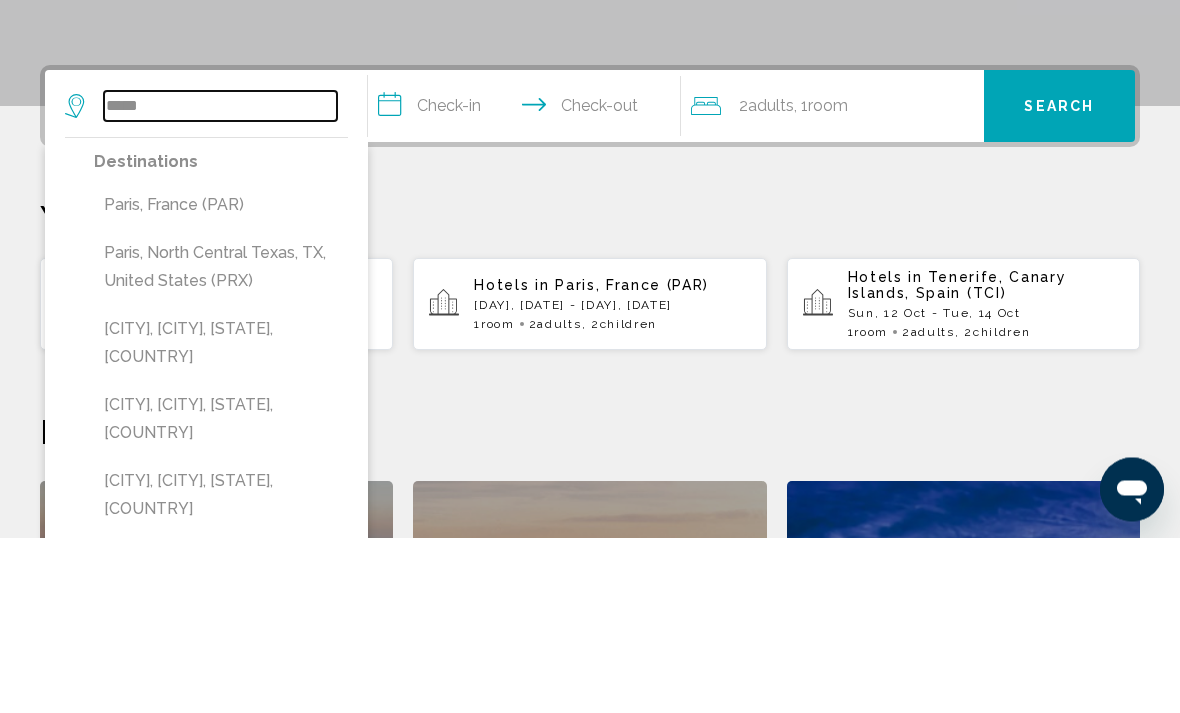 type on "**********" 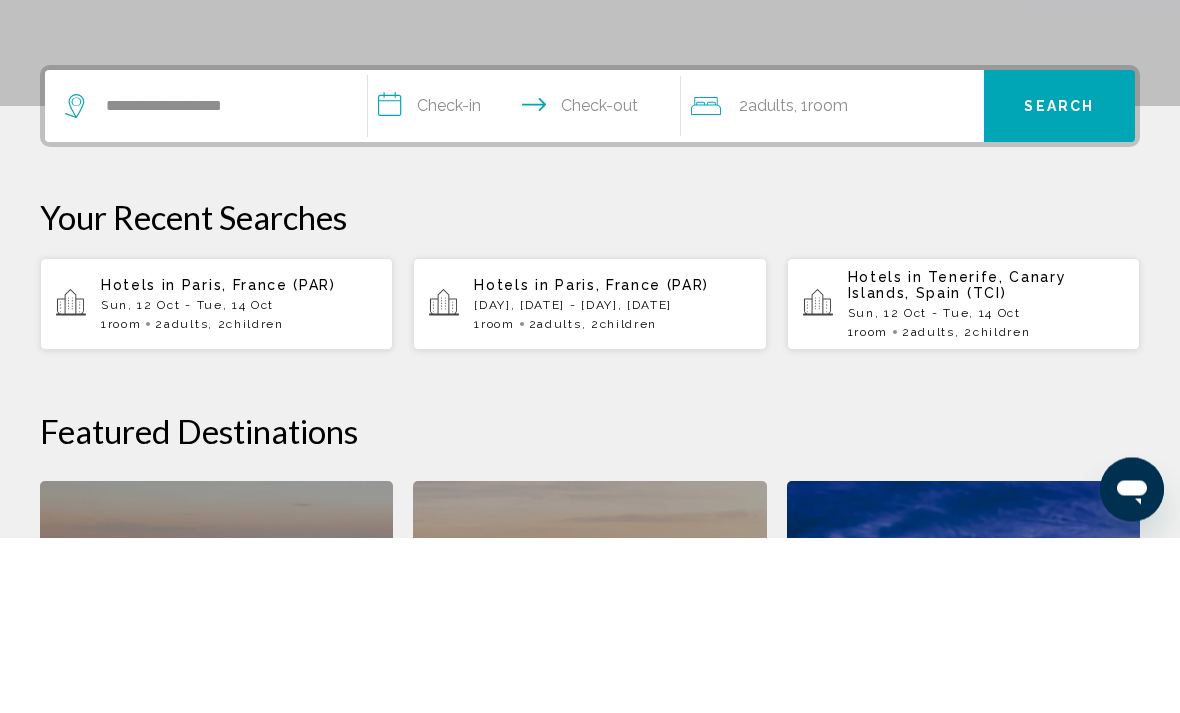 click on "**********" at bounding box center [528, 285] 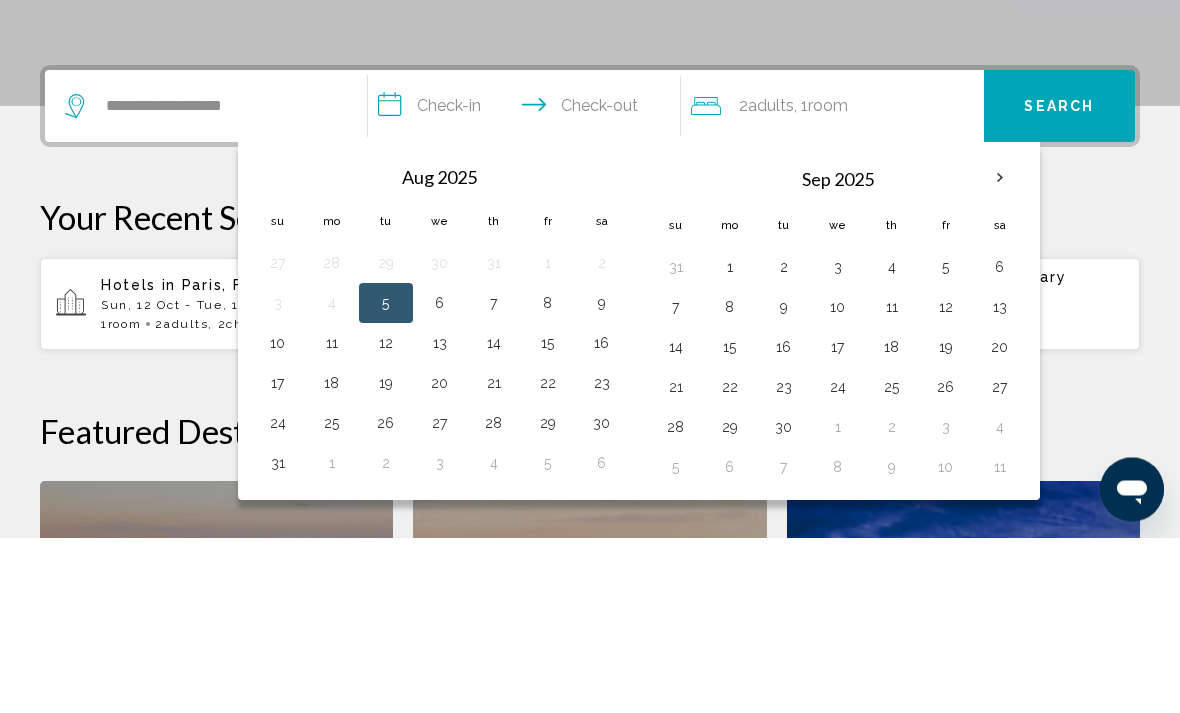 scroll, scrollTop: 494, scrollLeft: 0, axis: vertical 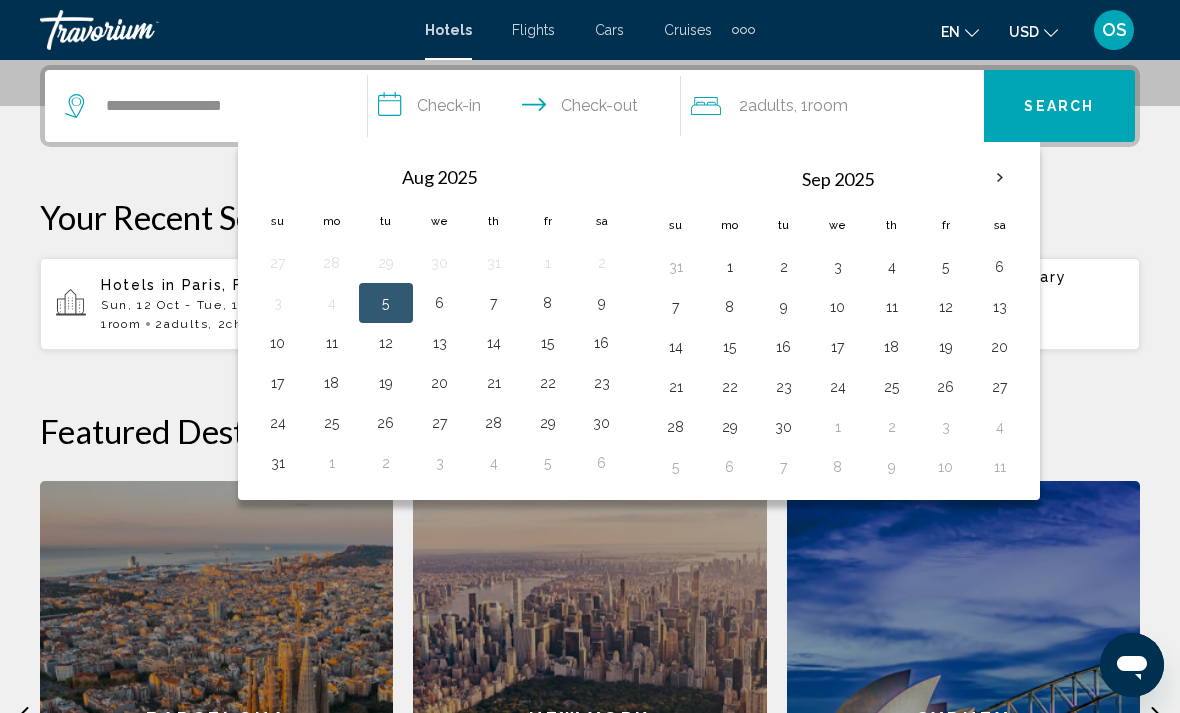 click on "**********" at bounding box center [528, 109] 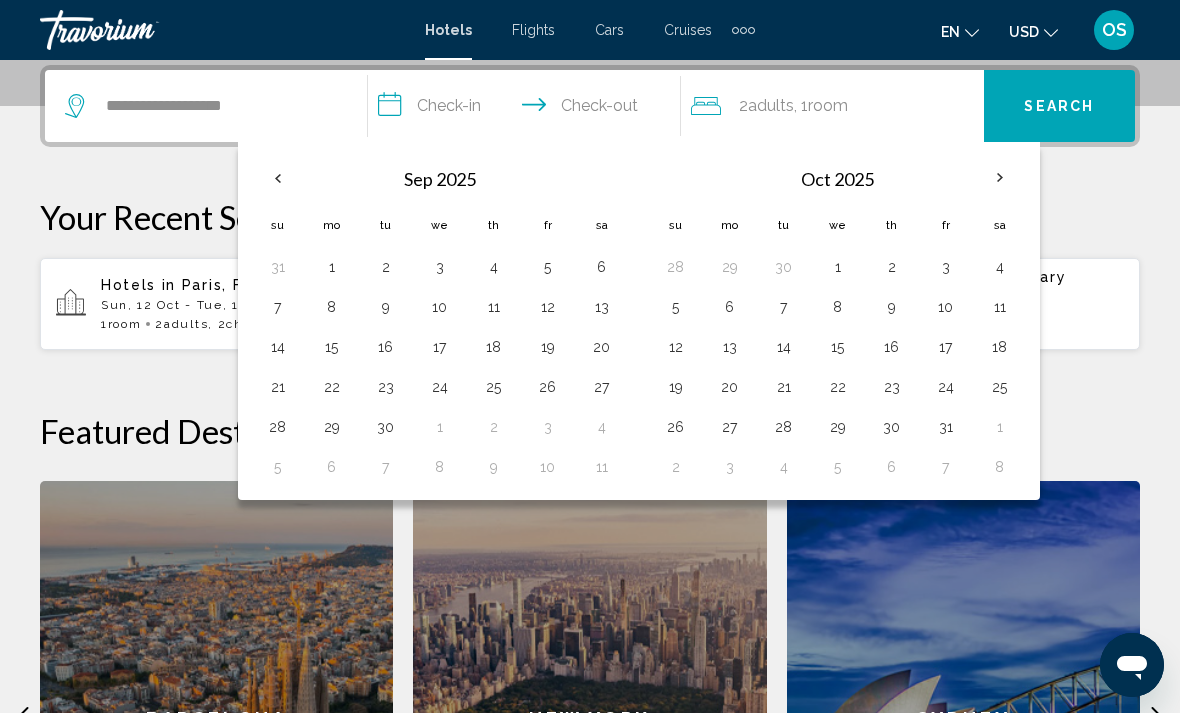 click on "12" at bounding box center (676, 347) 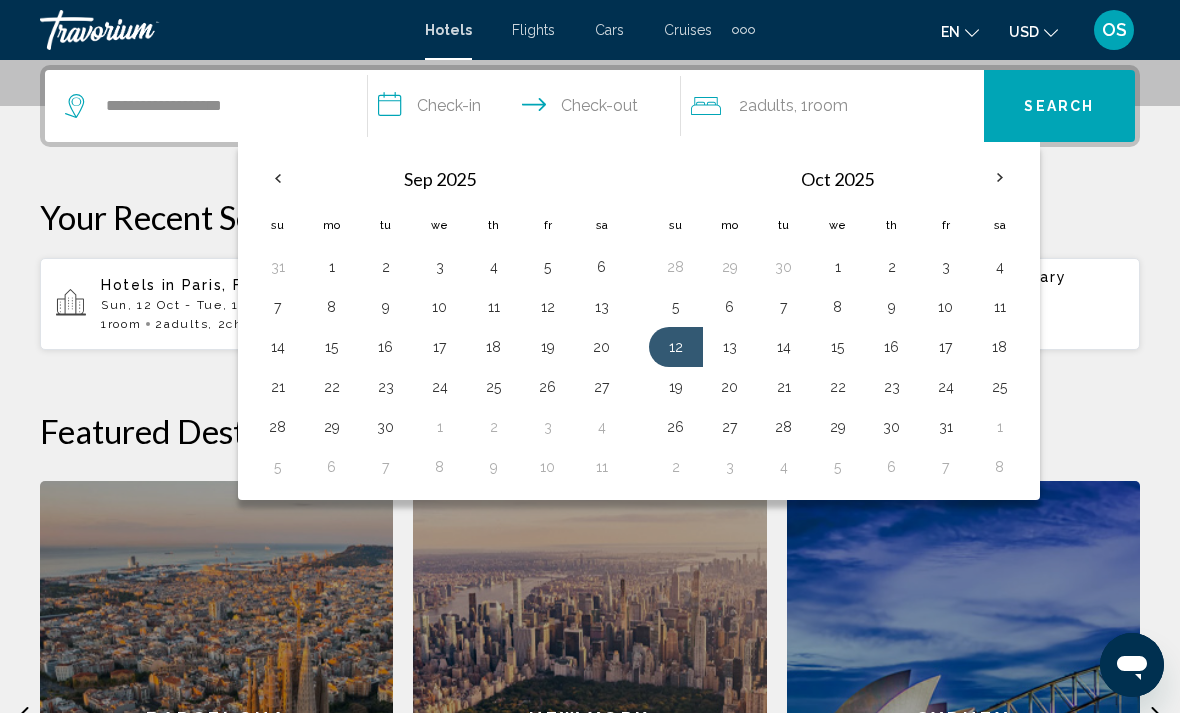 click on "14" at bounding box center [784, 347] 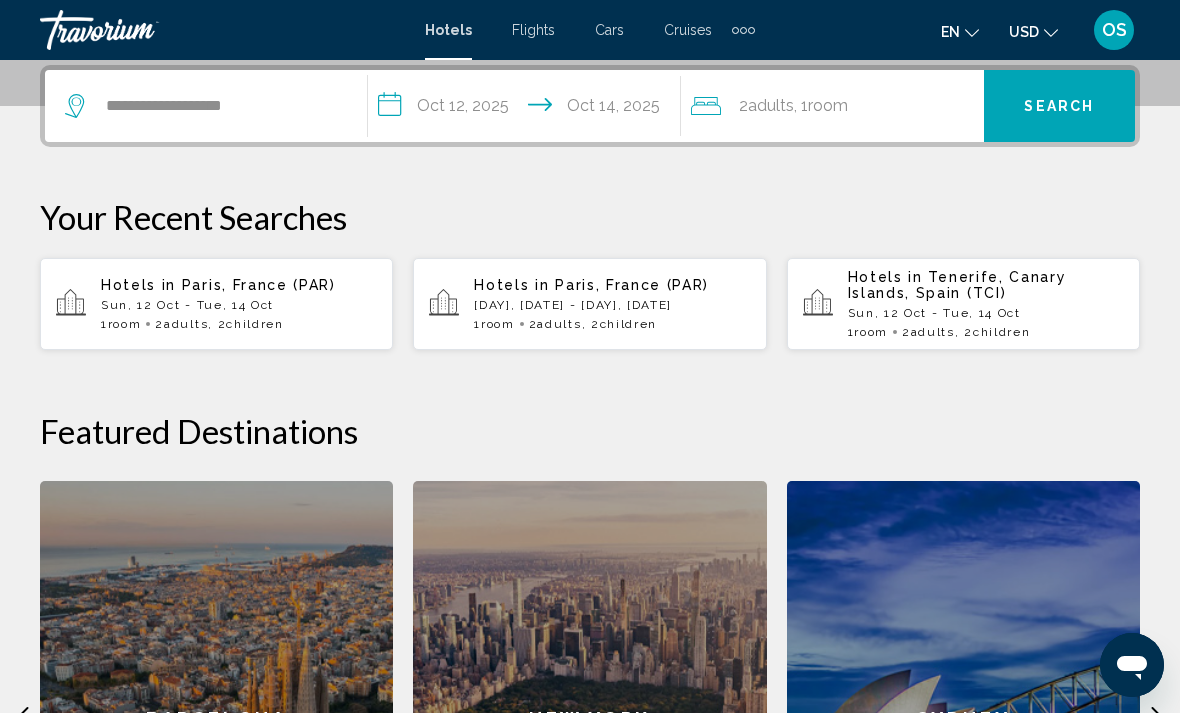 click on ", 1  Room rooms" 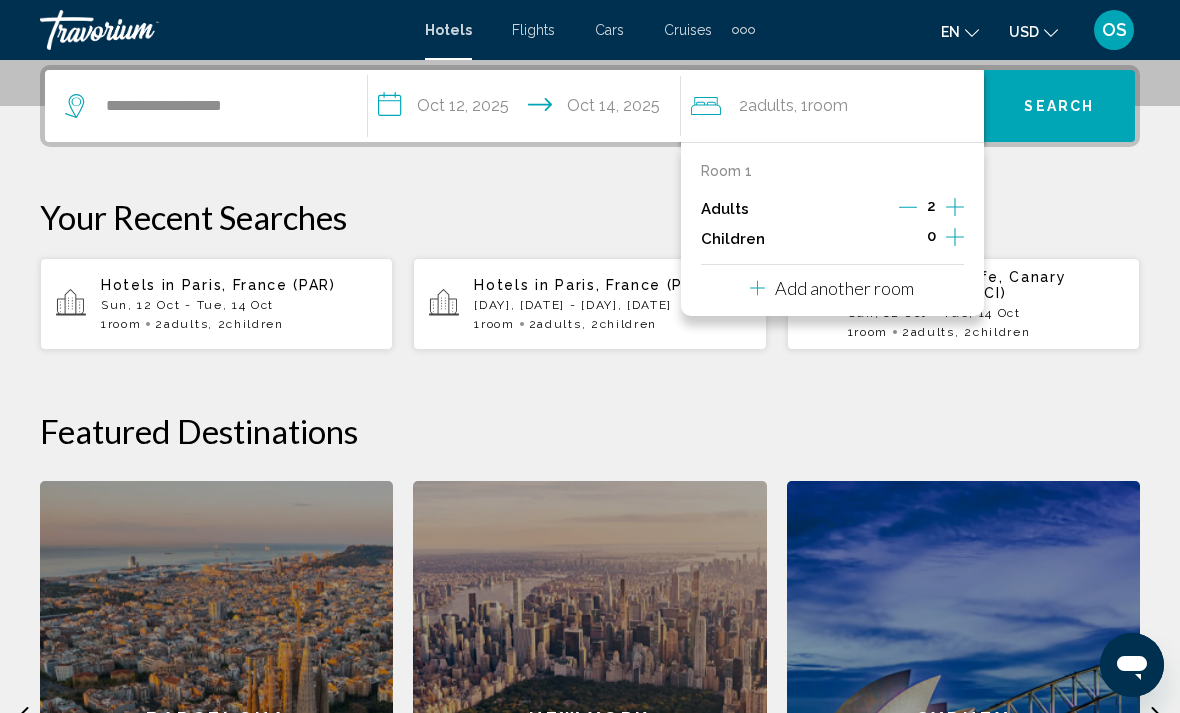 click 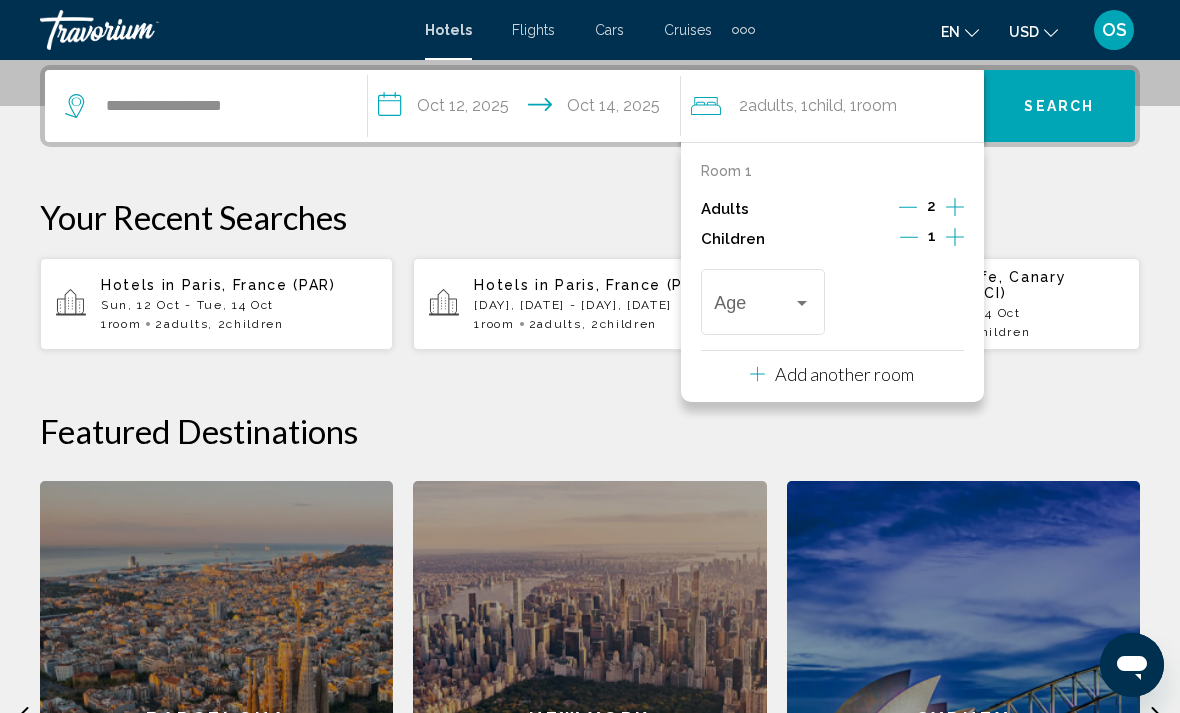click 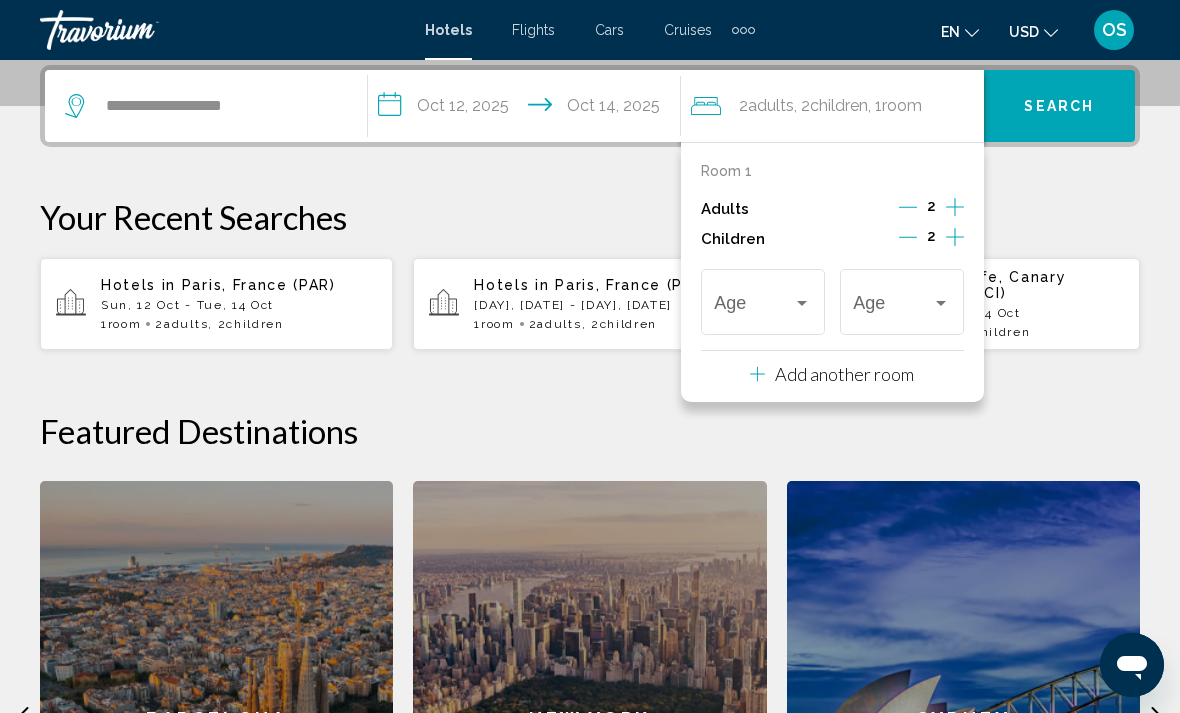 click at bounding box center (802, 303) 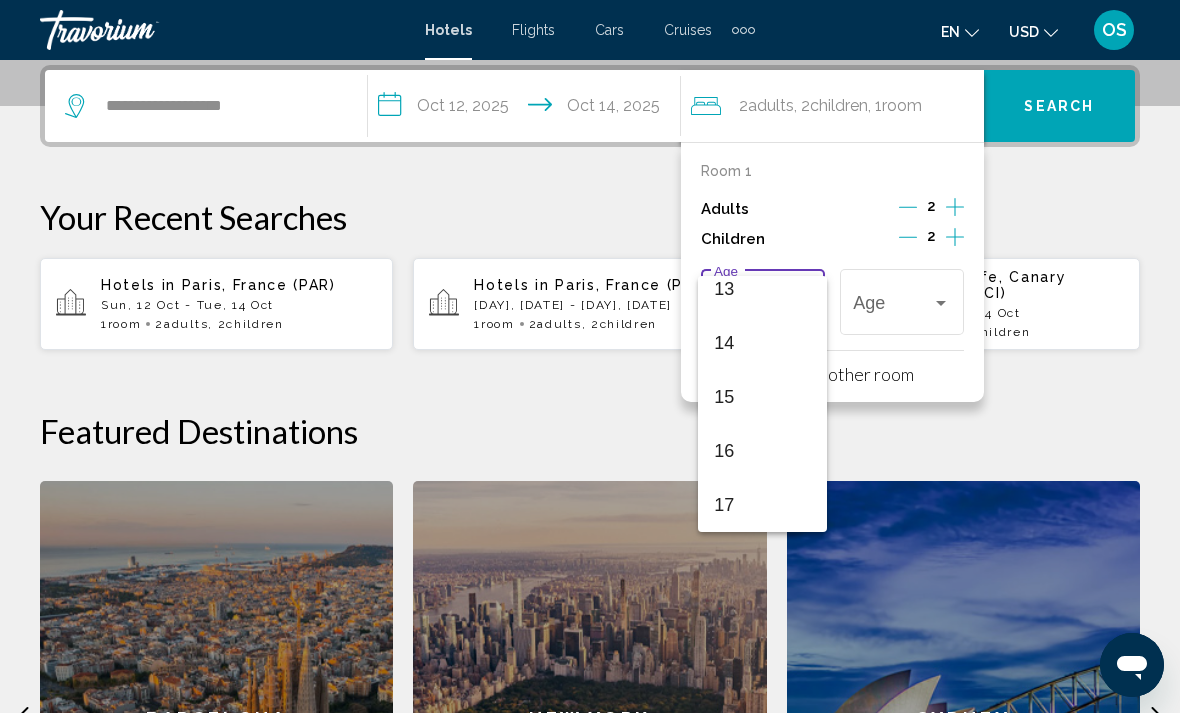 scroll, scrollTop: 716, scrollLeft: 0, axis: vertical 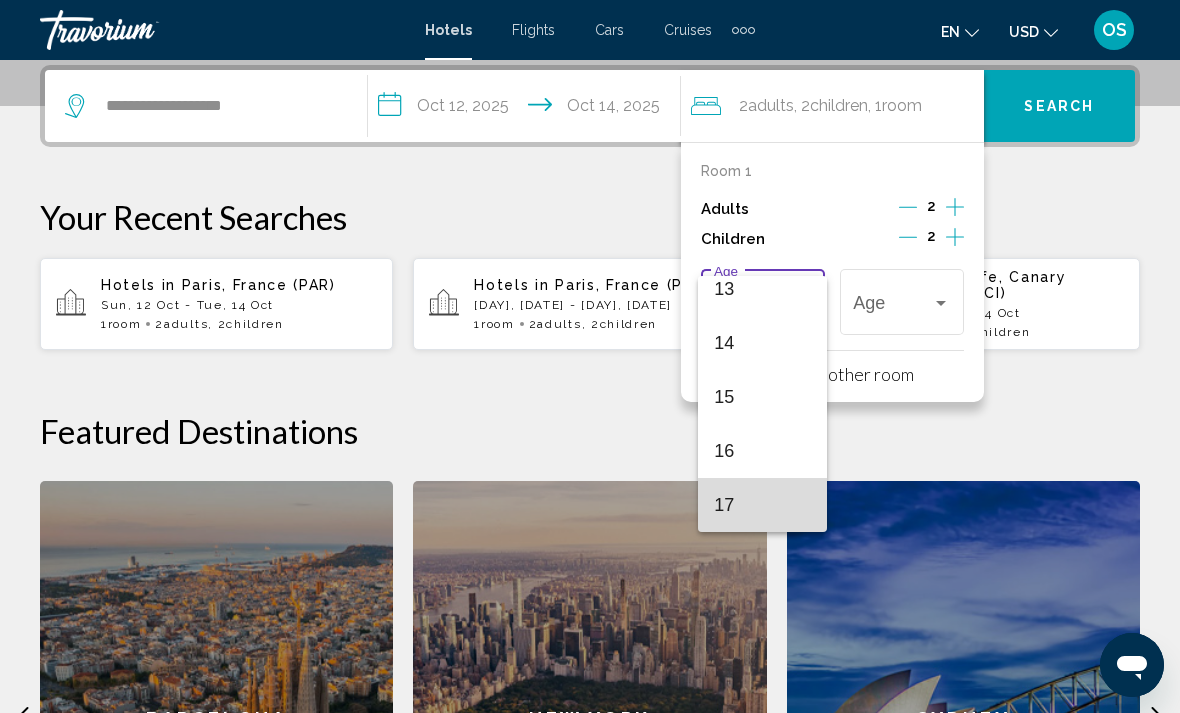 click on "17" at bounding box center (762, 505) 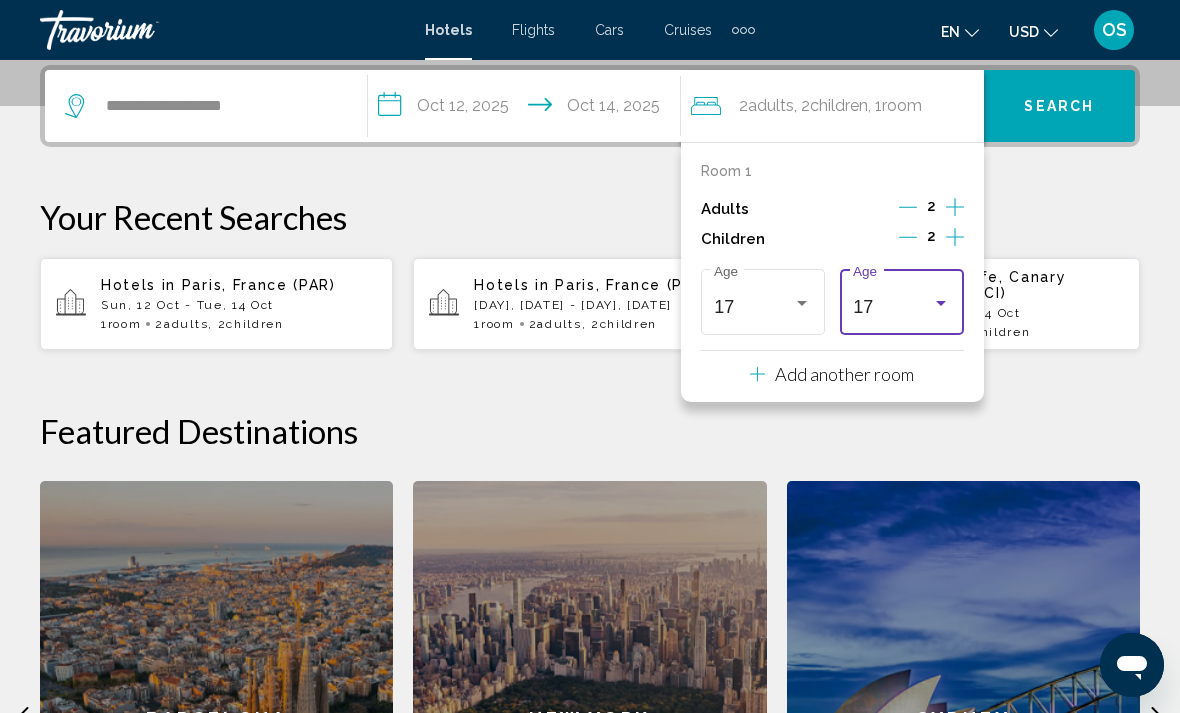 click on "17" at bounding box center [892, 307] 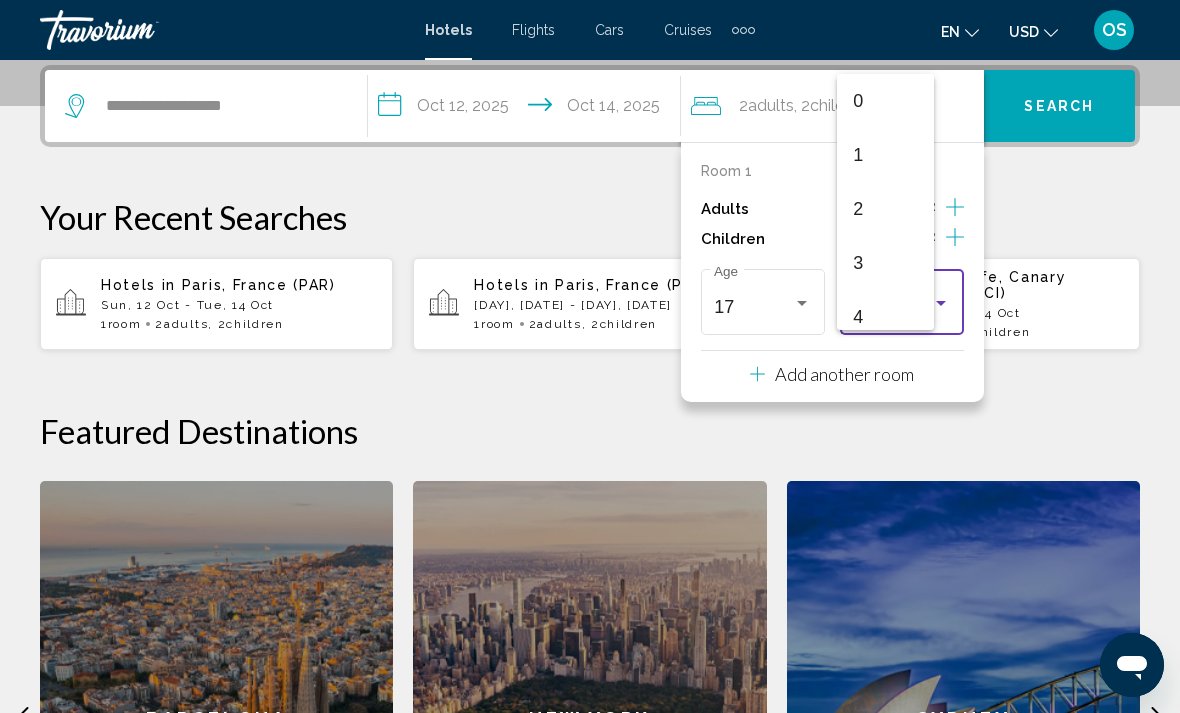 scroll, scrollTop: 716, scrollLeft: 0, axis: vertical 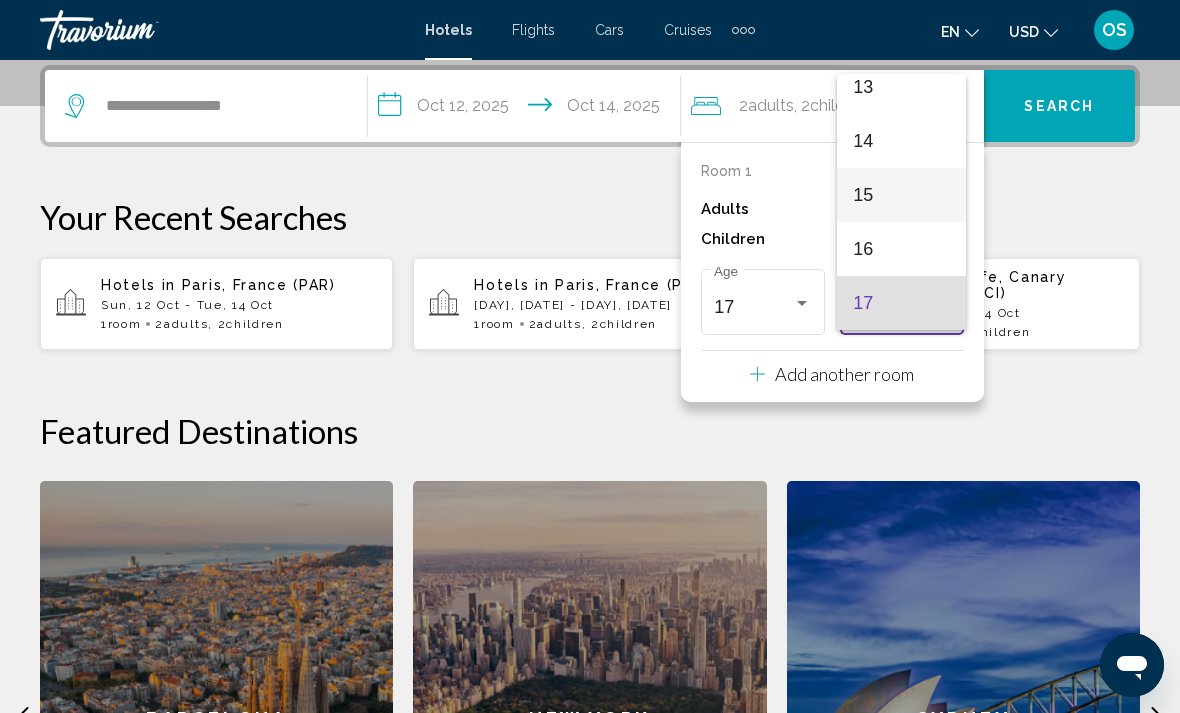 click on "15" at bounding box center (901, 195) 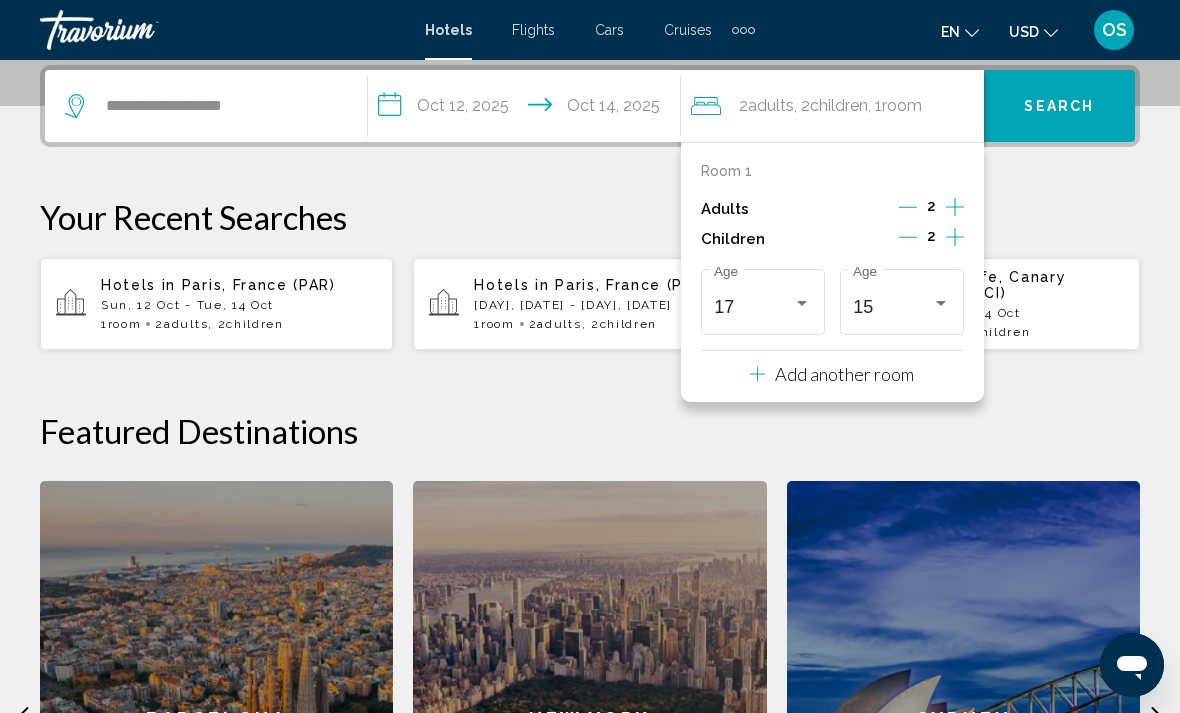 click on "Search" at bounding box center [1059, 107] 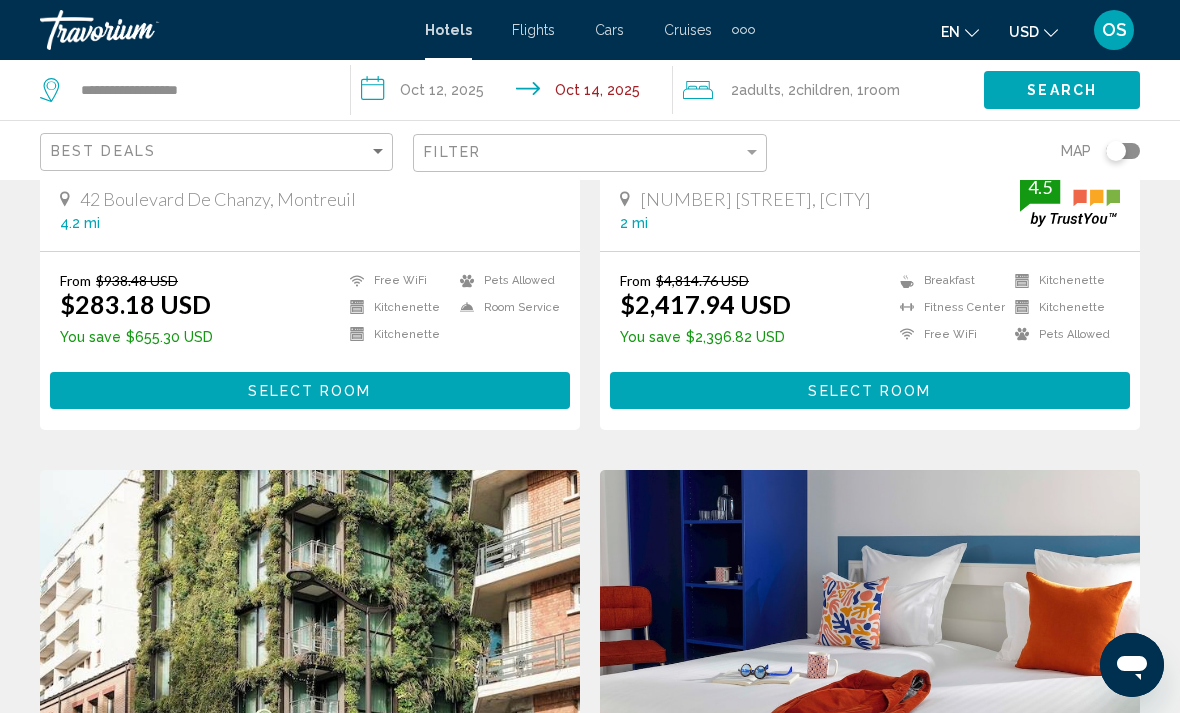 scroll, scrollTop: 0, scrollLeft: 0, axis: both 